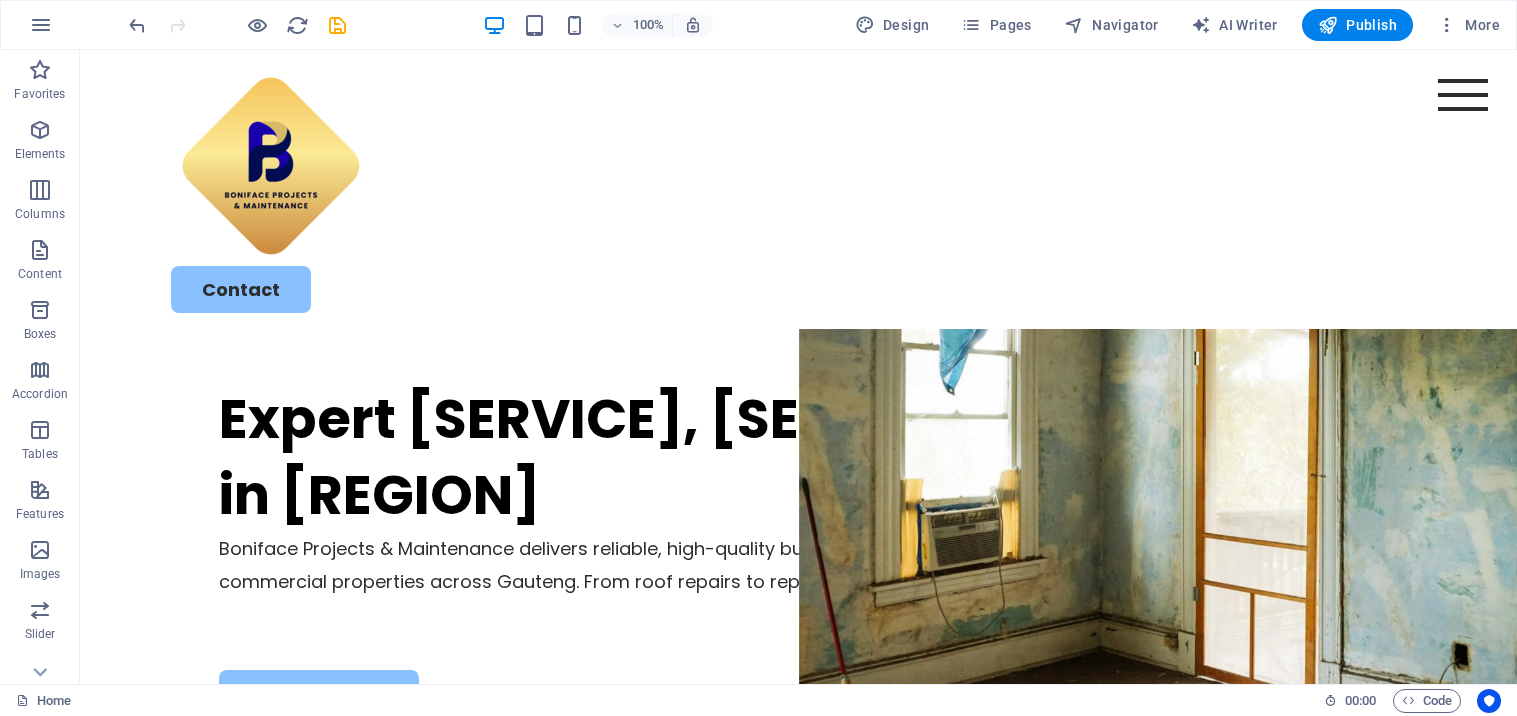 scroll, scrollTop: 0, scrollLeft: 0, axis: both 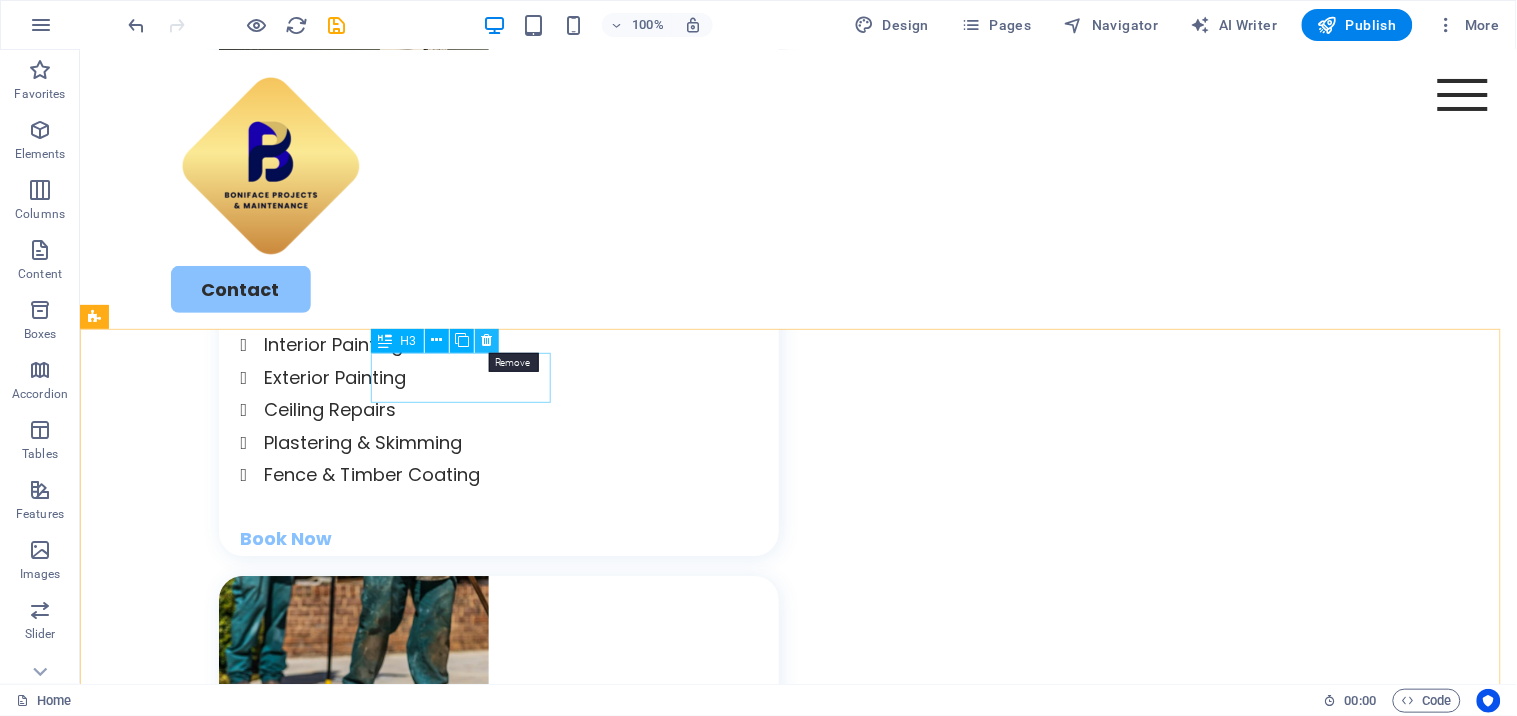 click at bounding box center (486, 340) 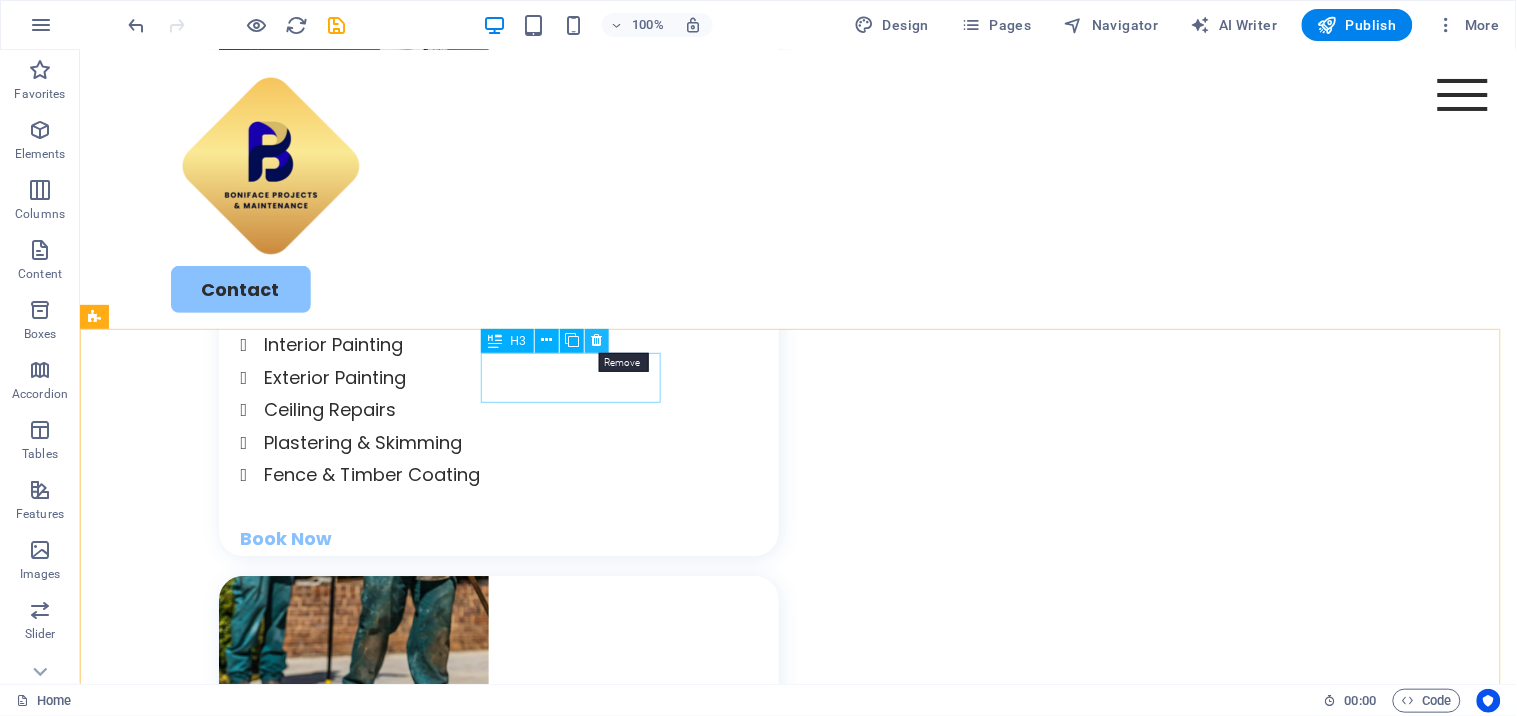click at bounding box center (596, 340) 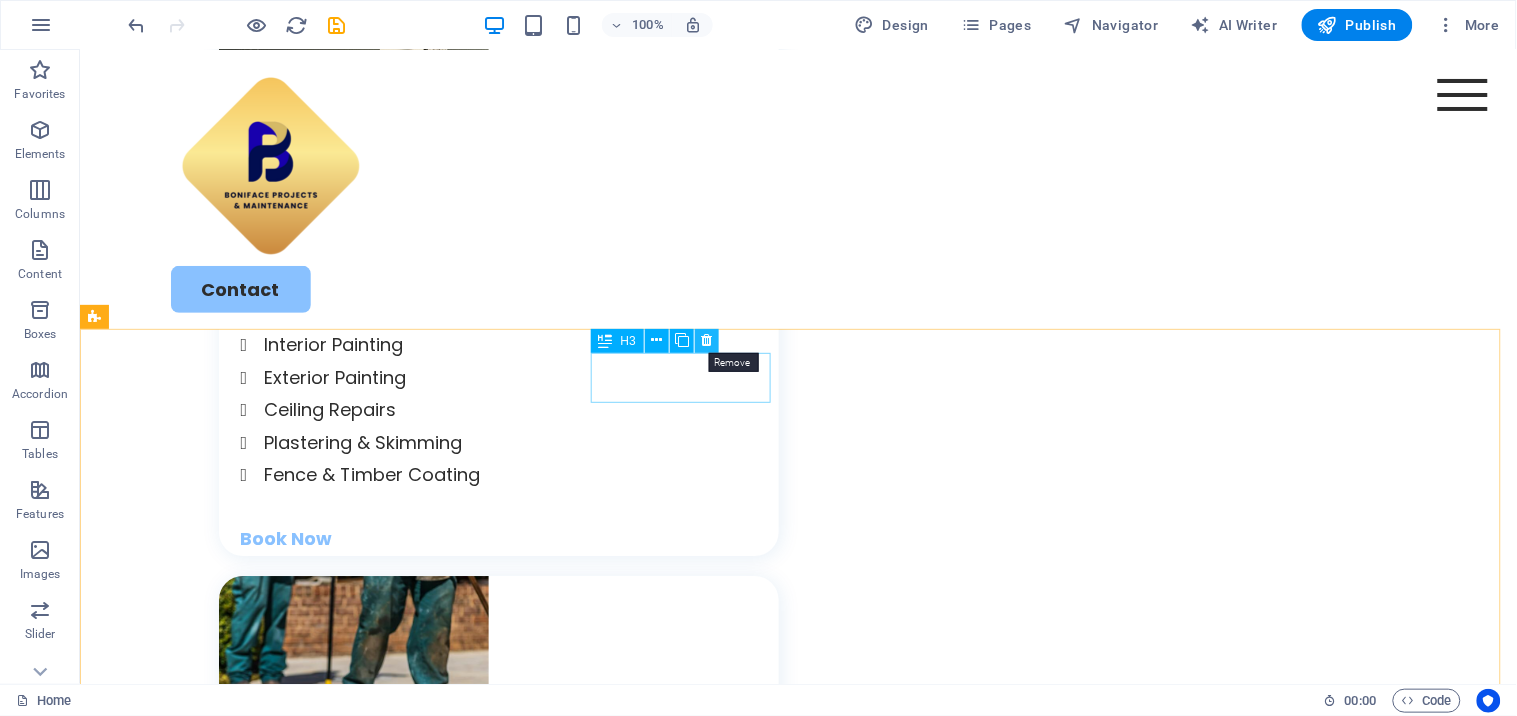 click at bounding box center (706, 340) 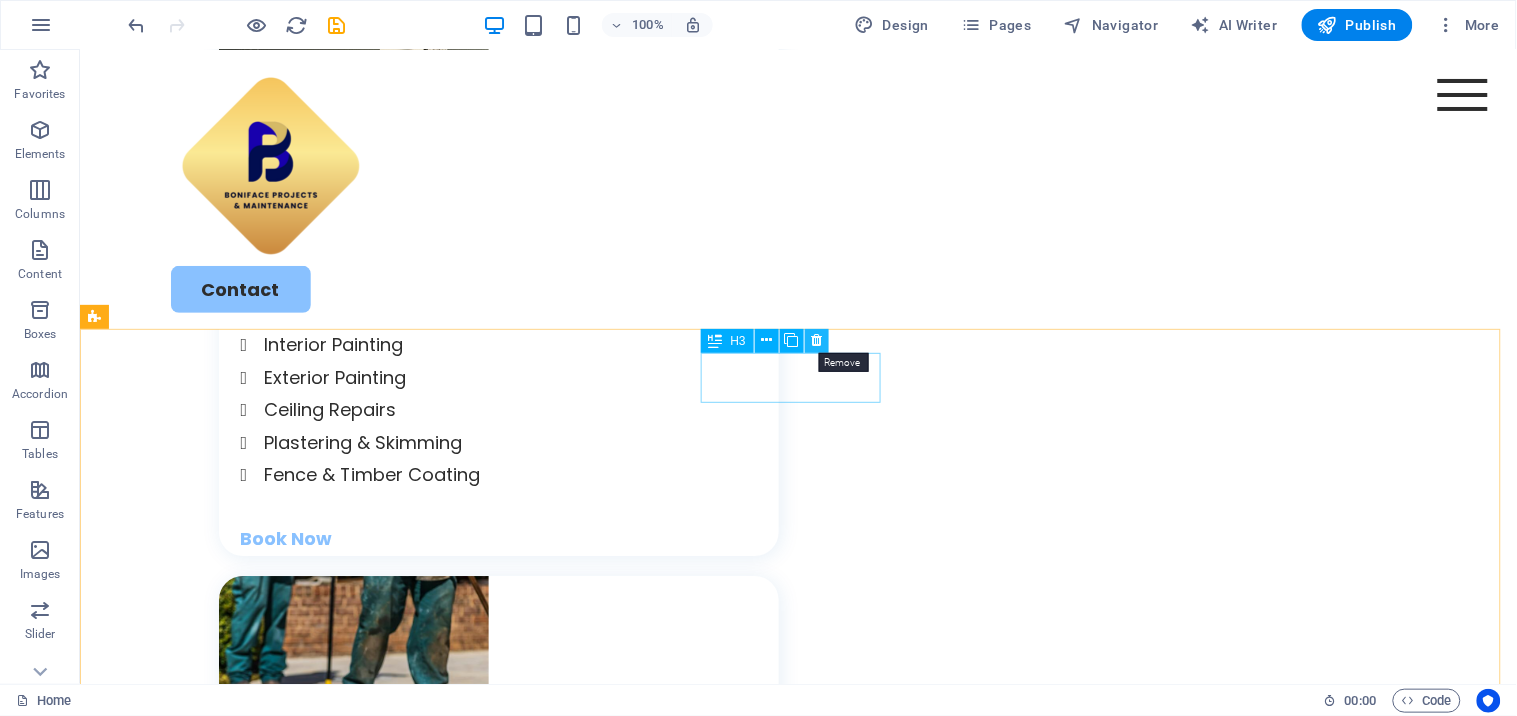 click at bounding box center (816, 340) 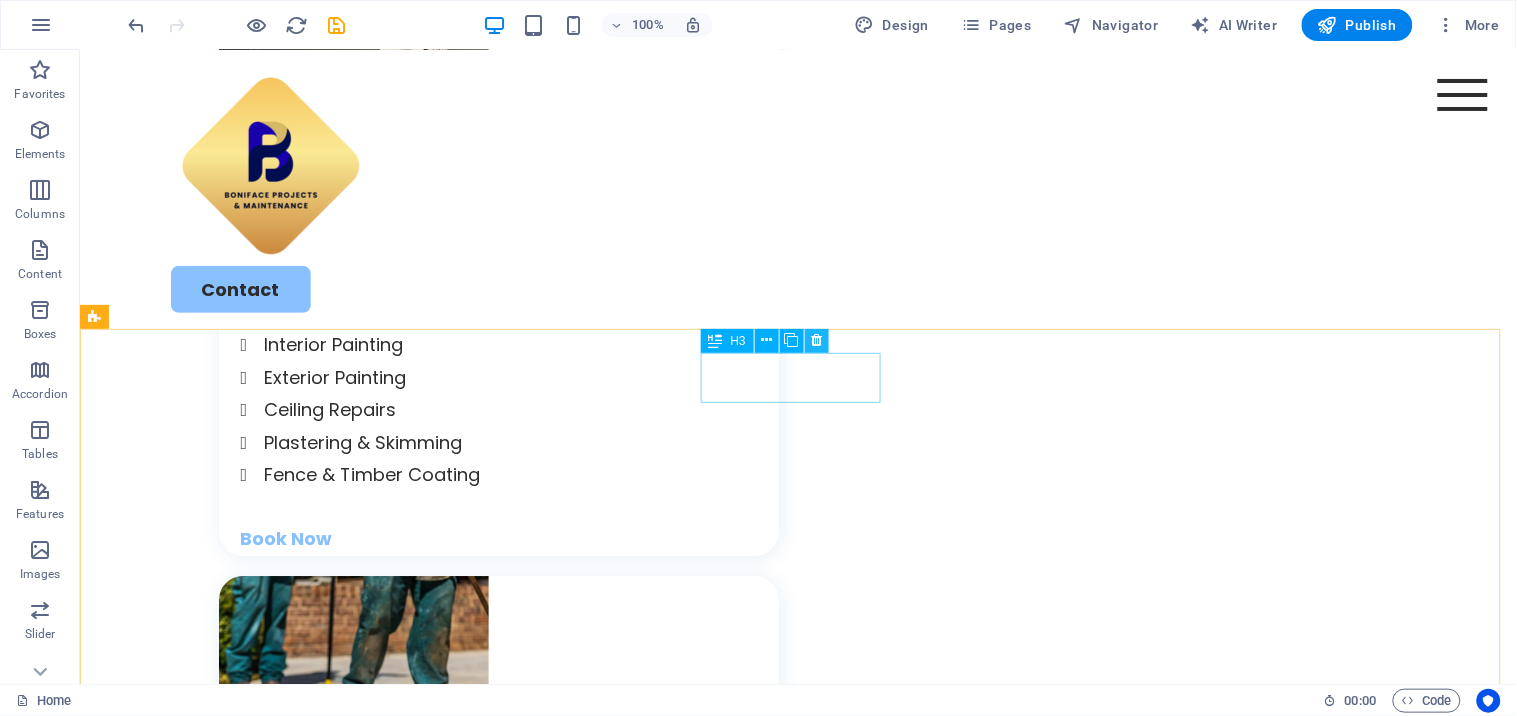 click at bounding box center (816, 340) 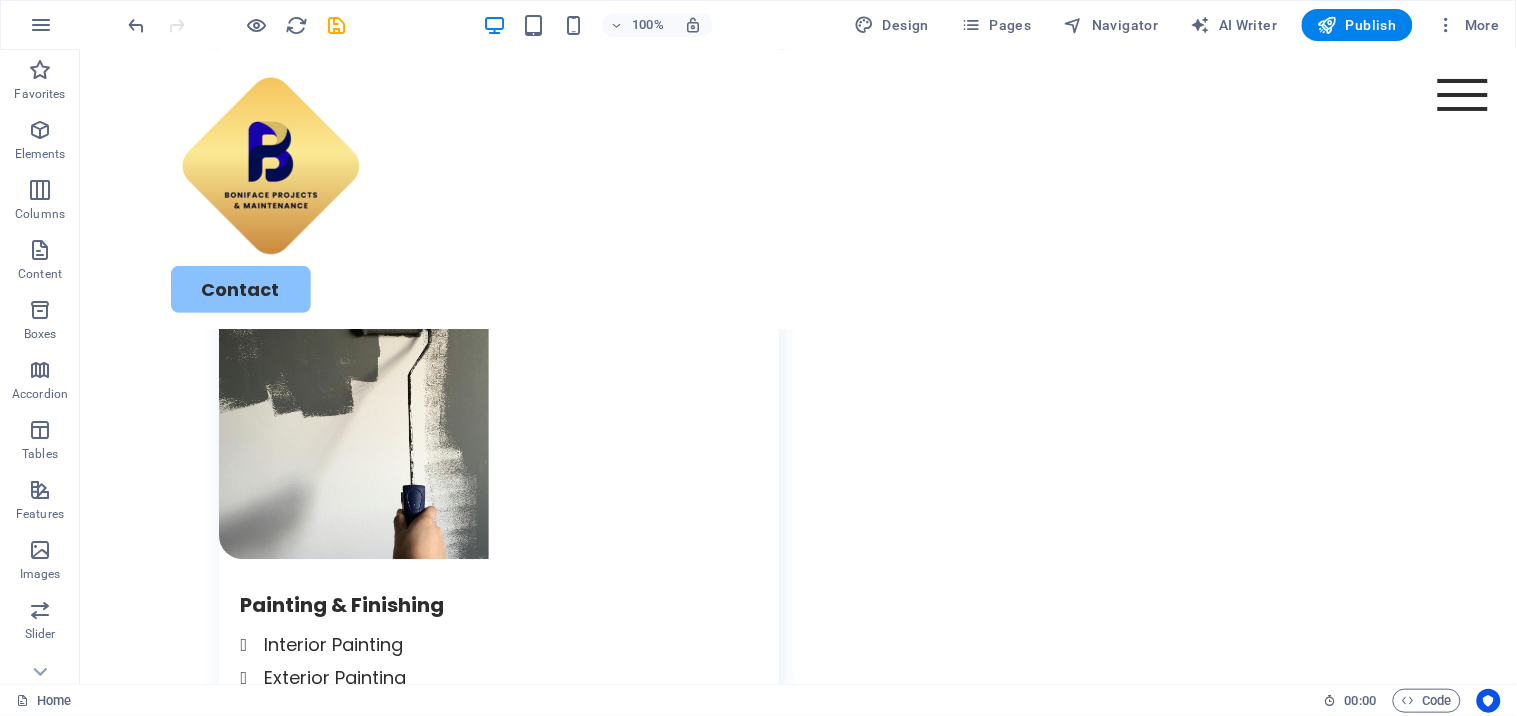scroll, scrollTop: 2962, scrollLeft: 0, axis: vertical 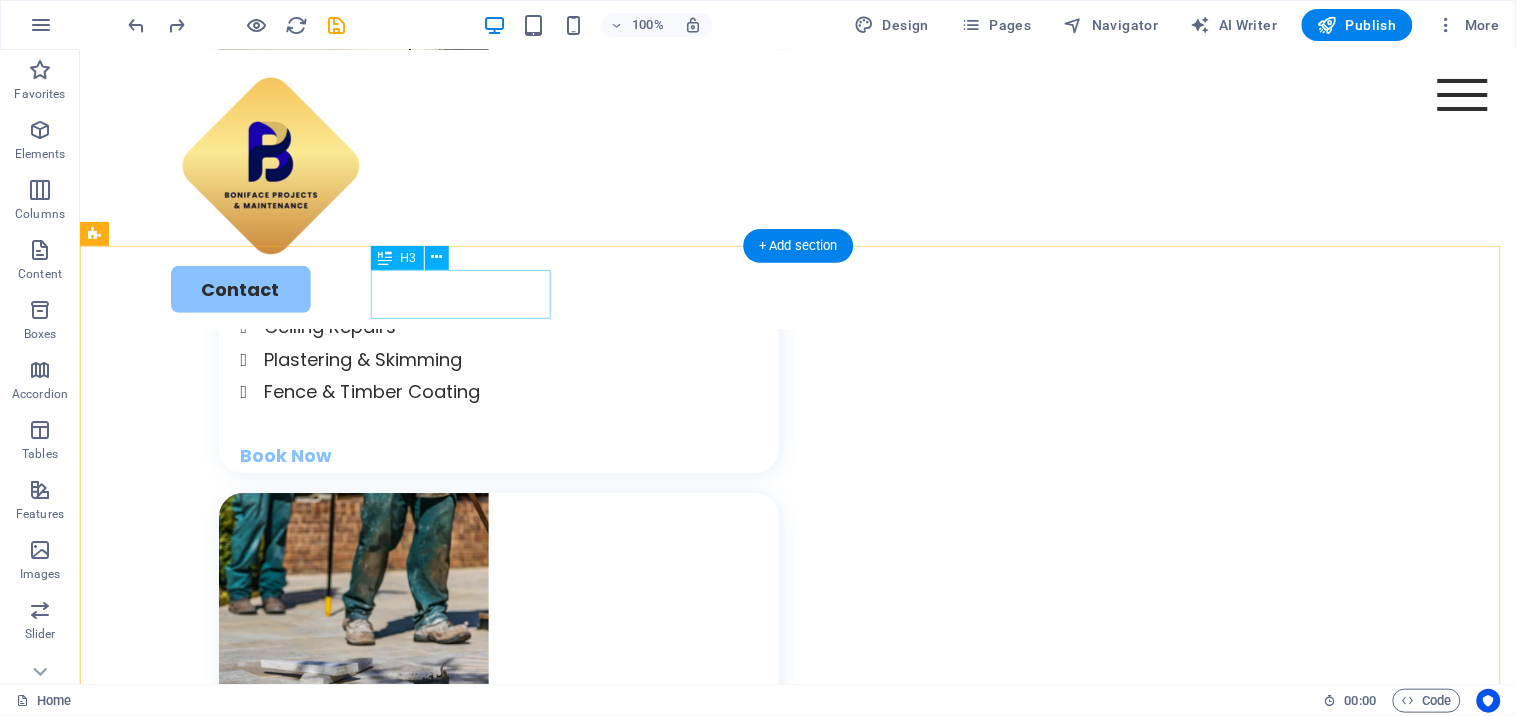 click on "Kitchen" at bounding box center [190, 2543] 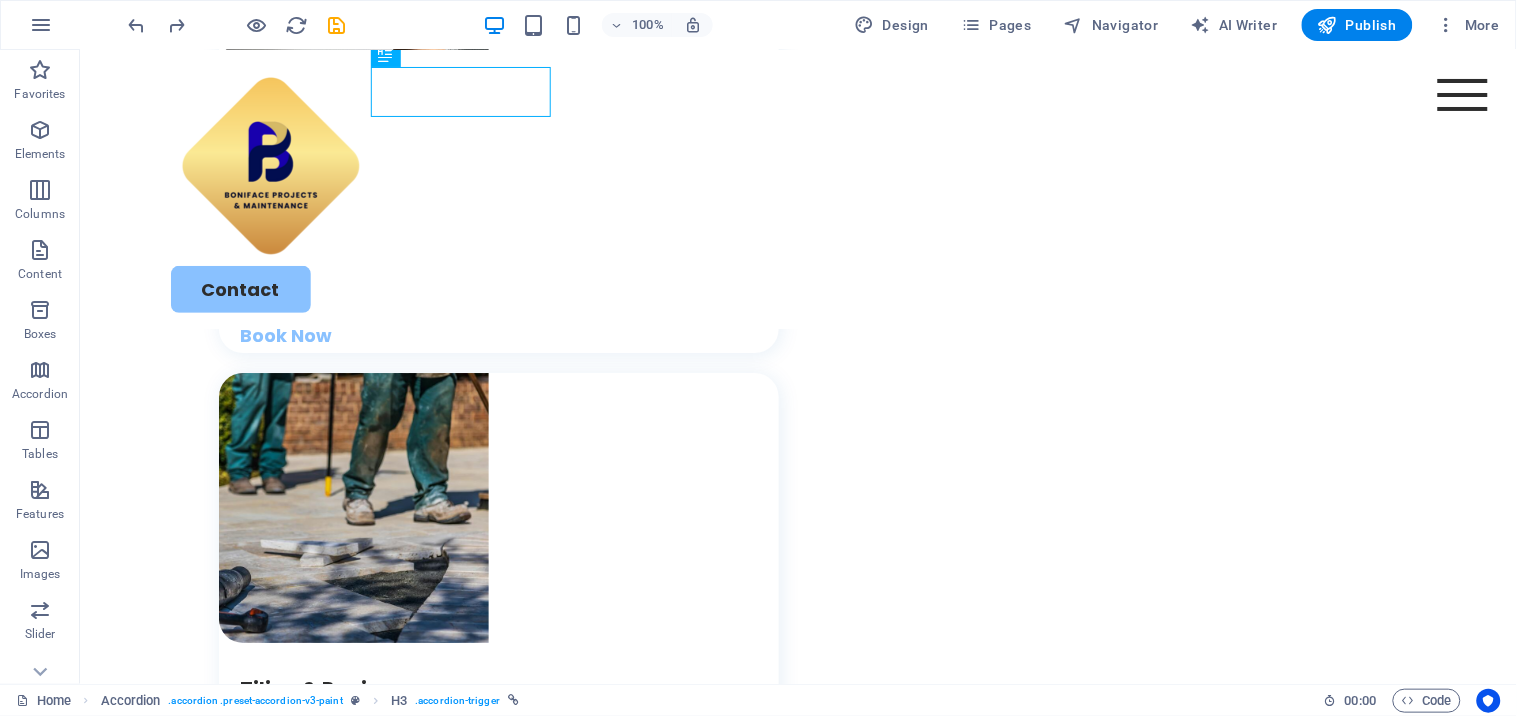 scroll, scrollTop: 3580, scrollLeft: 0, axis: vertical 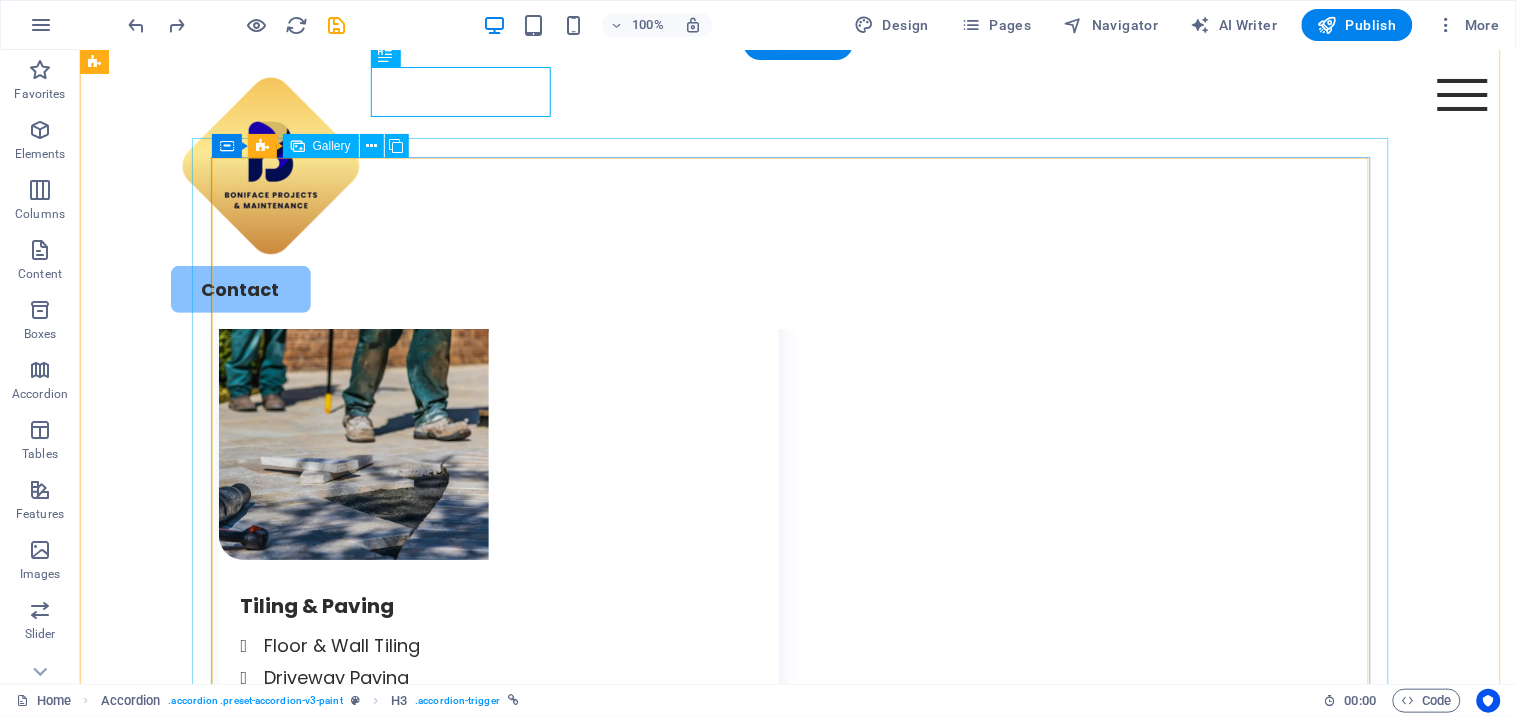 click at bounding box center (745, 2305) 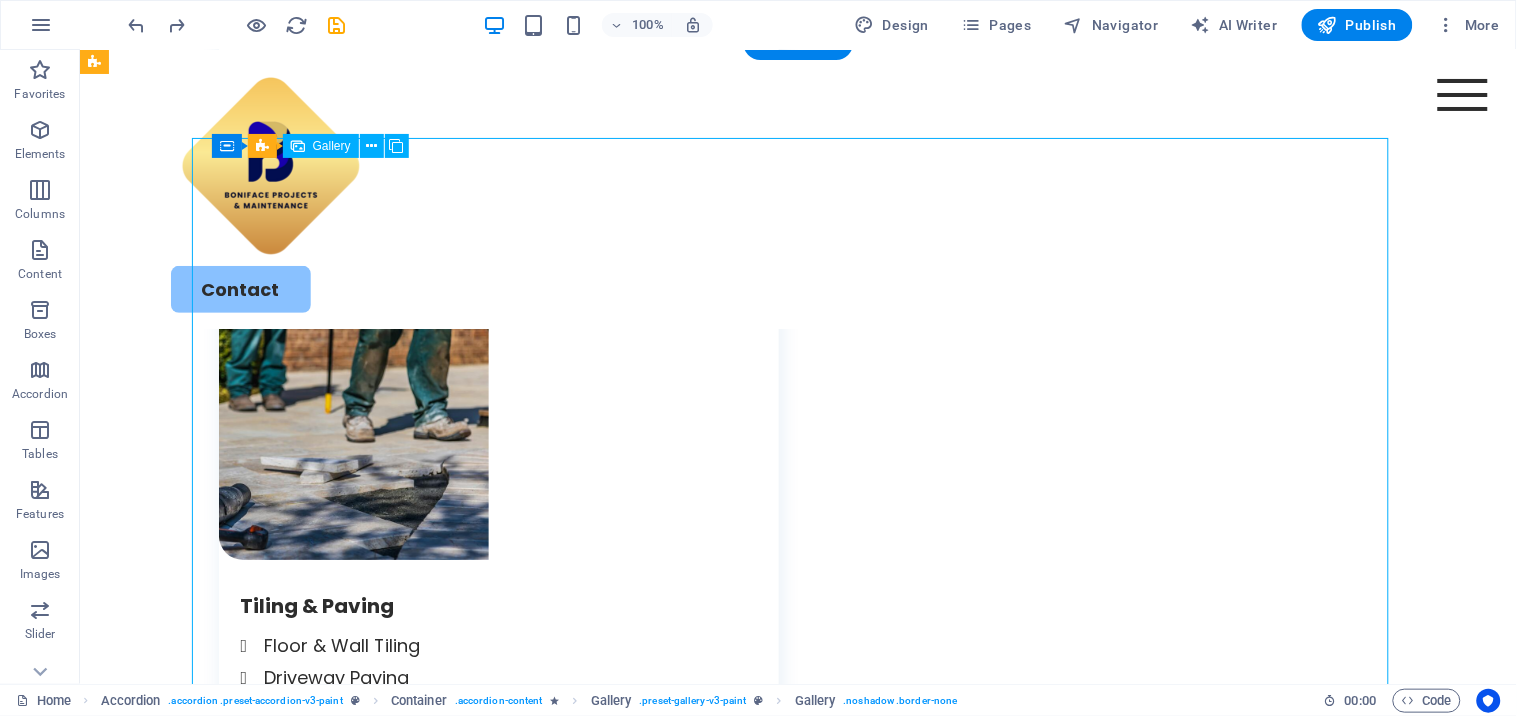 click at bounding box center (745, 2305) 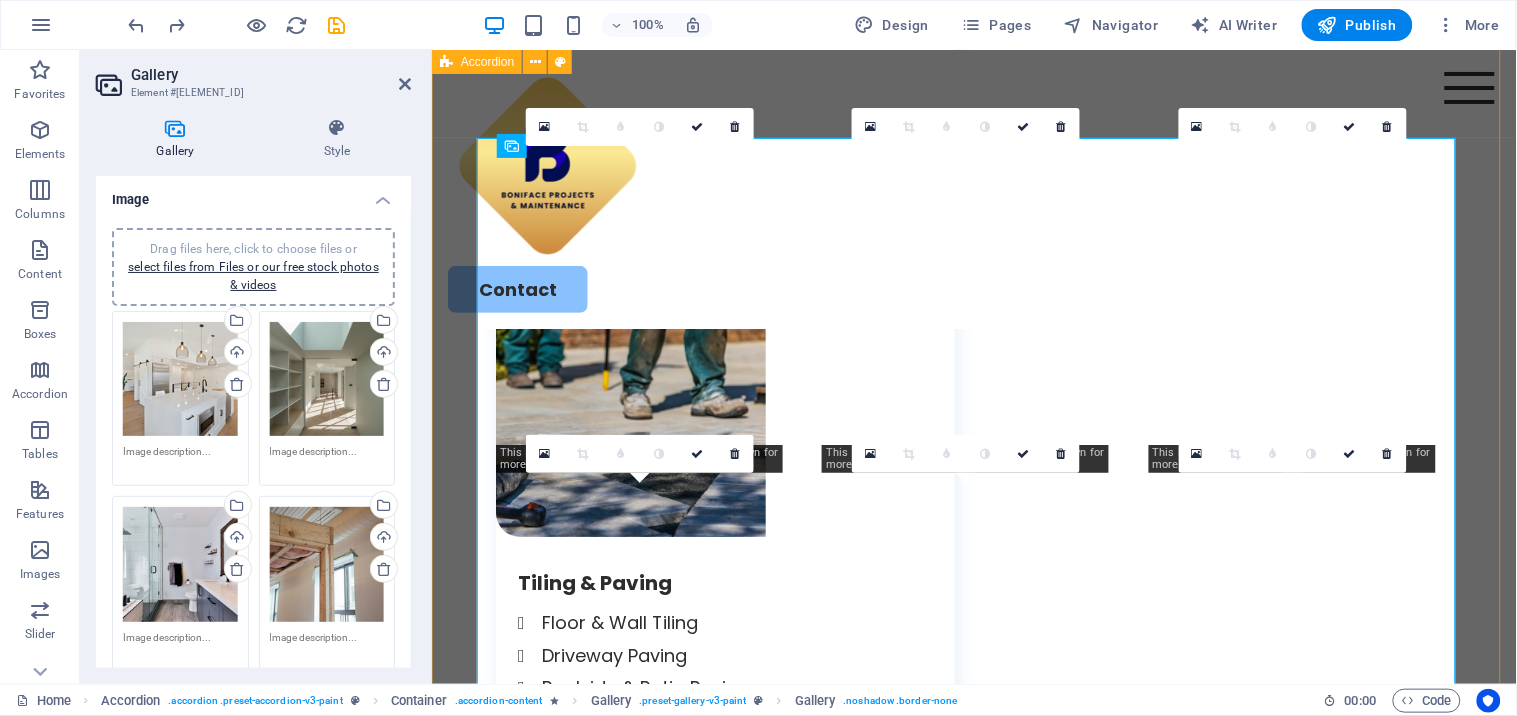 scroll, scrollTop: 3611, scrollLeft: 0, axis: vertical 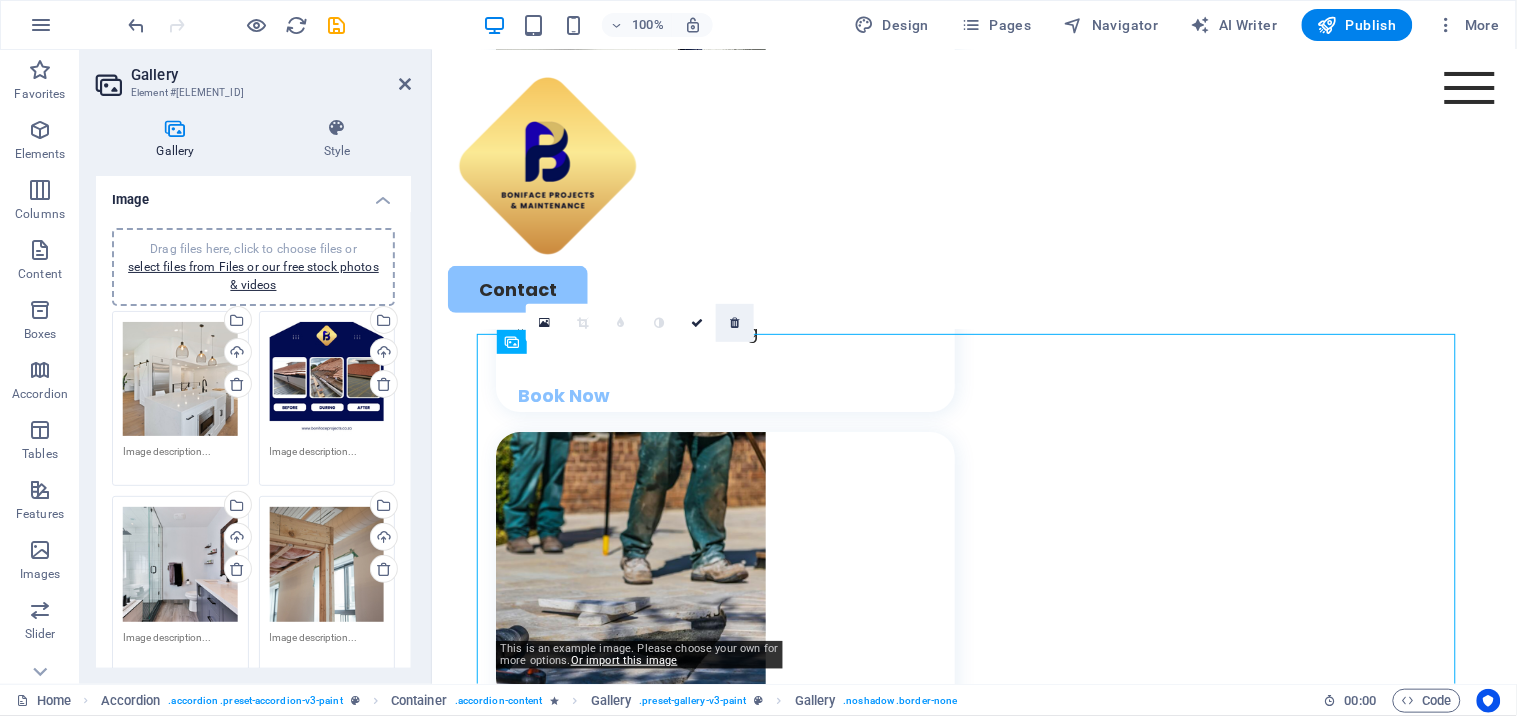 click at bounding box center [735, 323] 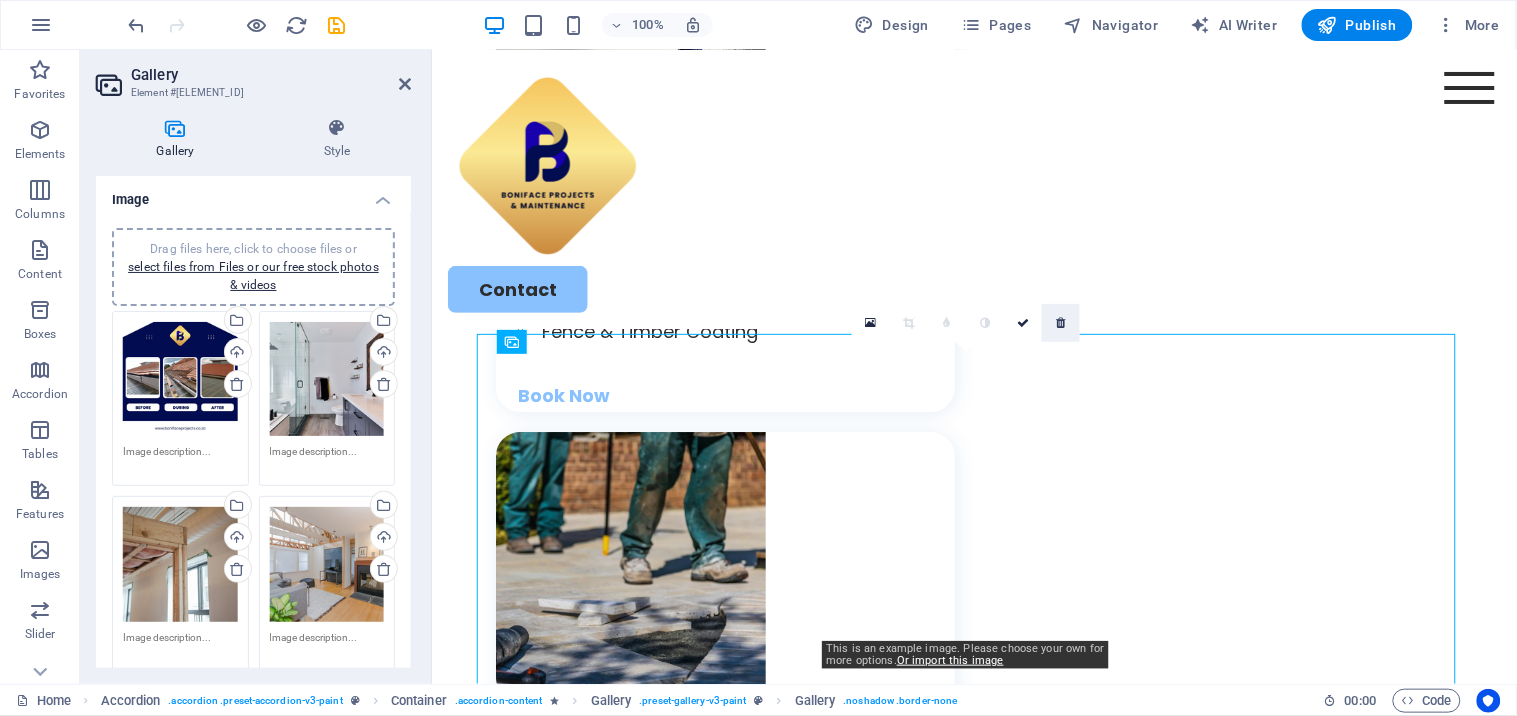 click at bounding box center [1061, 323] 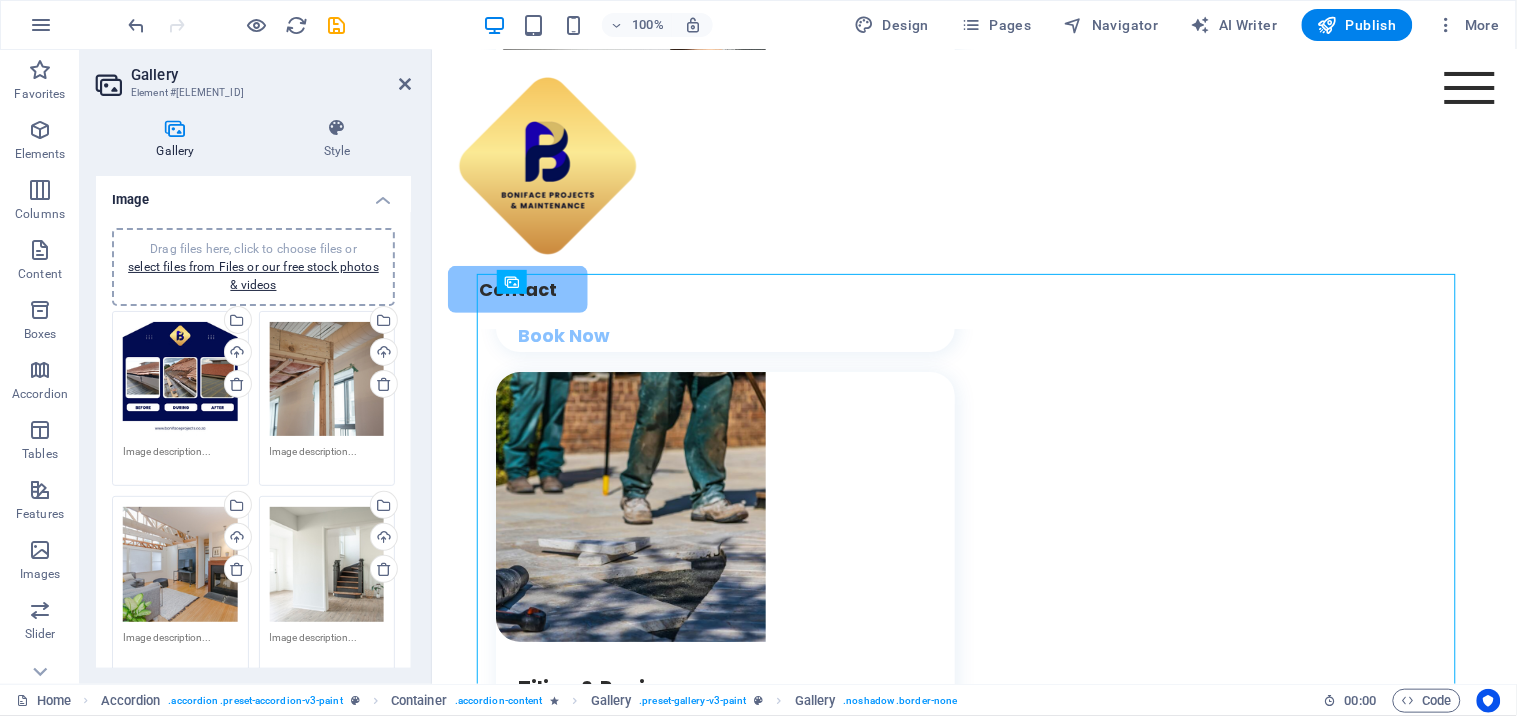 scroll, scrollTop: 3385, scrollLeft: 0, axis: vertical 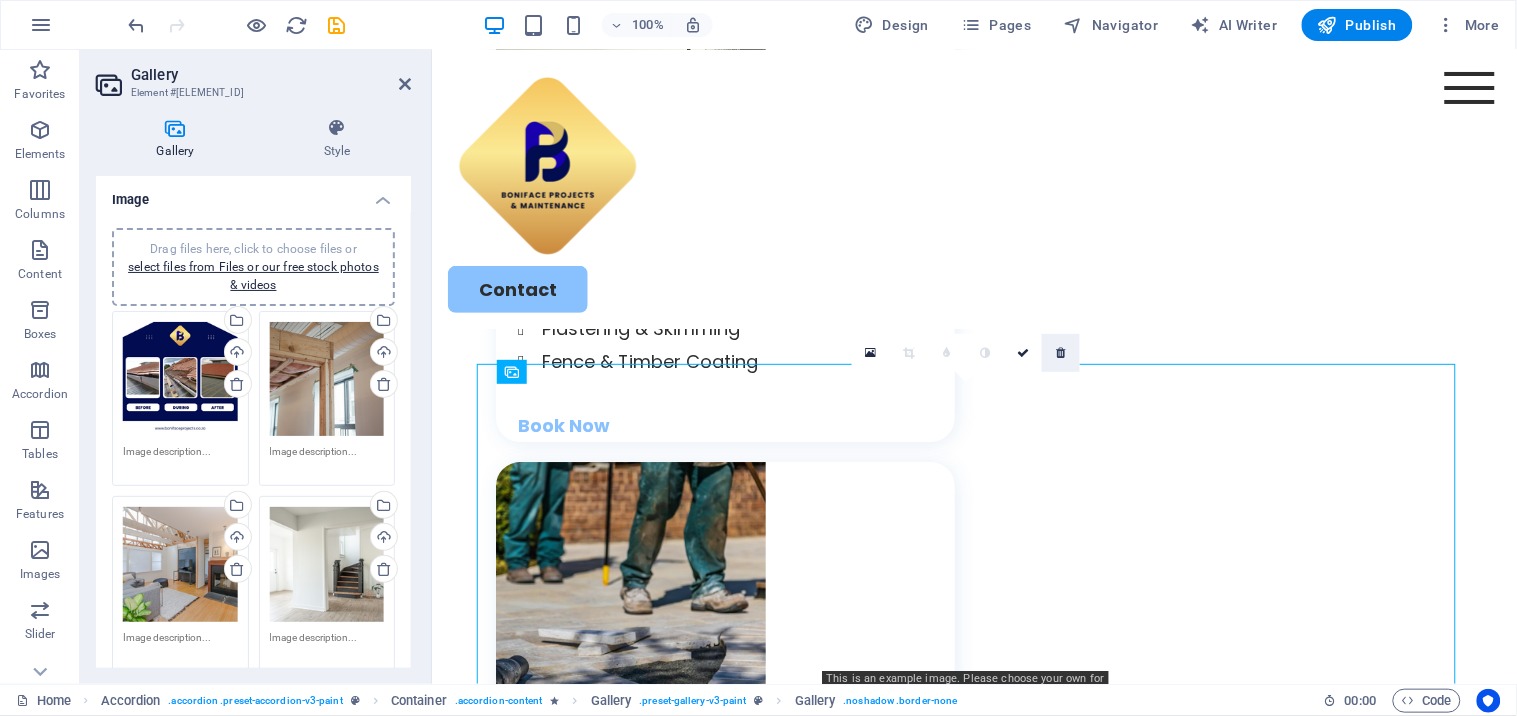 click at bounding box center [1061, 353] 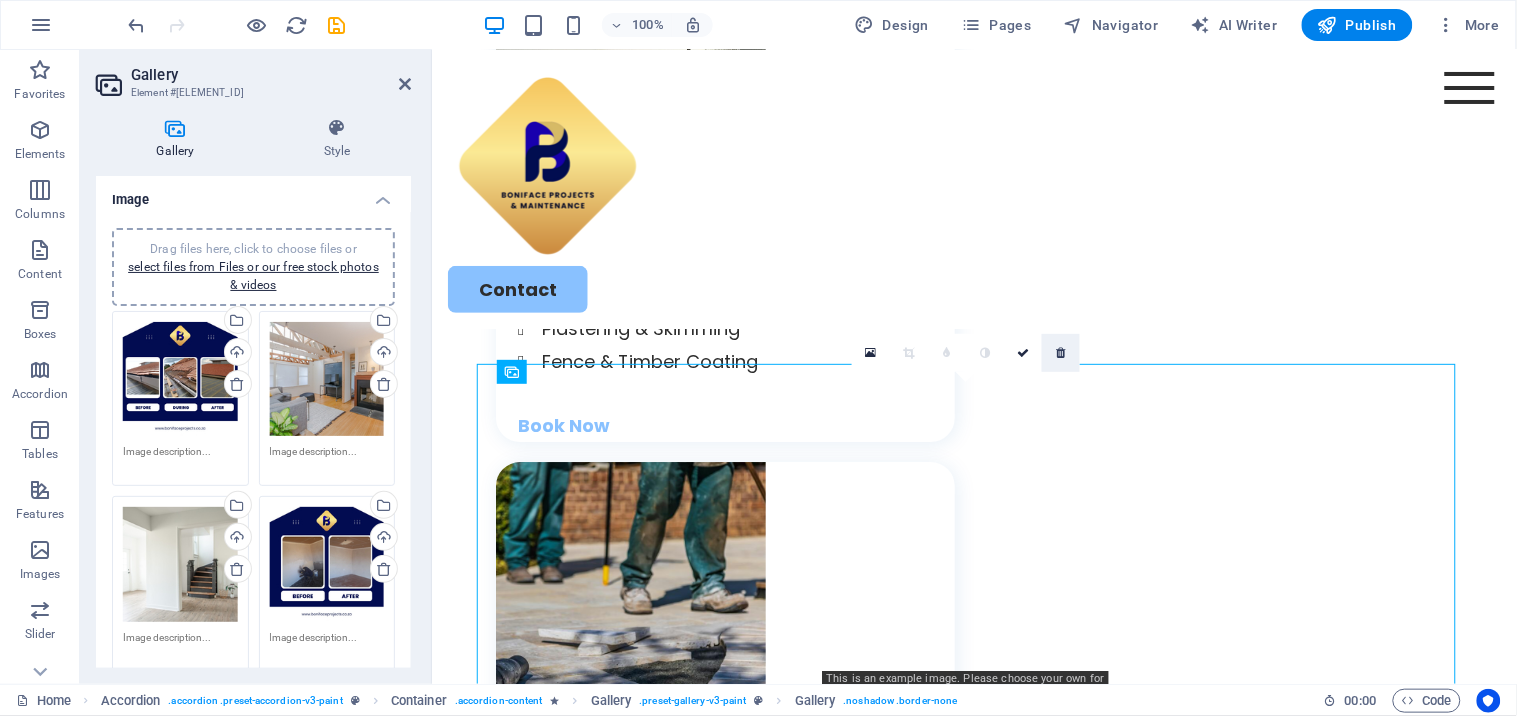 click at bounding box center (1061, 353) 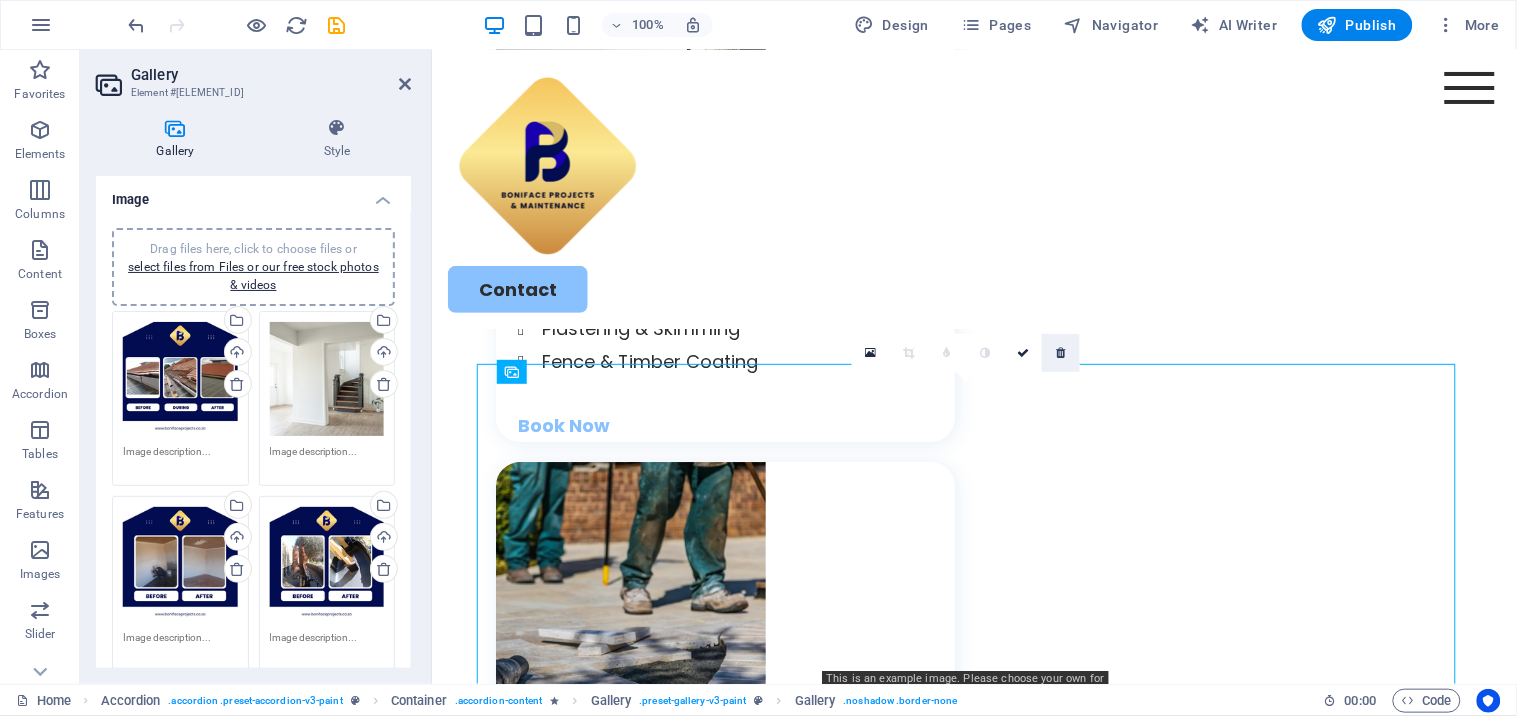 click at bounding box center [1061, 353] 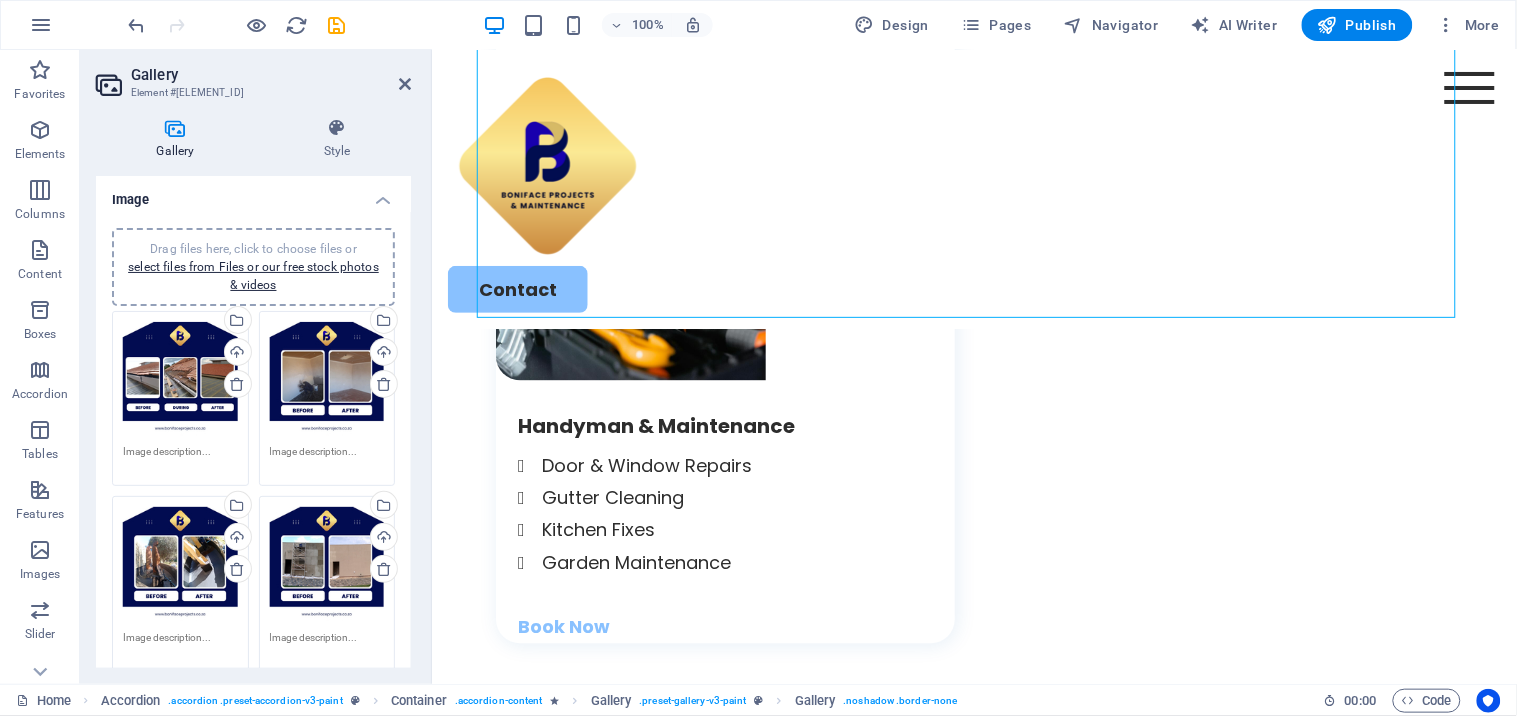 scroll, scrollTop: 4781, scrollLeft: 0, axis: vertical 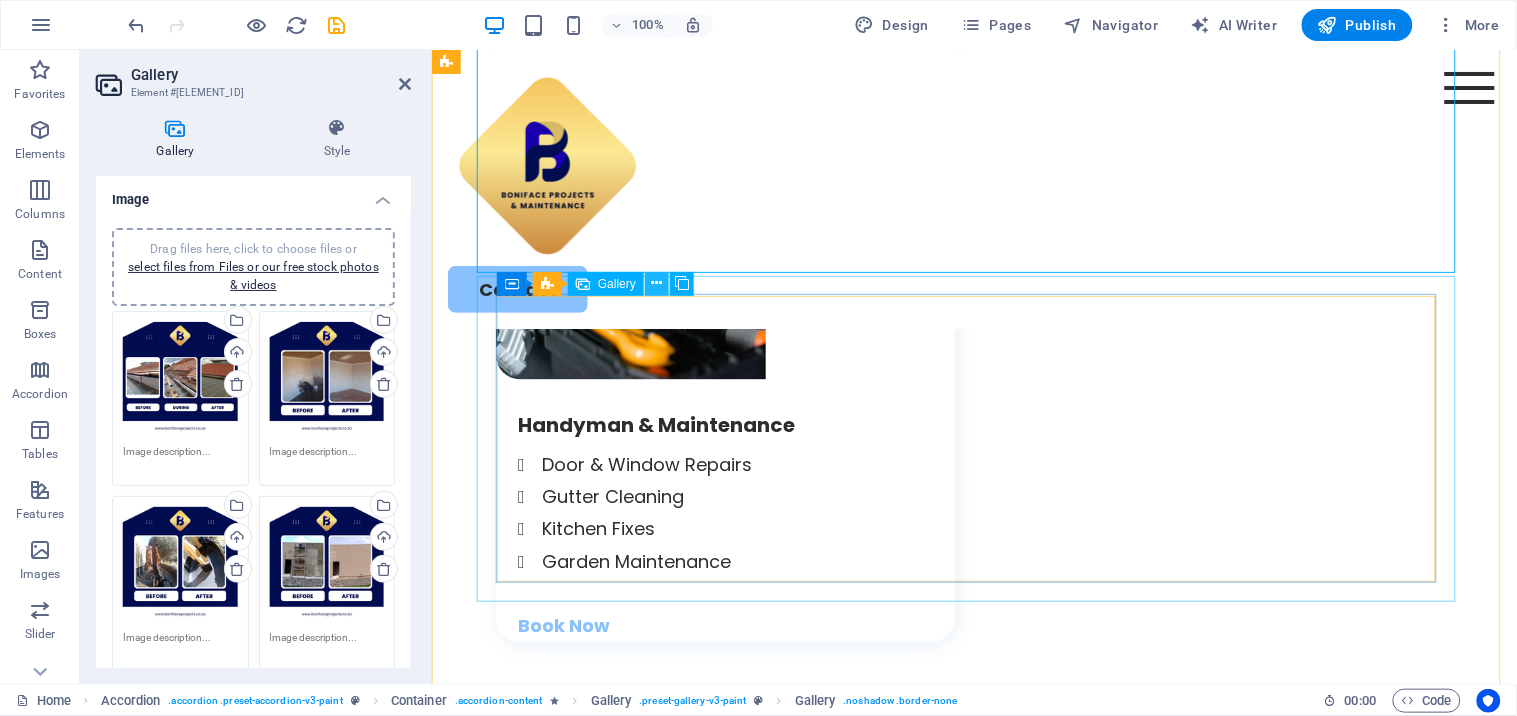 click at bounding box center [657, 283] 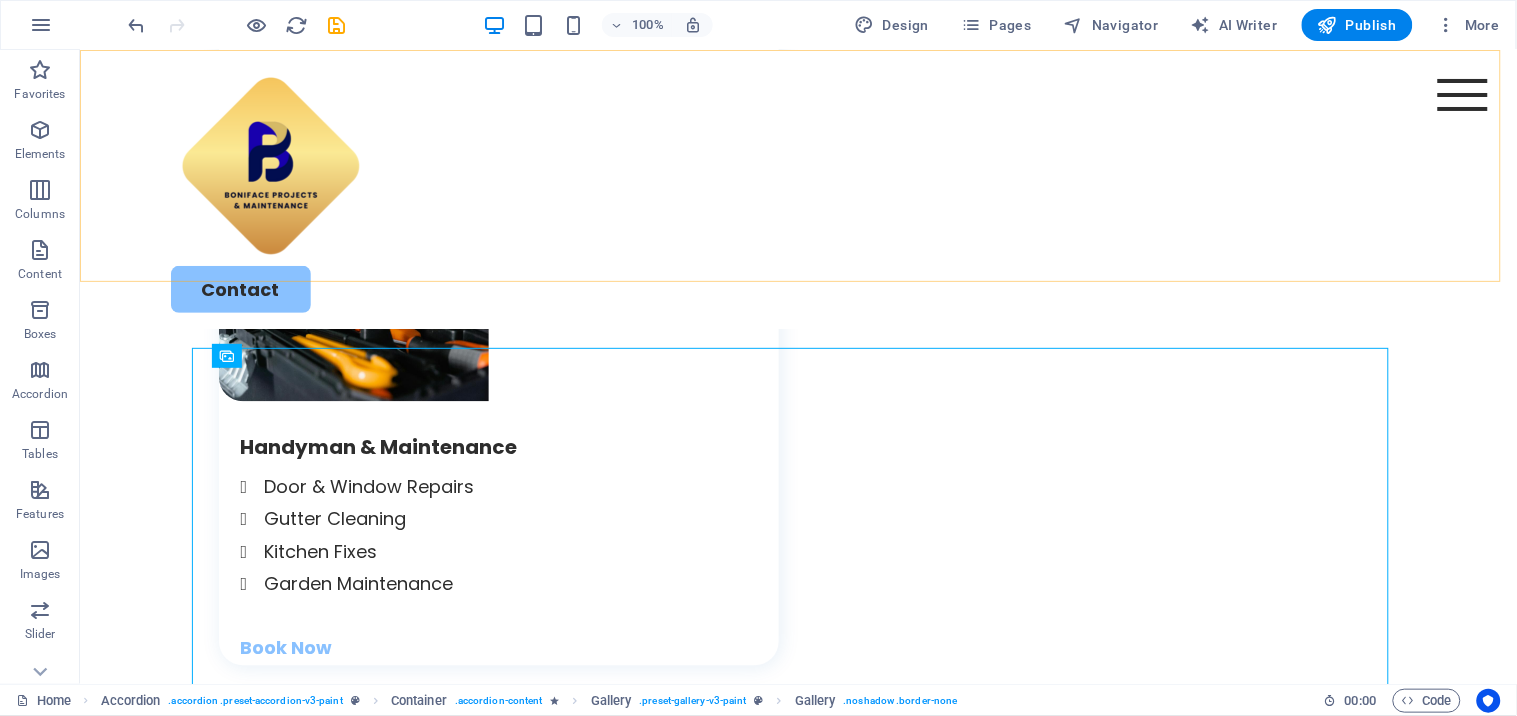 scroll, scrollTop: 4968, scrollLeft: 0, axis: vertical 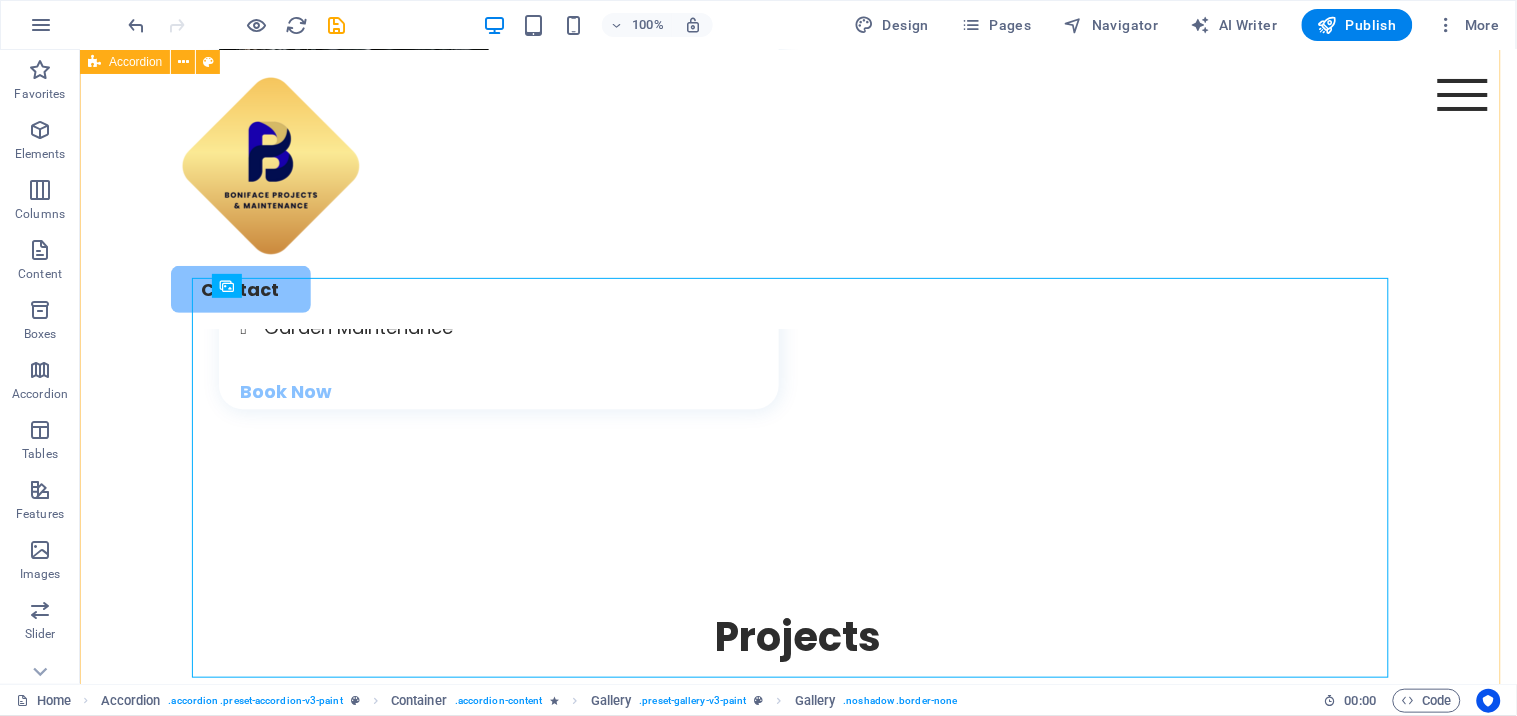 click on "Kitchen Bedroom Cabinet Bathroom" at bounding box center (797, 1074) 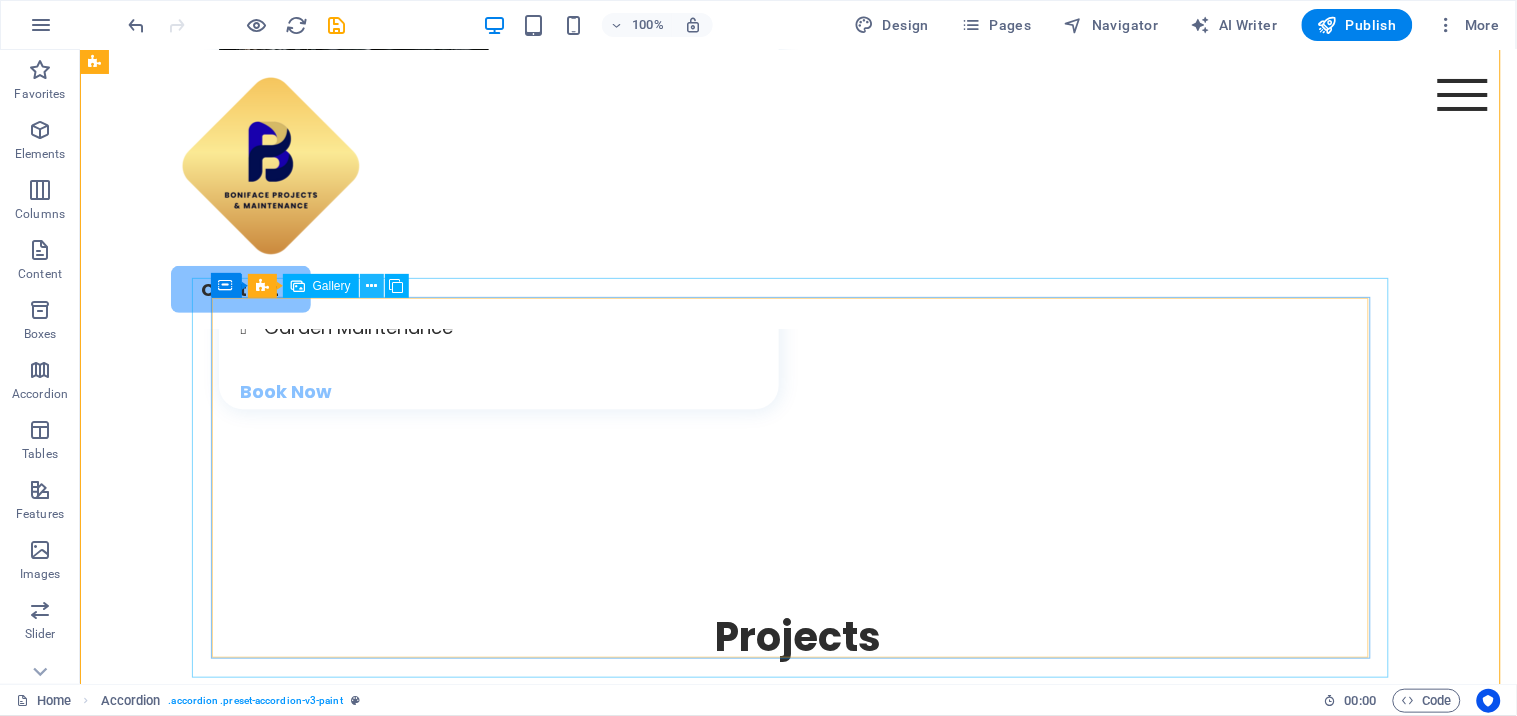 click at bounding box center [372, 286] 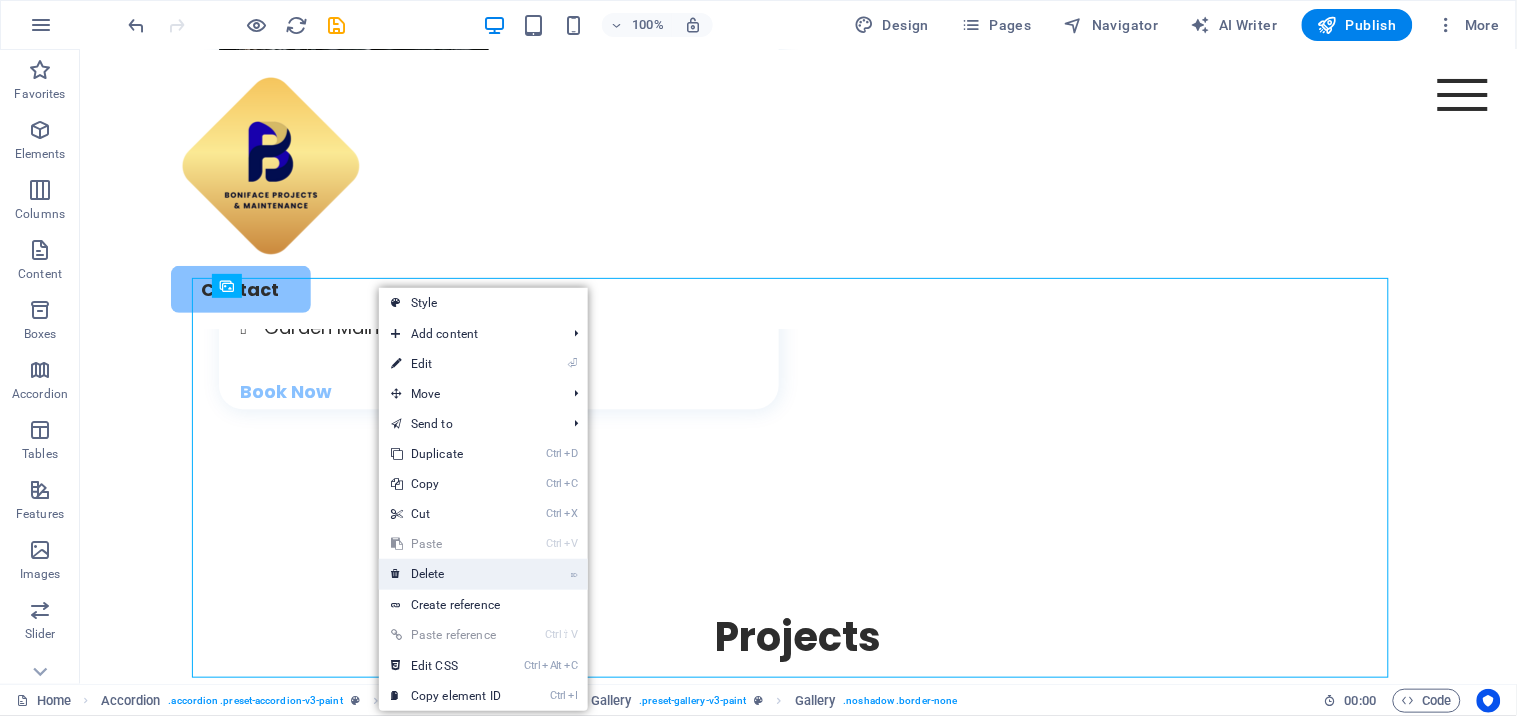 click on "⌦  Delete" at bounding box center (446, 574) 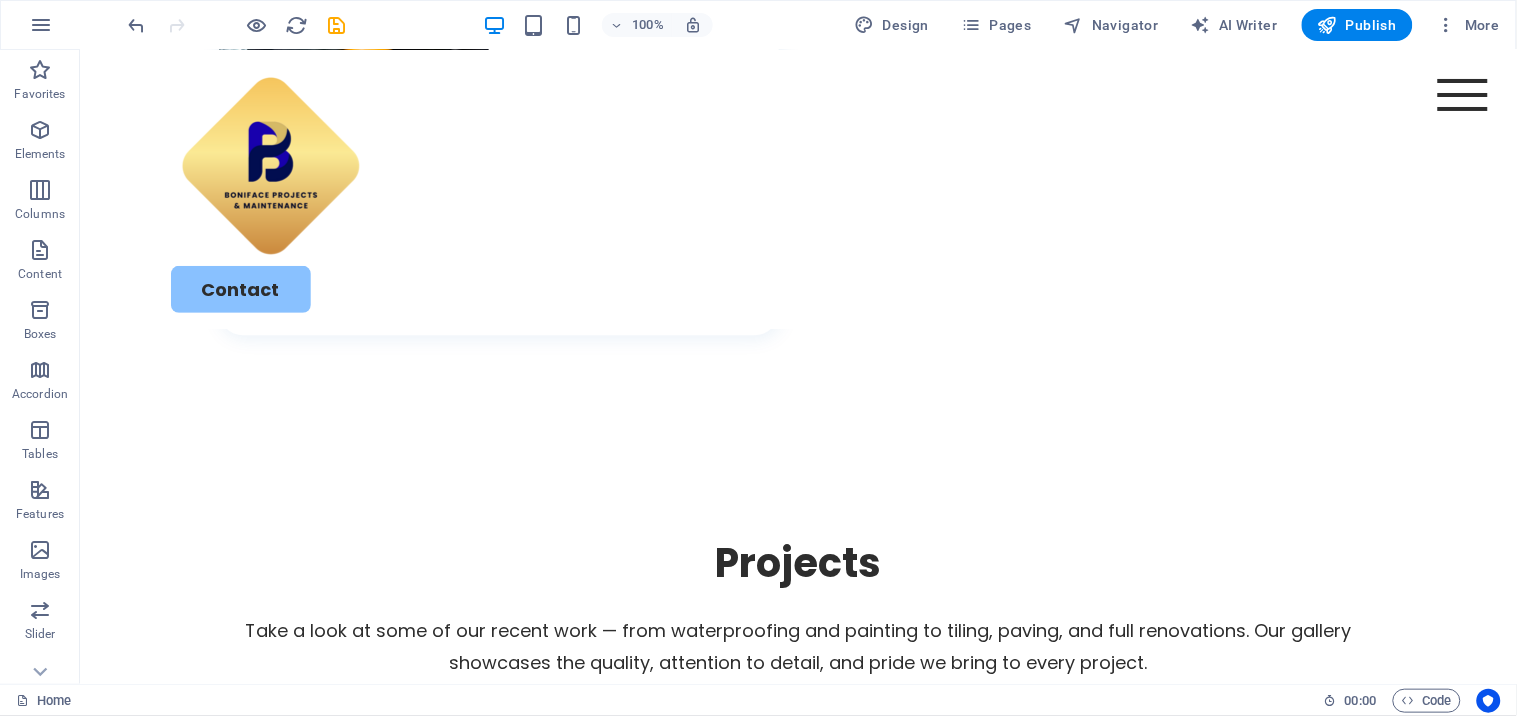 scroll, scrollTop: 5053, scrollLeft: 0, axis: vertical 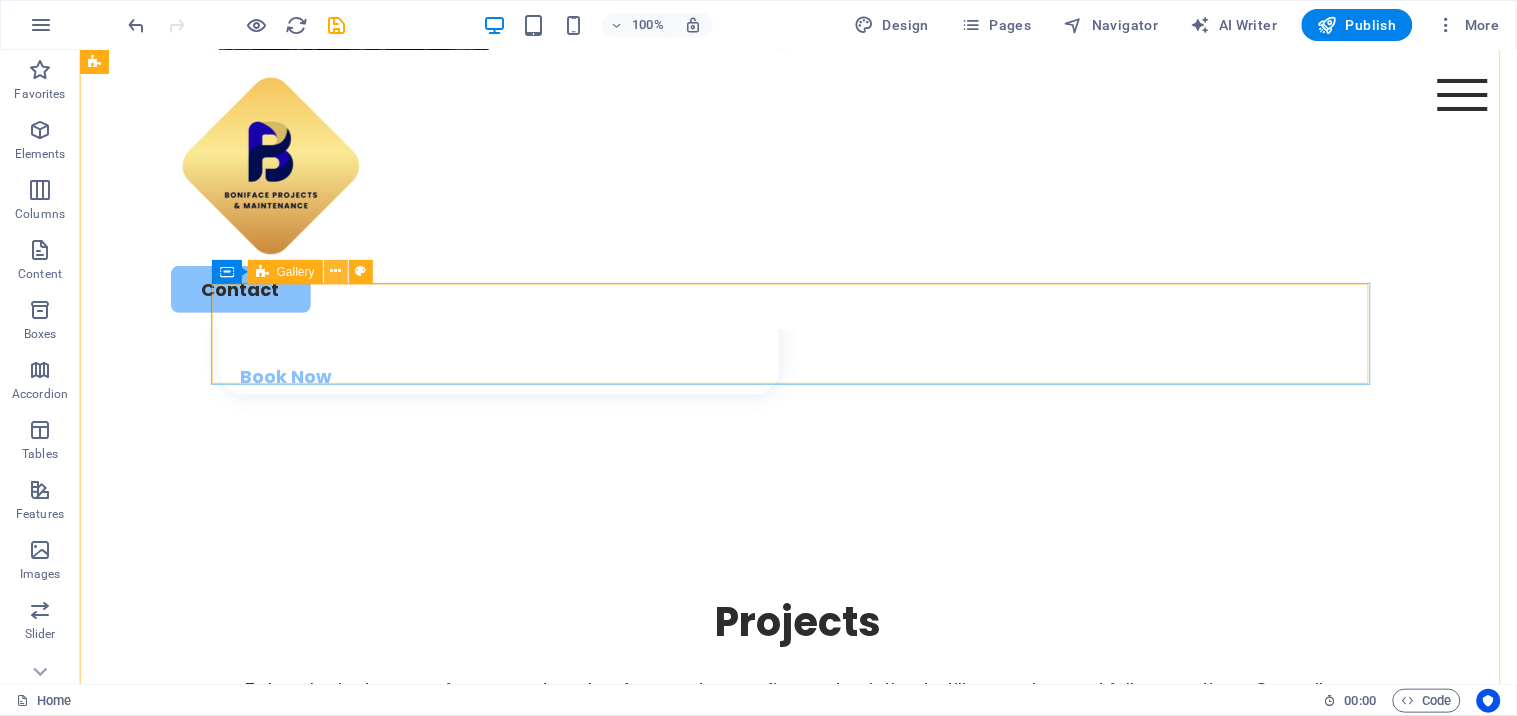 click at bounding box center [335, 271] 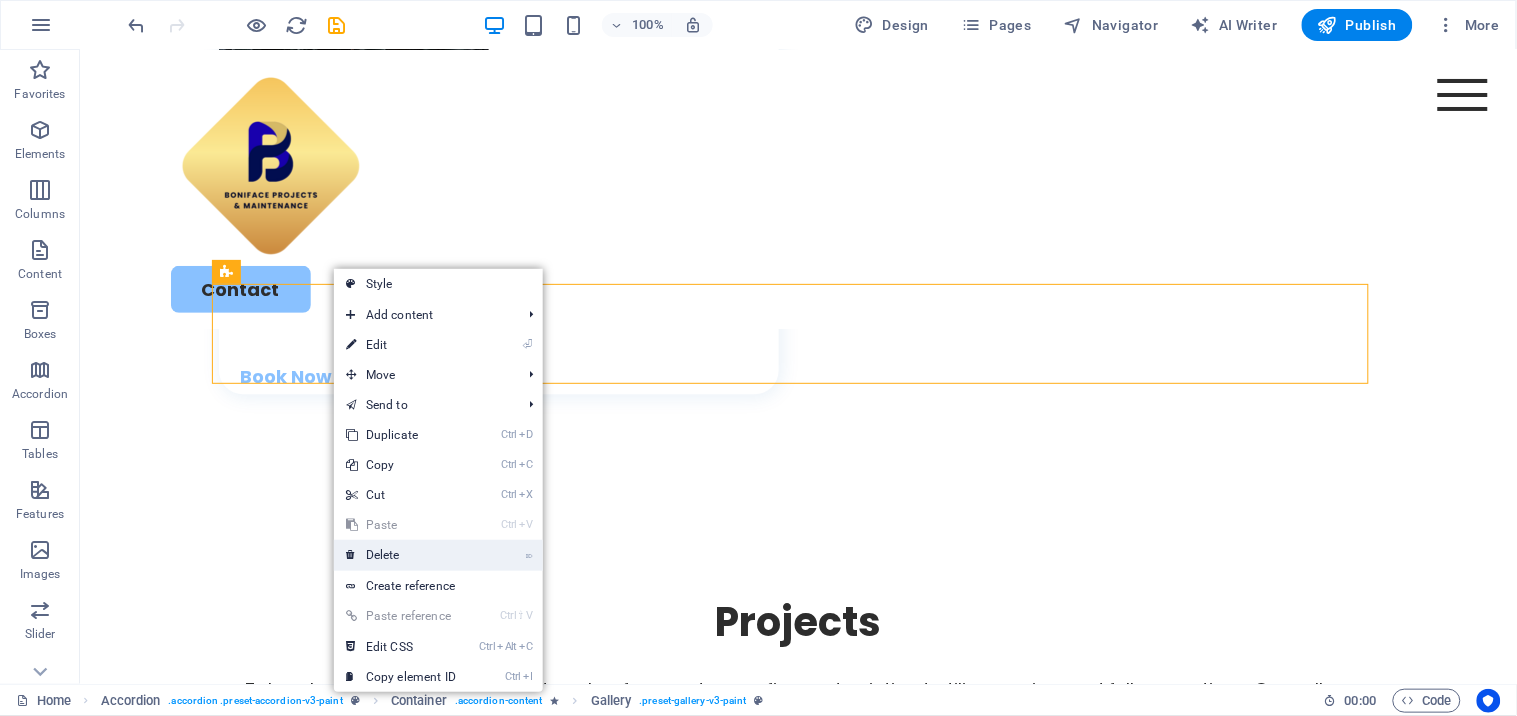 click on "⌦  Delete" at bounding box center (401, 555) 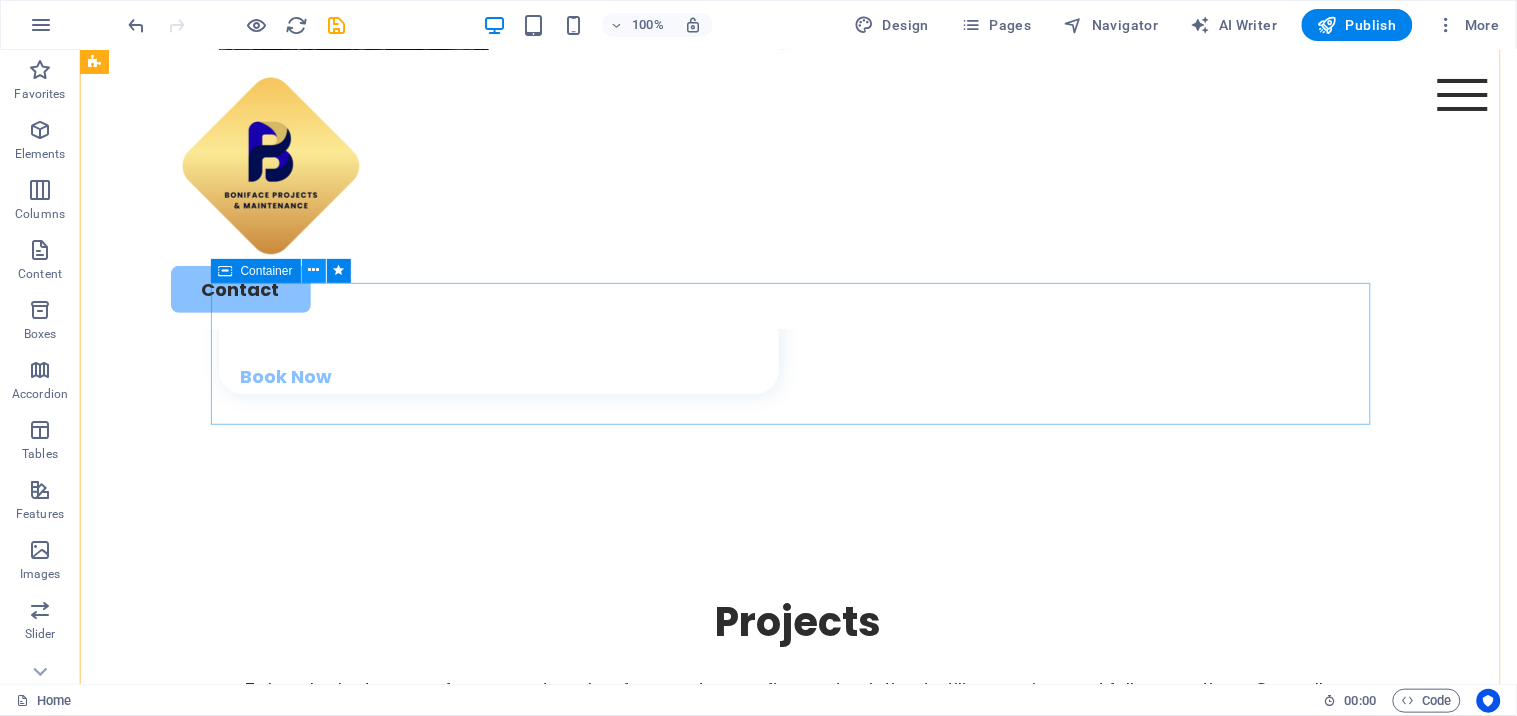 click at bounding box center (313, 270) 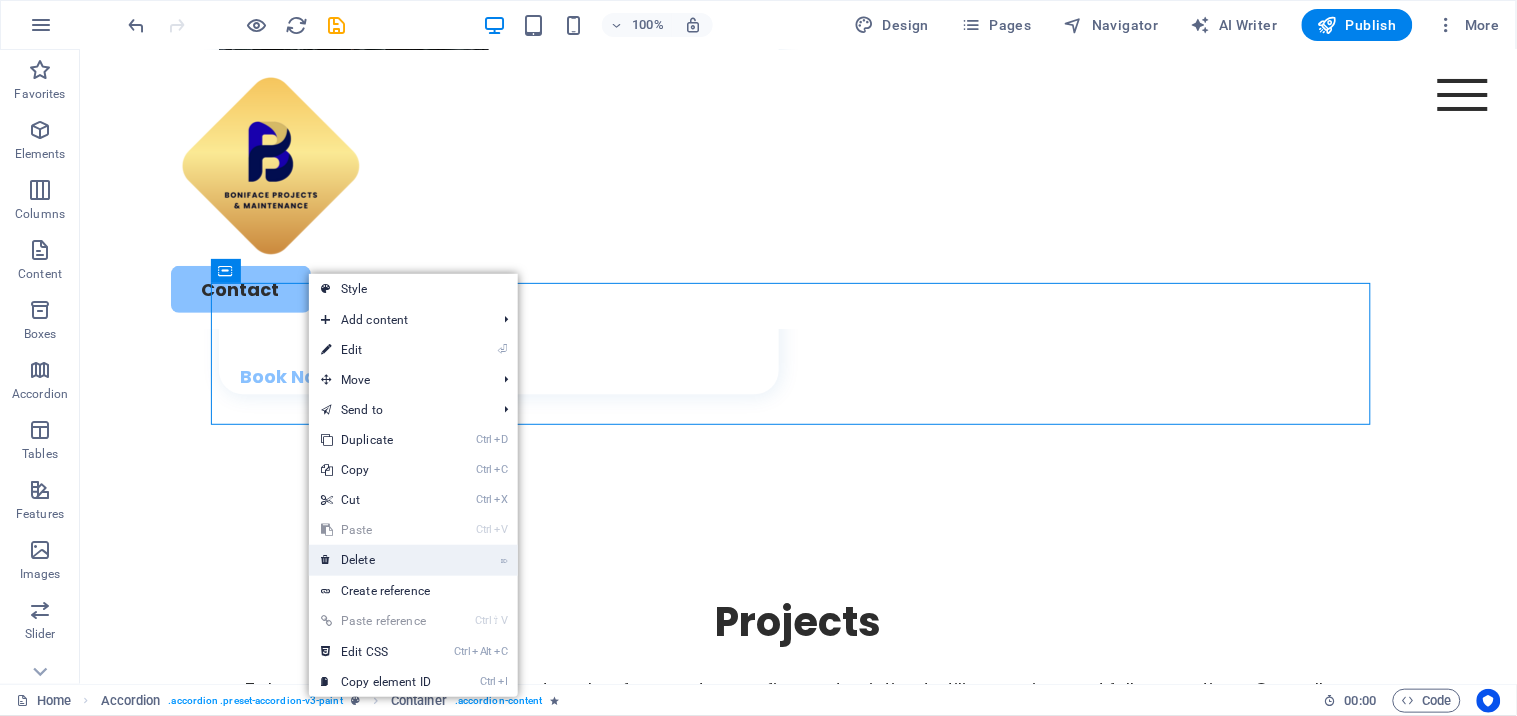 click on "⌦  Delete" at bounding box center (376, 560) 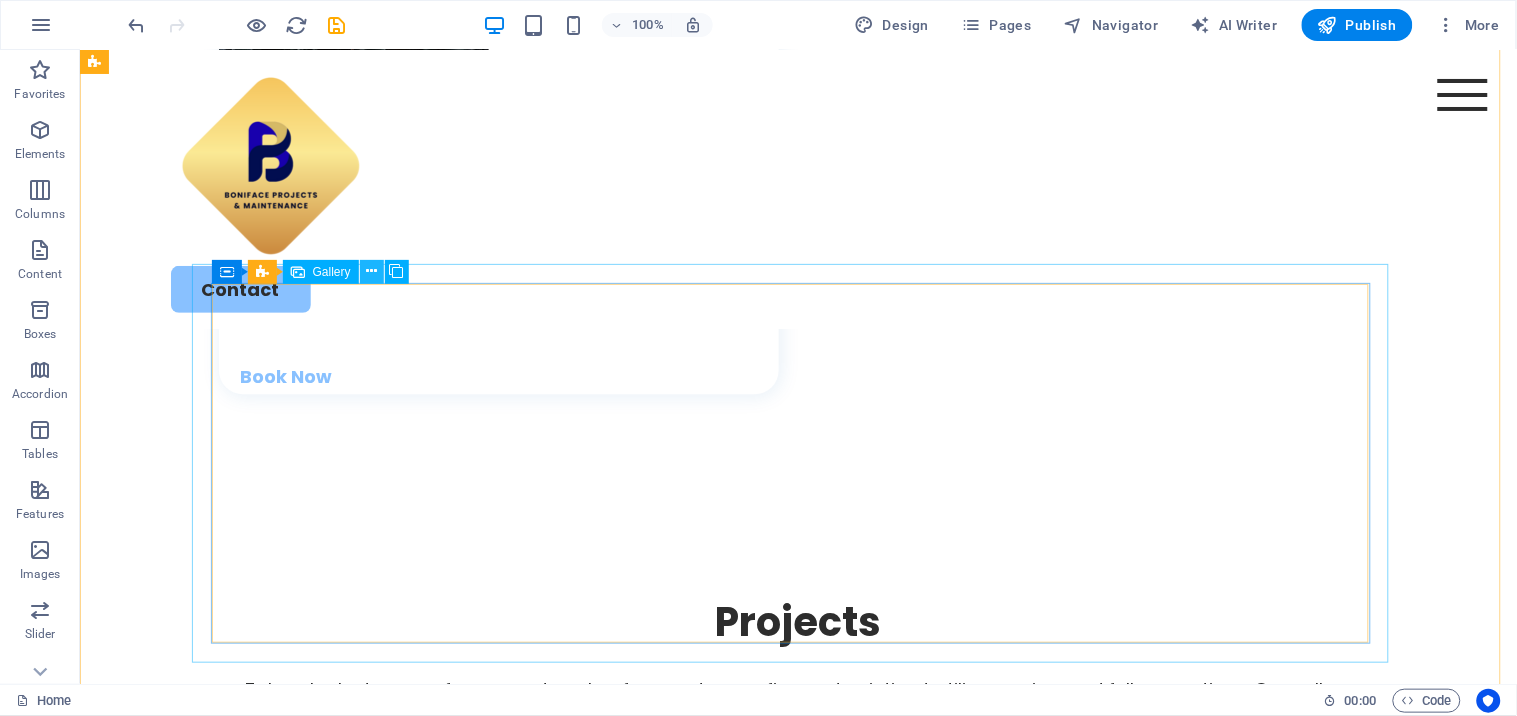click at bounding box center (371, 271) 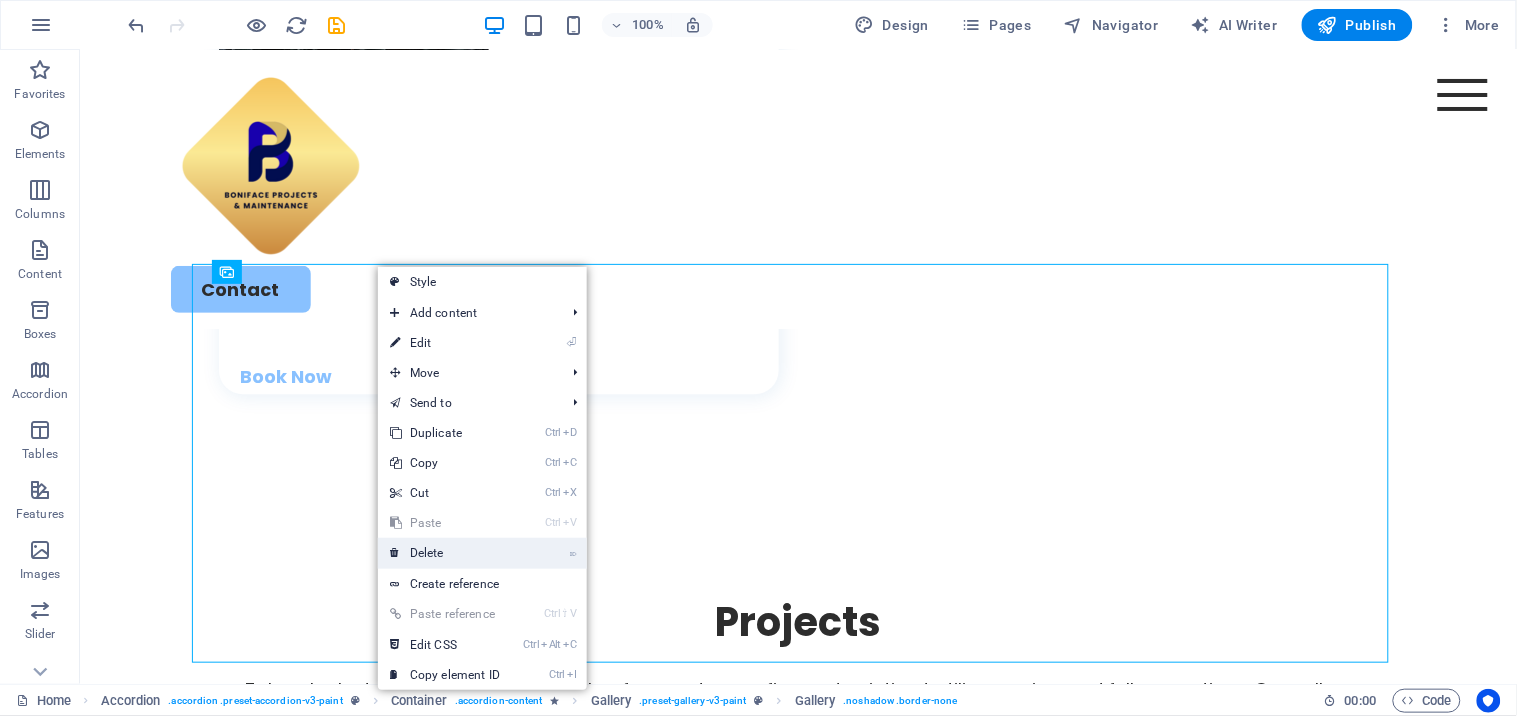 click on "⌦  Delete" at bounding box center (445, 553) 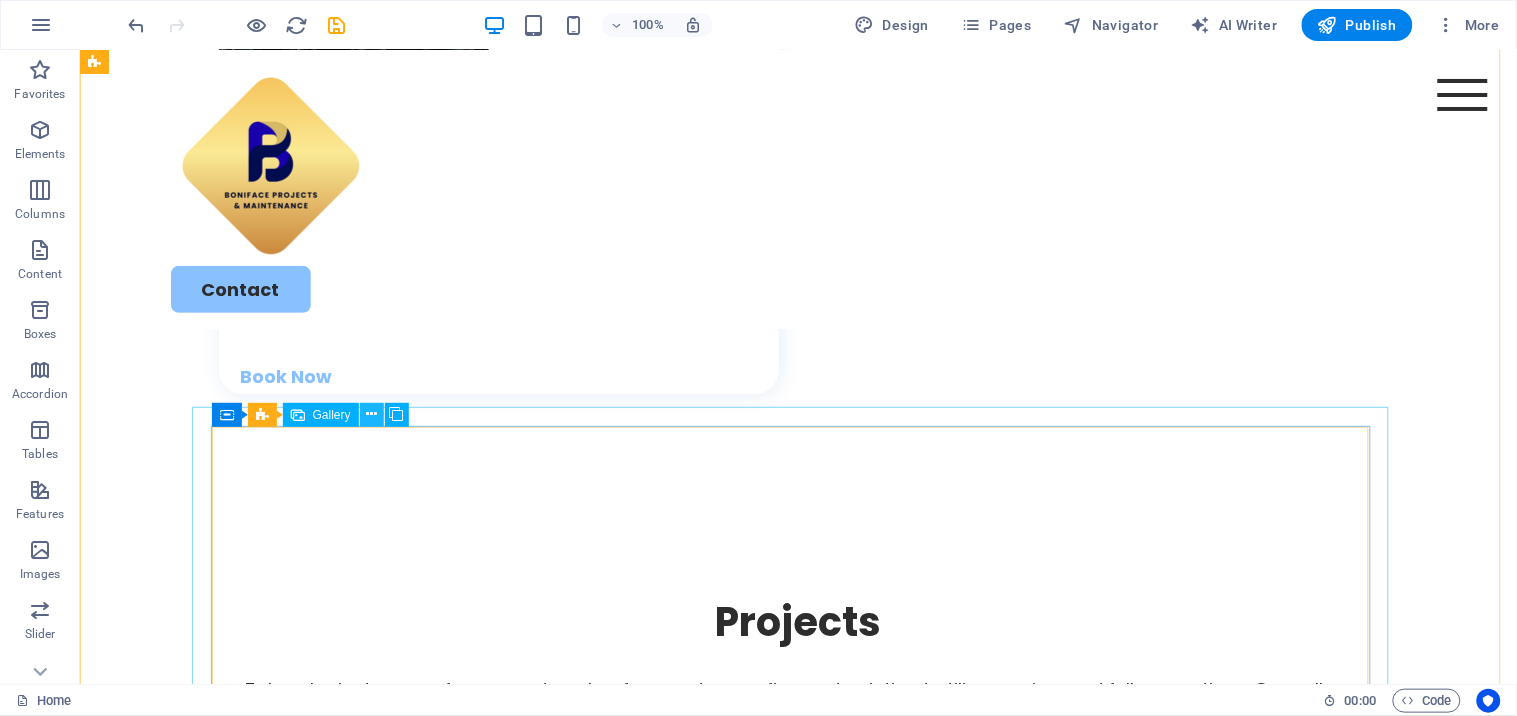 click at bounding box center [371, 414] 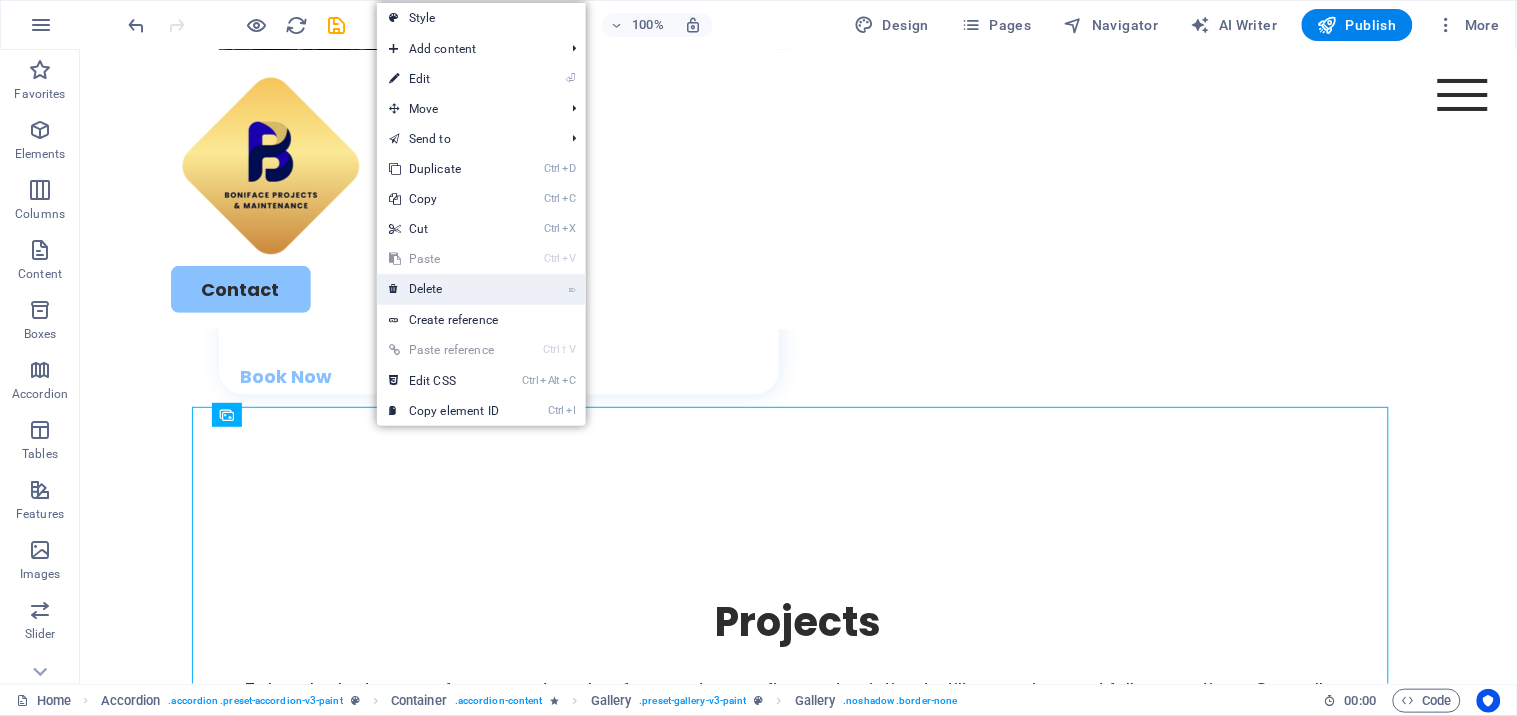 click on "⌦  Delete" at bounding box center (444, 289) 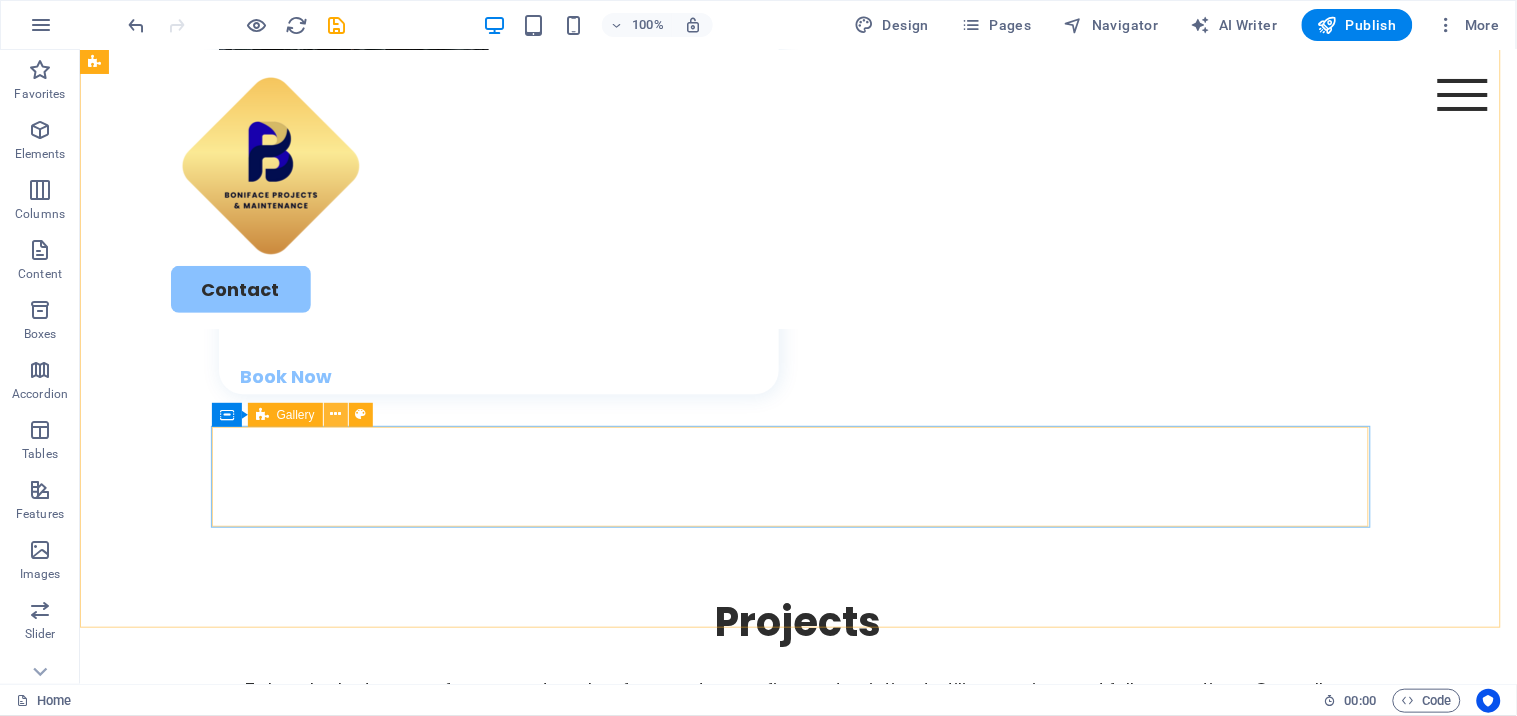 click at bounding box center [335, 414] 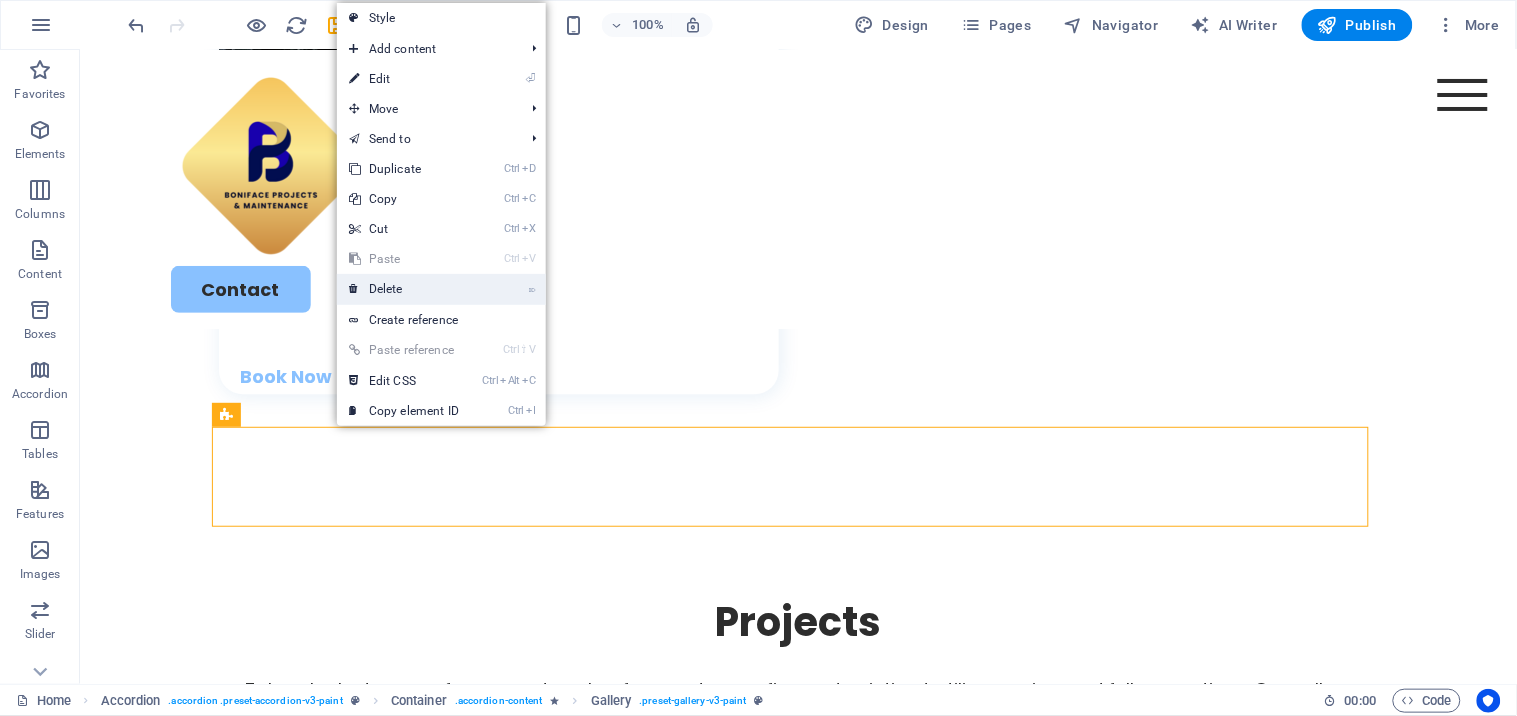 click on "⌦  Delete" at bounding box center [404, 289] 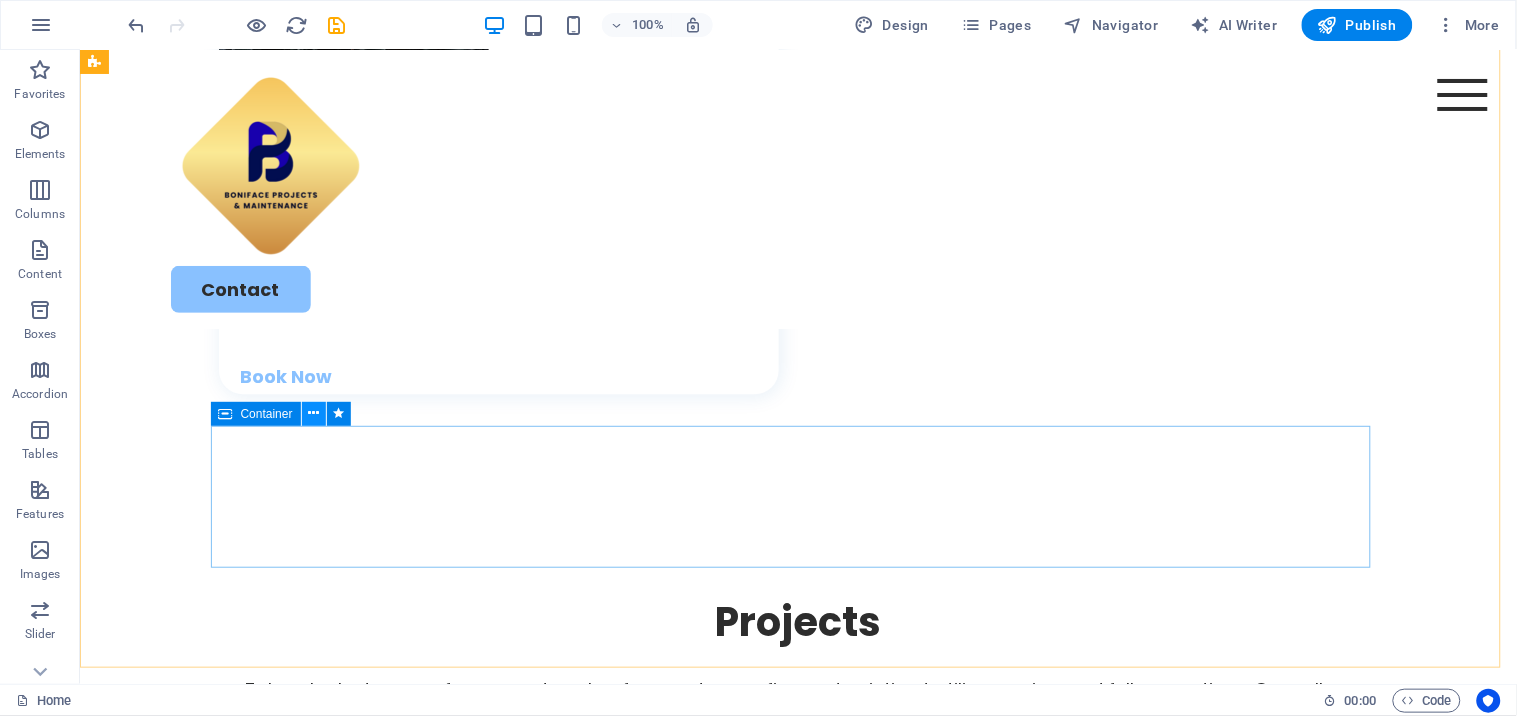click at bounding box center [313, 413] 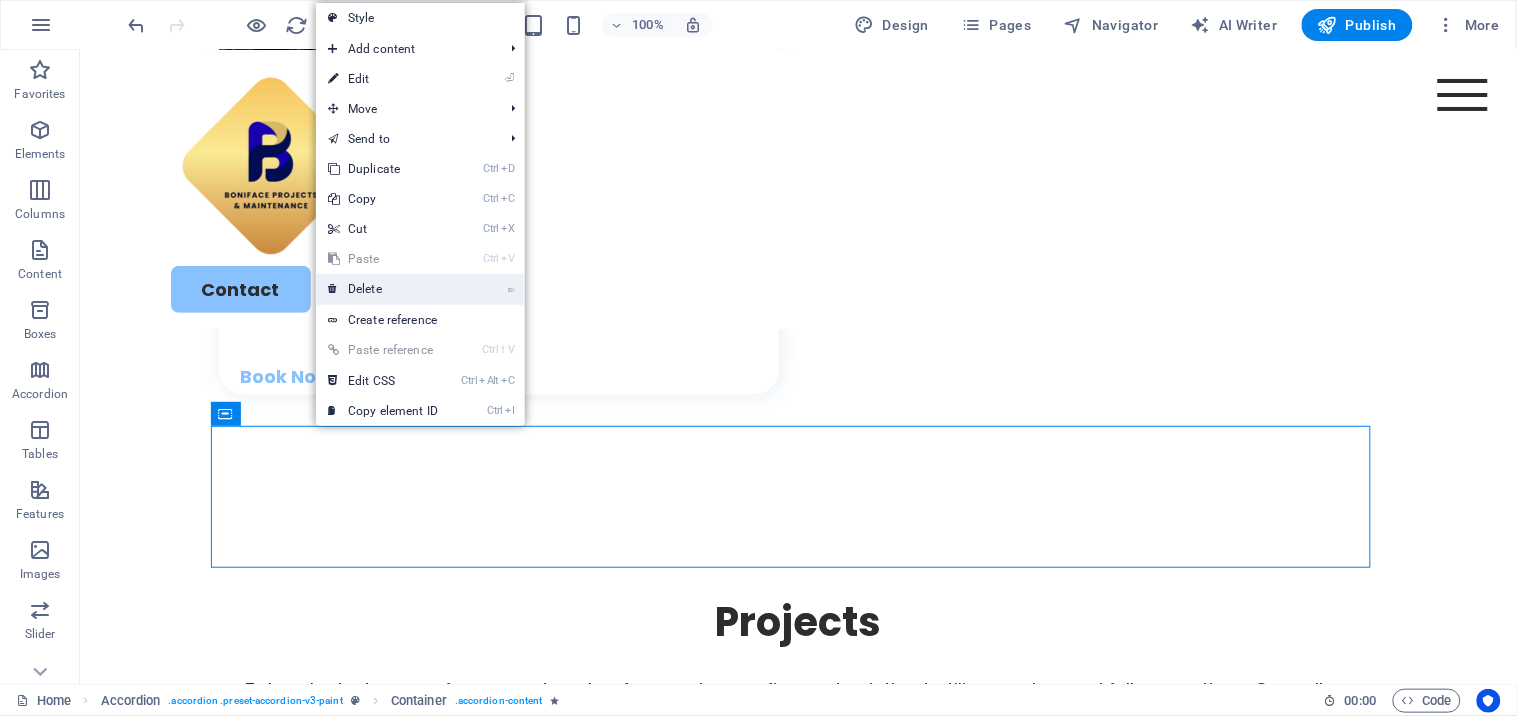 click on "⌦  Delete" at bounding box center (383, 289) 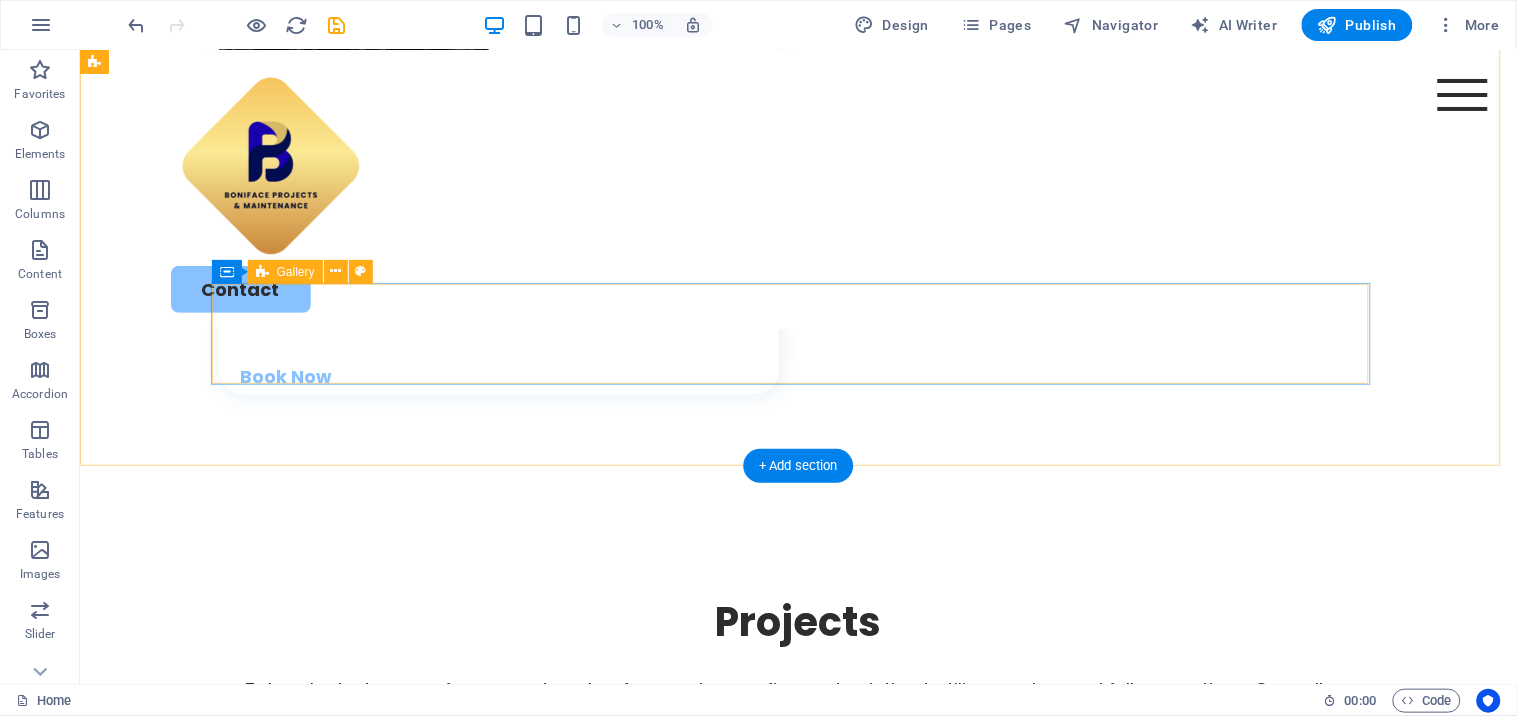 scroll, scrollTop: 5073, scrollLeft: 0, axis: vertical 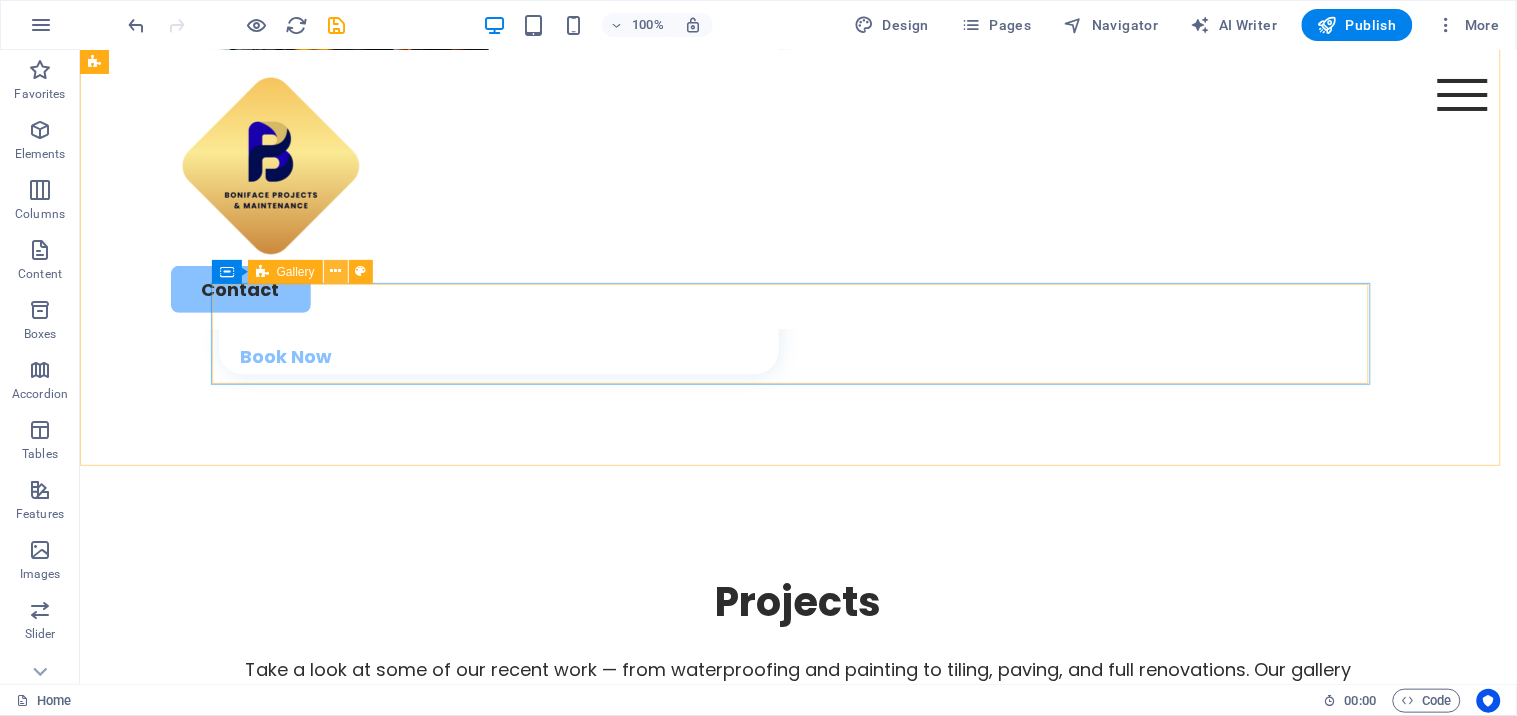 click at bounding box center [335, 271] 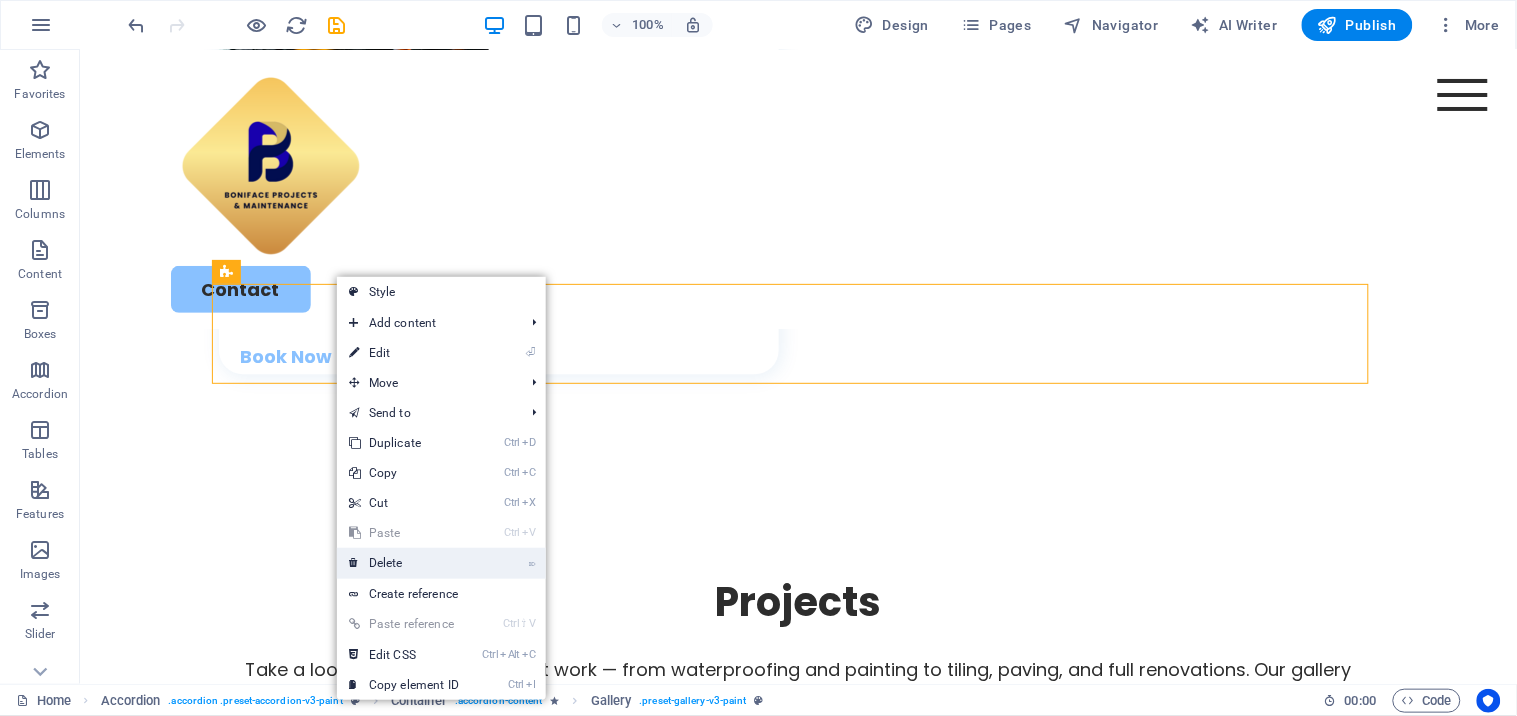 click on "⌦  Delete" at bounding box center [404, 563] 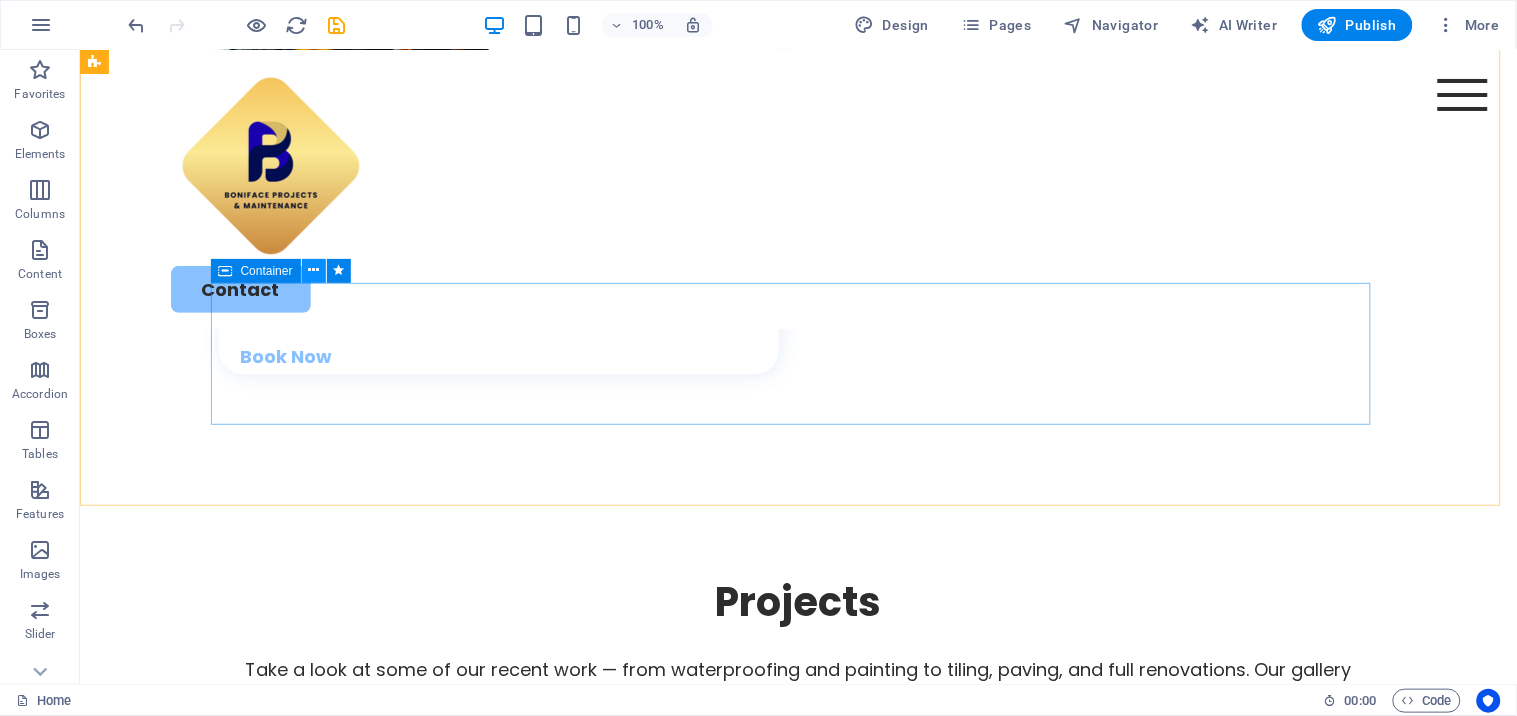 click at bounding box center (313, 270) 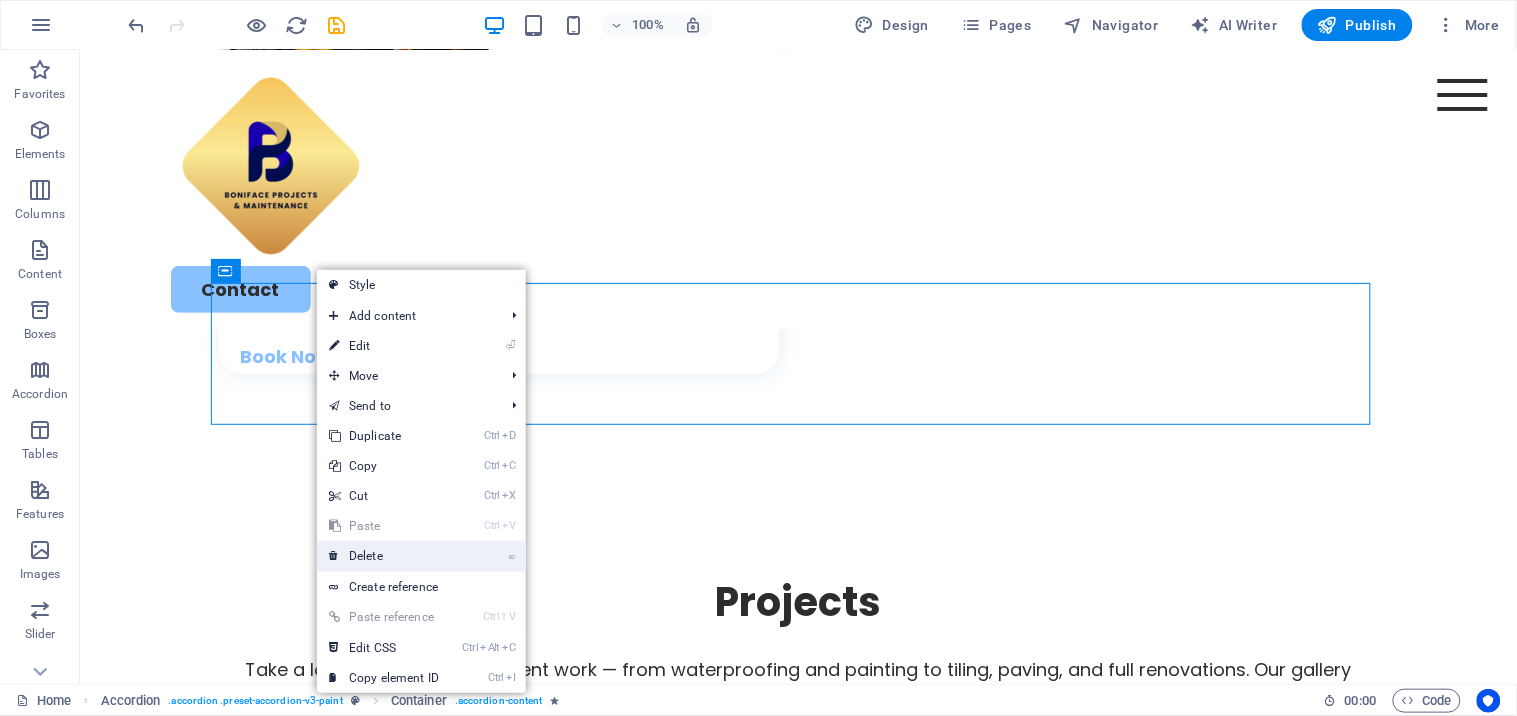 click on "⌦  Delete" at bounding box center (384, 556) 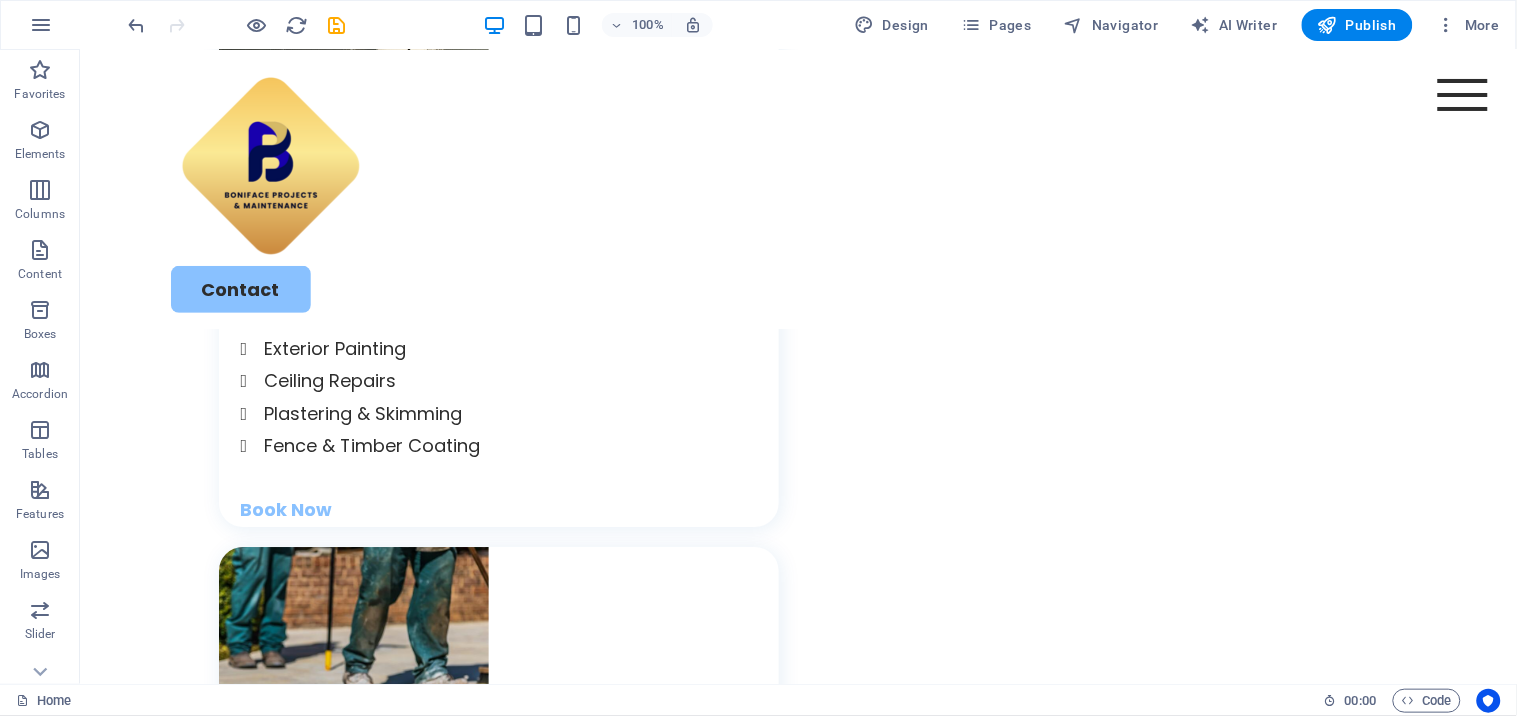 scroll, scrollTop: 3232, scrollLeft: 0, axis: vertical 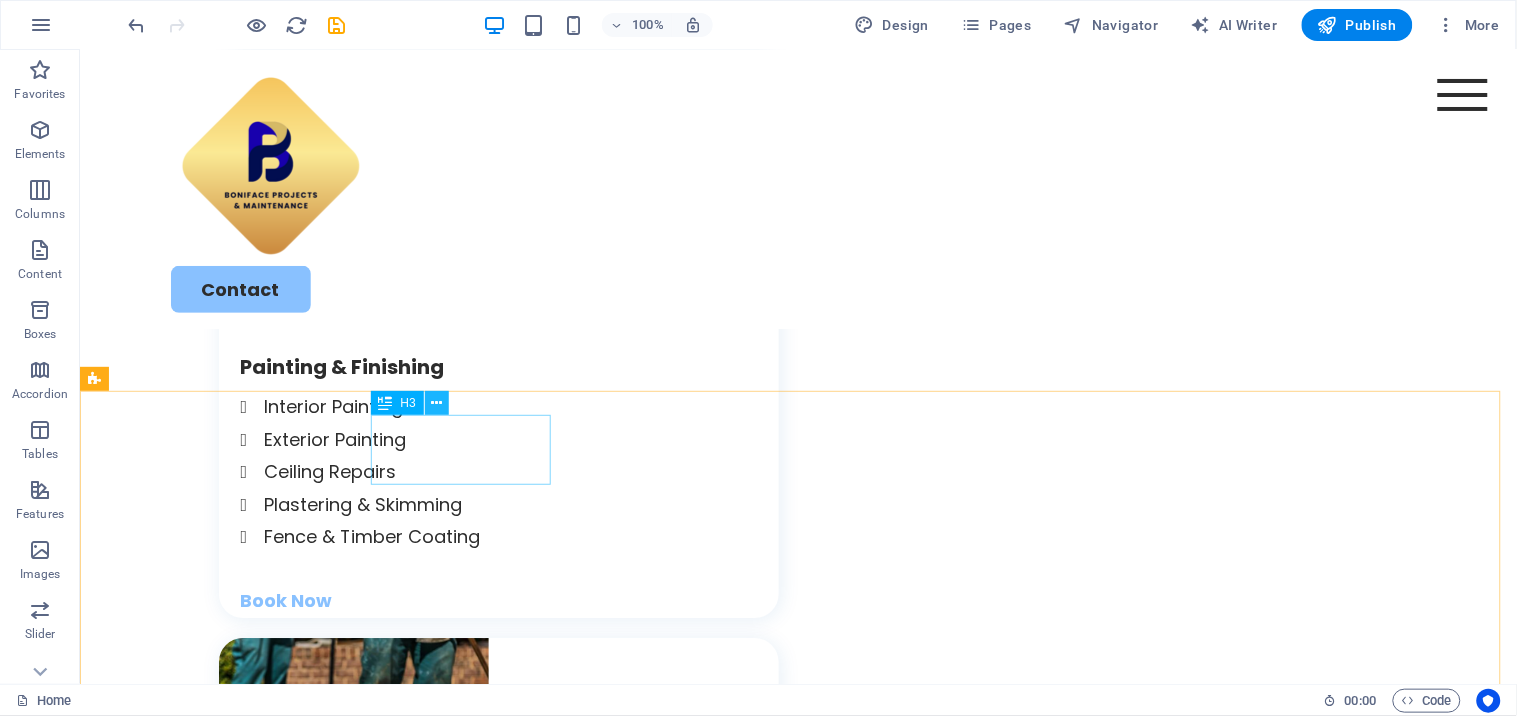 click at bounding box center (436, 403) 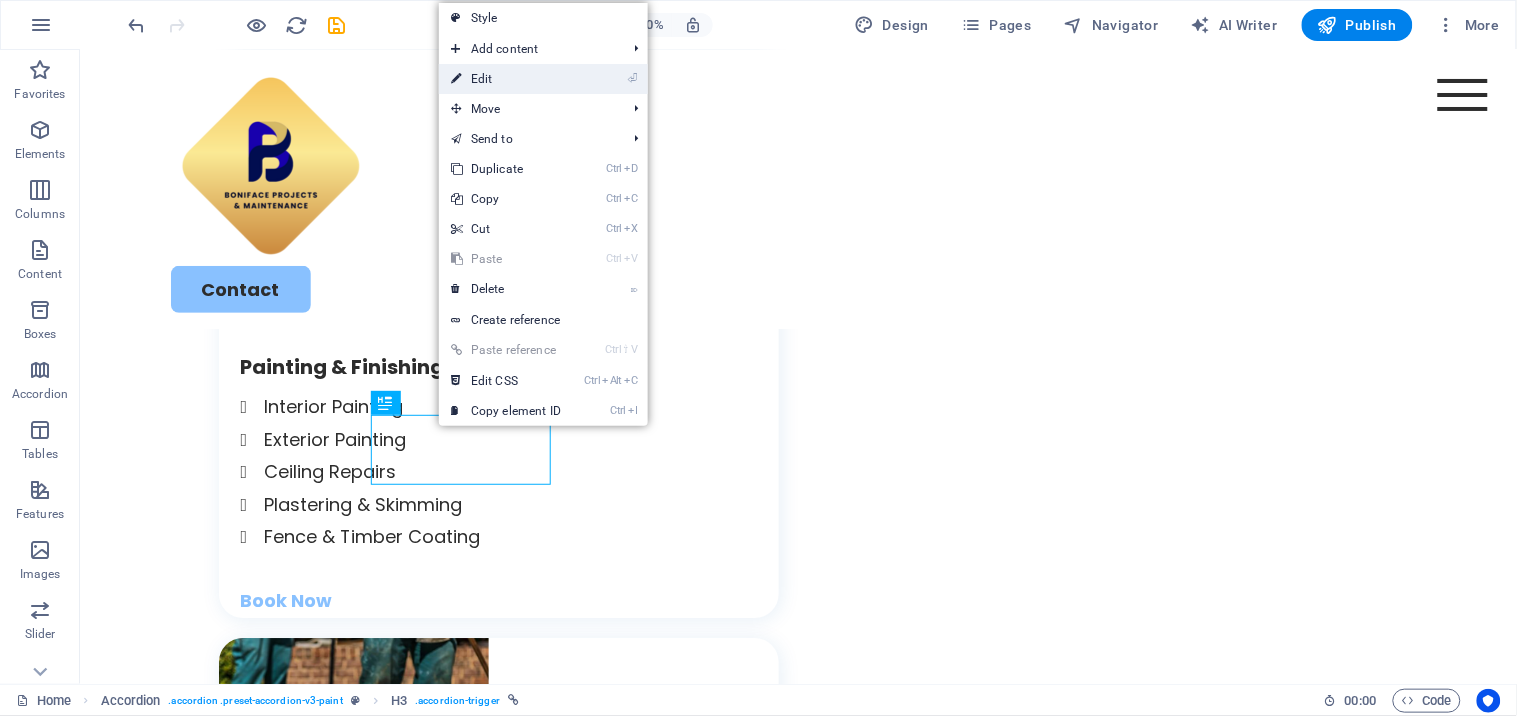 click on "⏎  Edit" at bounding box center (506, 79) 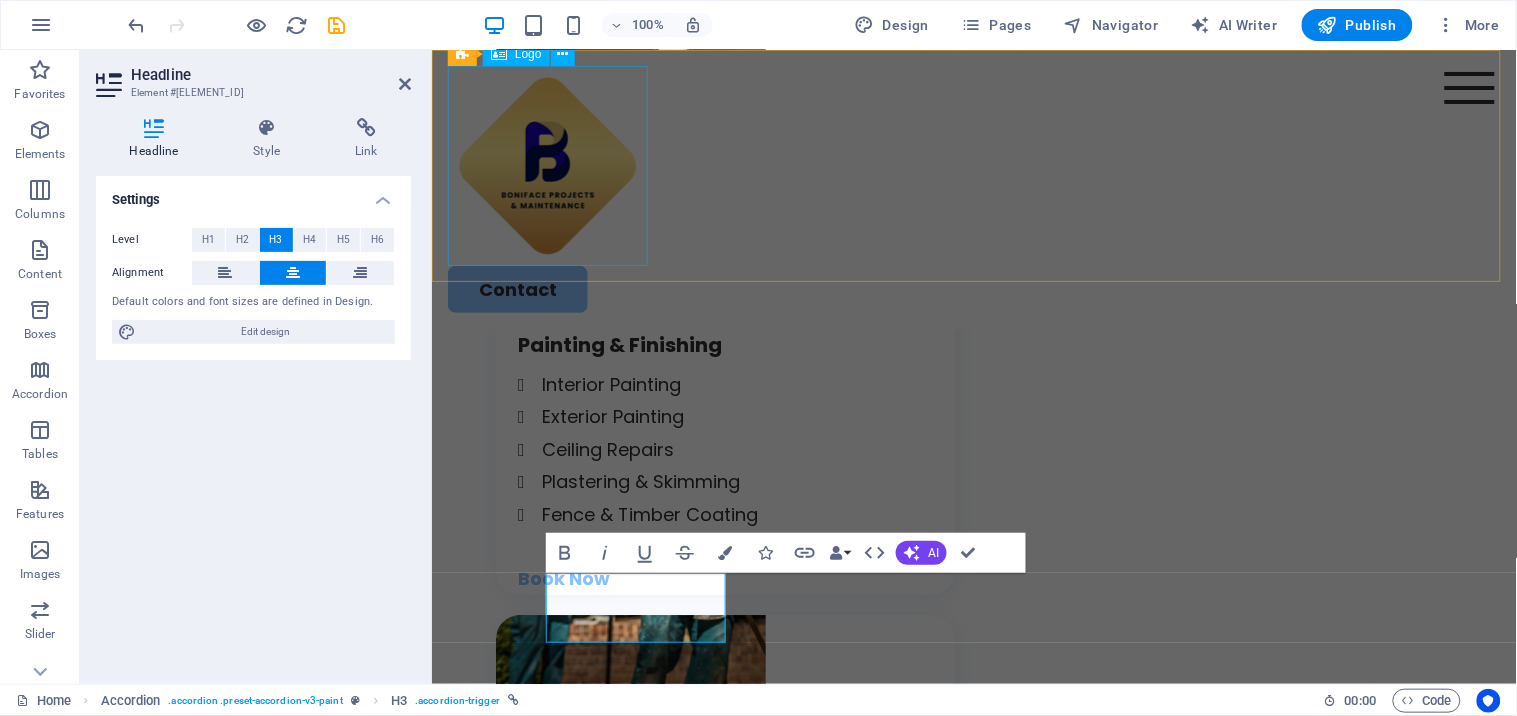 scroll, scrollTop: 3105, scrollLeft: 0, axis: vertical 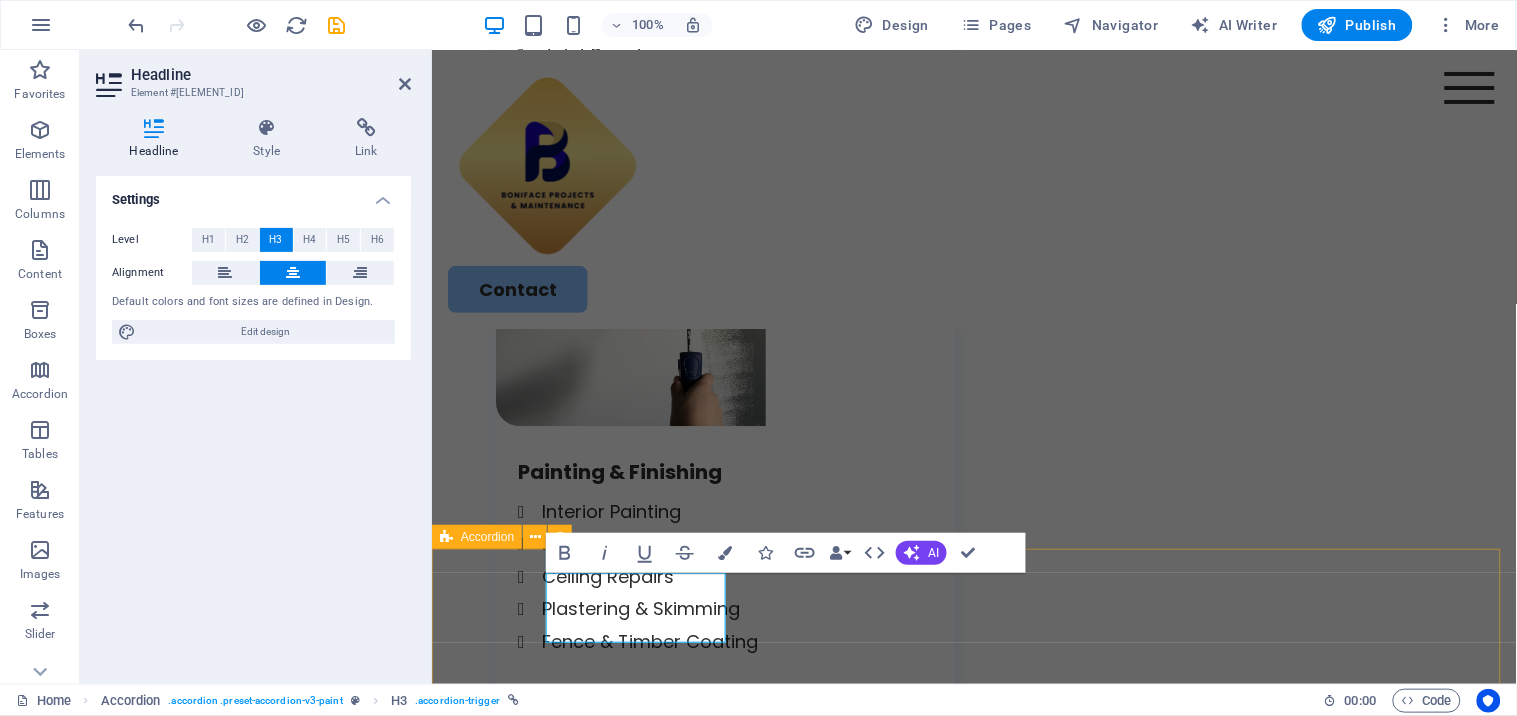 click on "​ [ITEM] [ITEM]" at bounding box center [973, 3055] 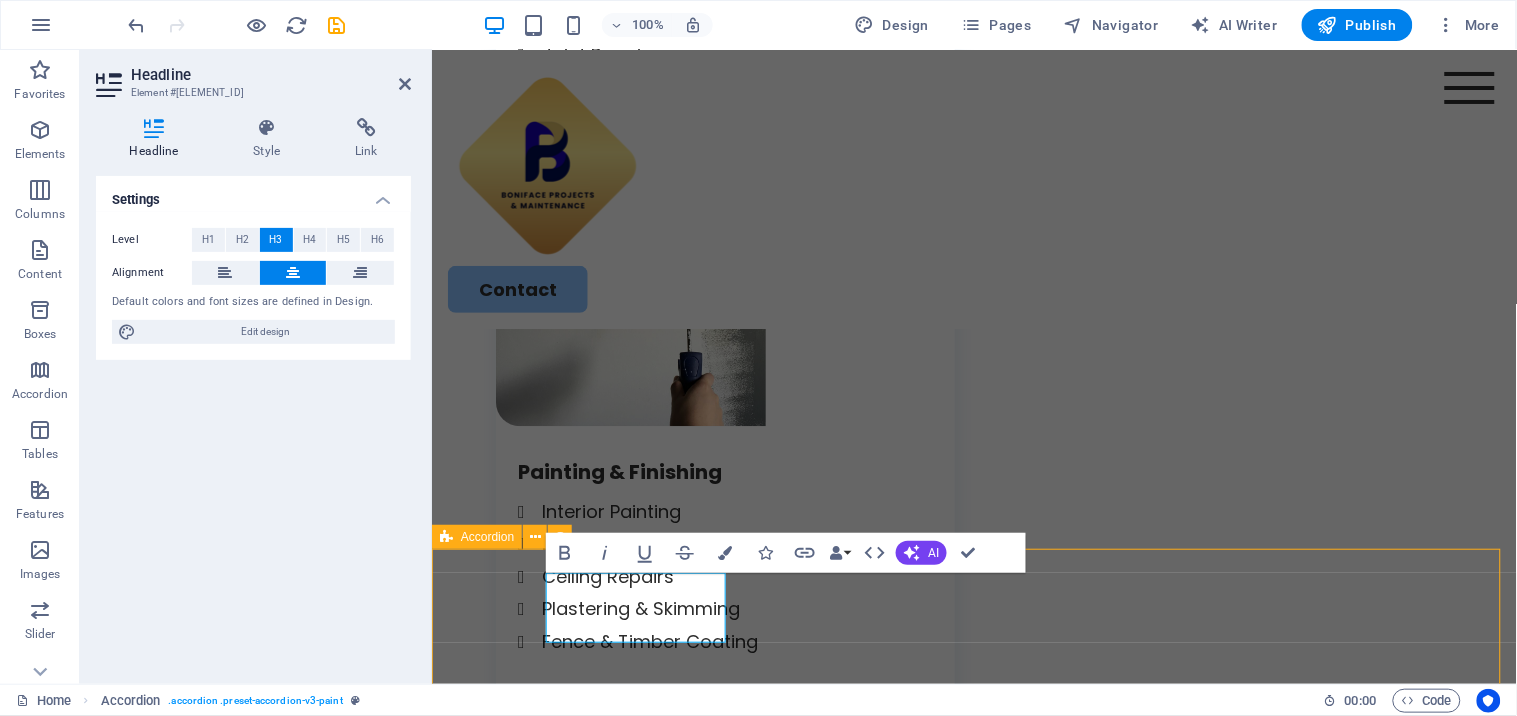 scroll, scrollTop: 3106, scrollLeft: 0, axis: vertical 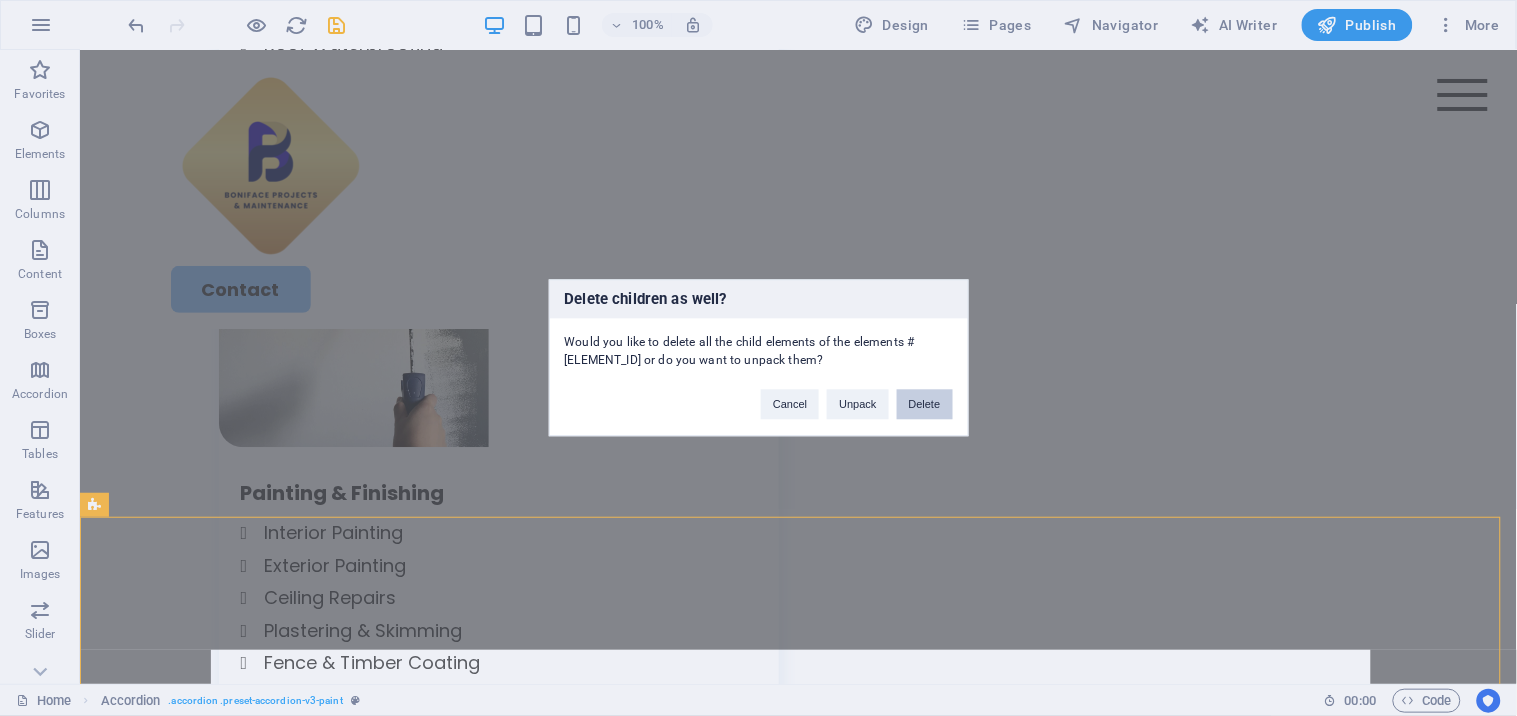 click on "Delete" at bounding box center (925, 405) 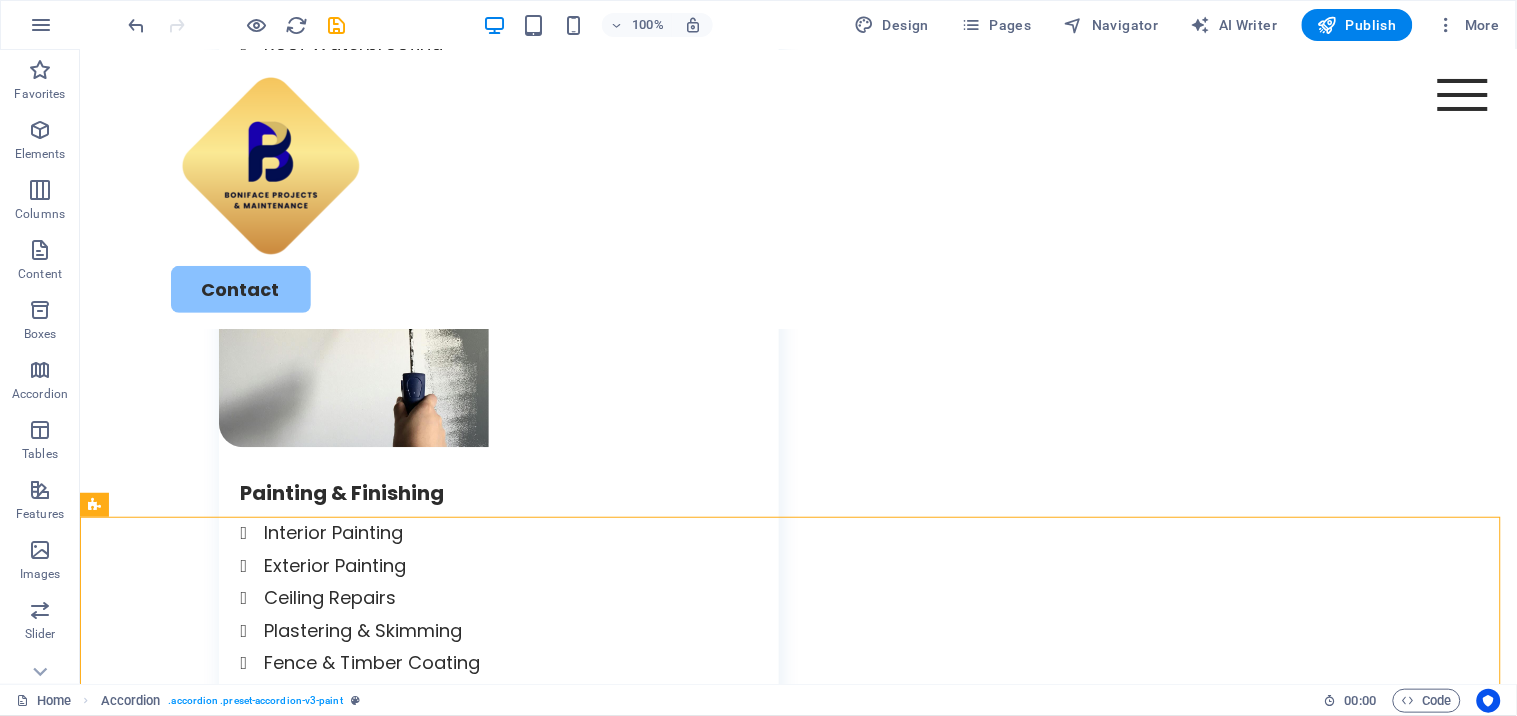 scroll, scrollTop: 3483, scrollLeft: 0, axis: vertical 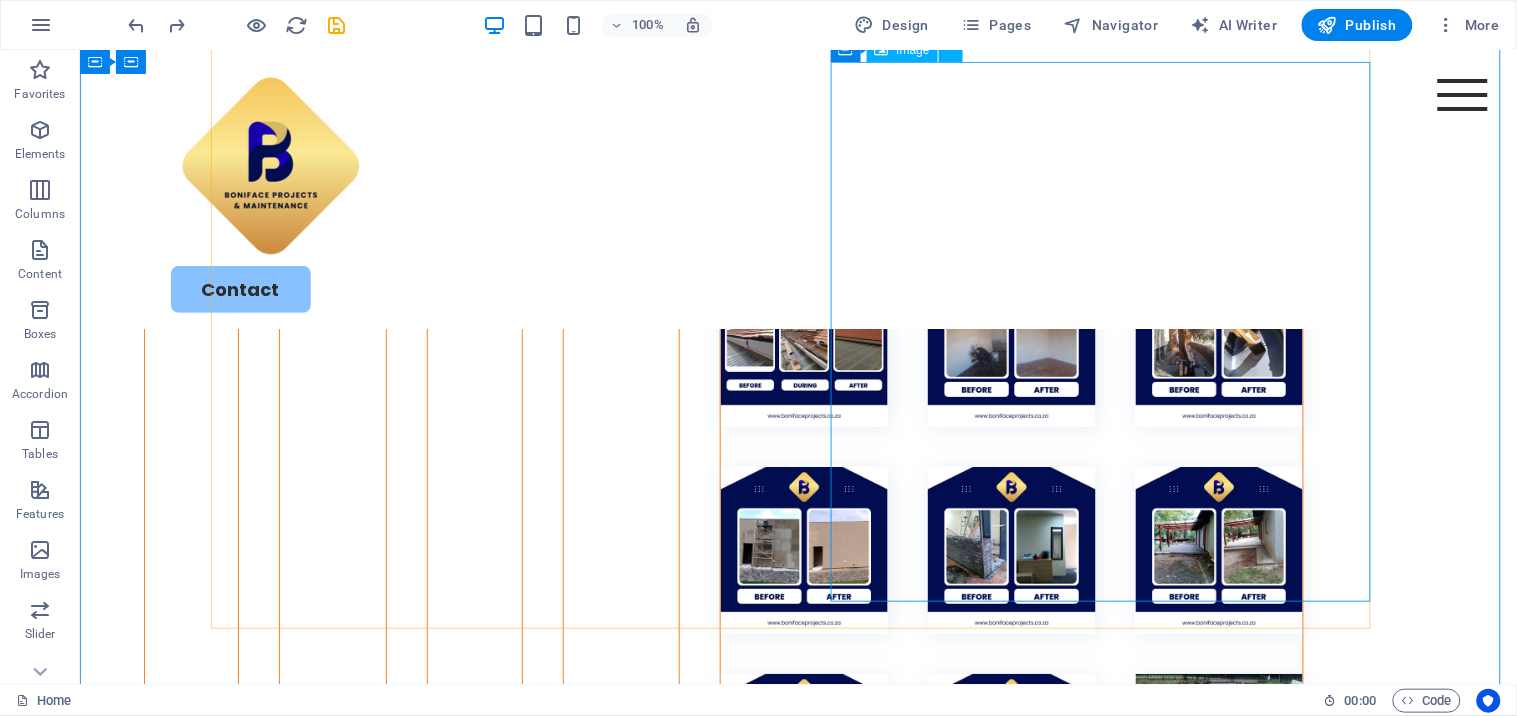 click at bounding box center (488, 1639) 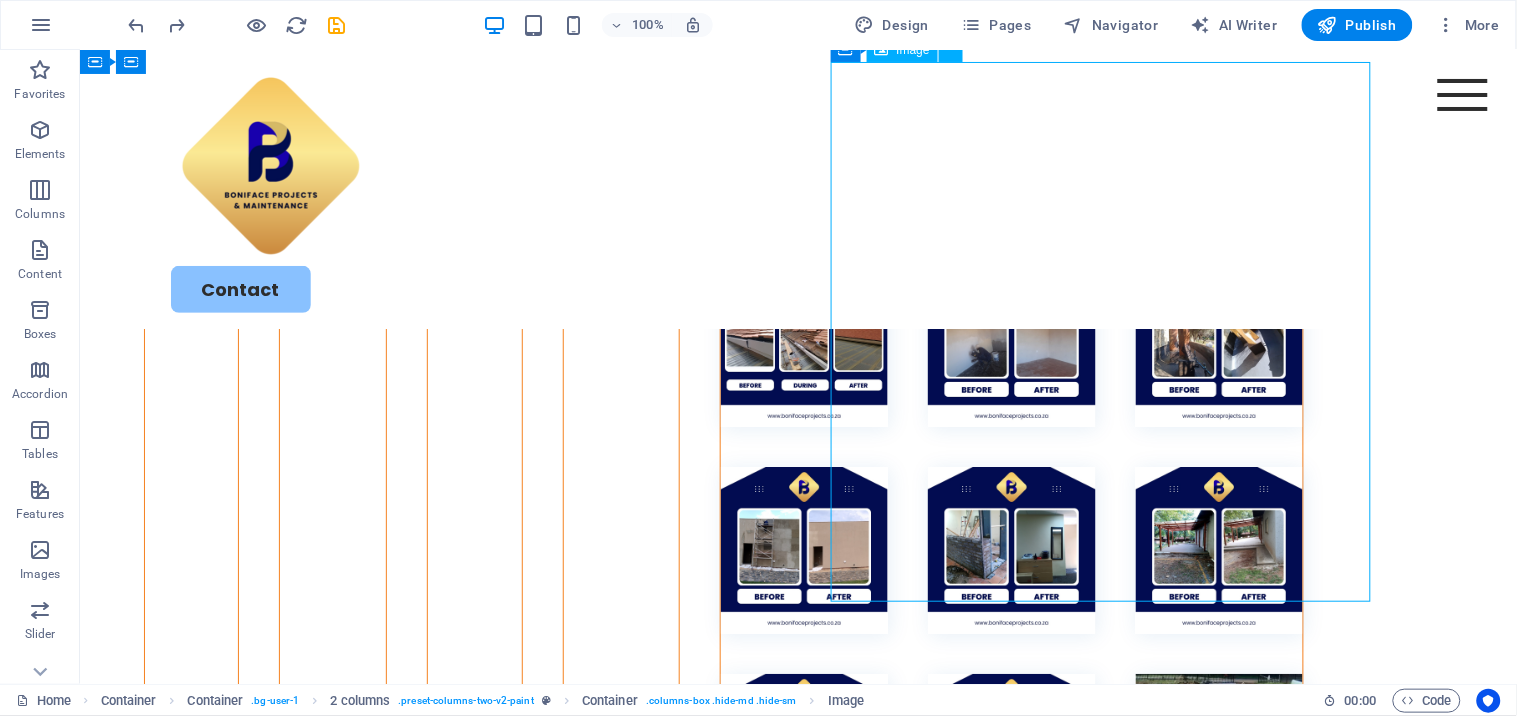 click at bounding box center (488, 1639) 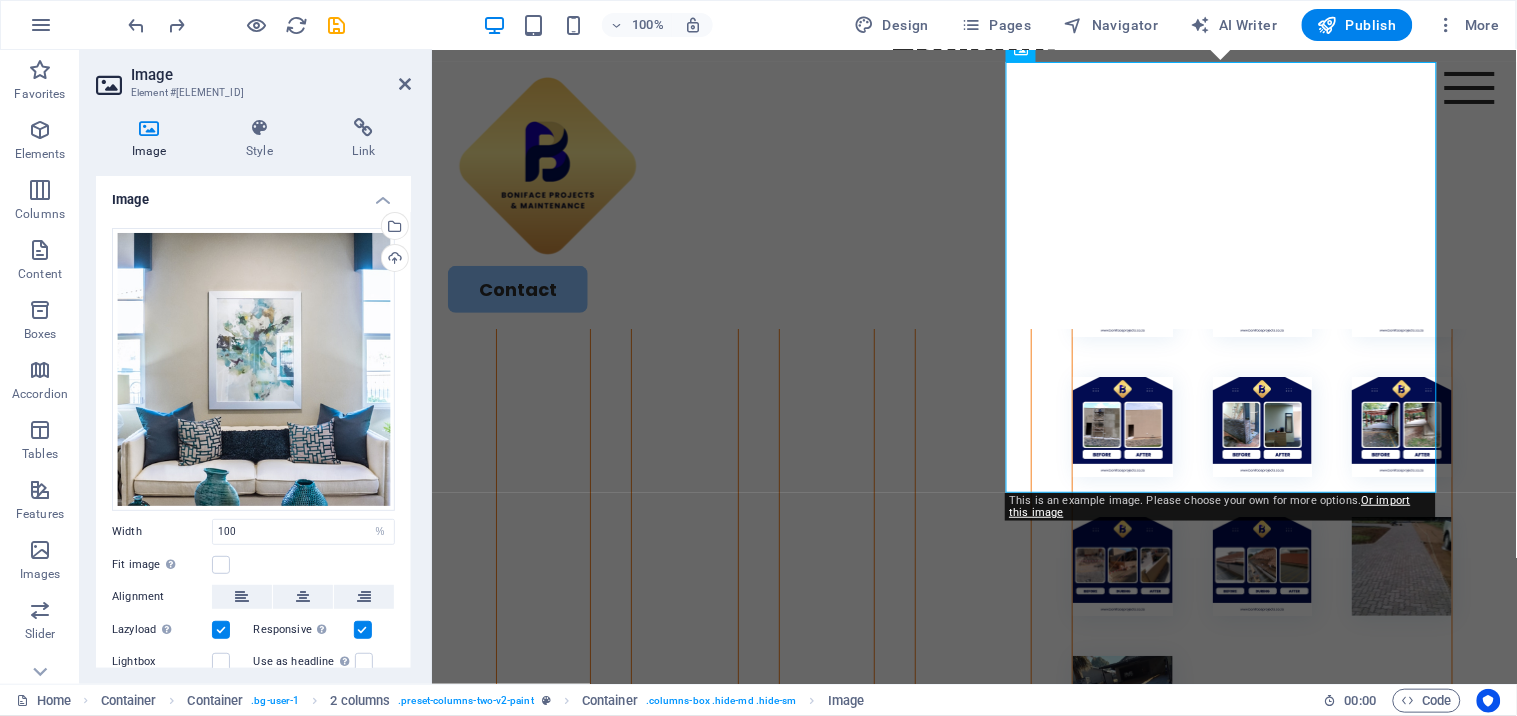 scroll, scrollTop: 5427, scrollLeft: 0, axis: vertical 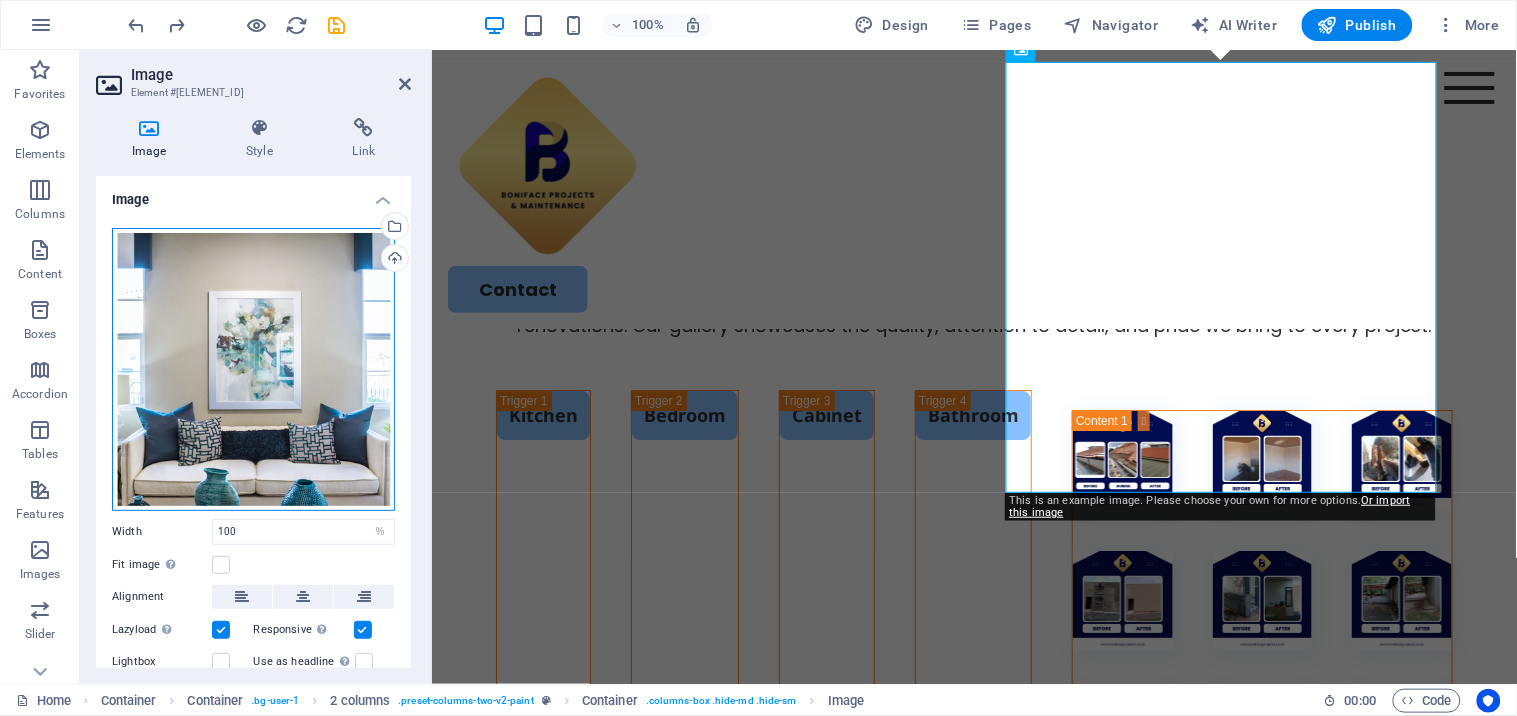 click on "Drag files here, click to choose files or select files from Files or our free stock photos & videos" at bounding box center (253, 369) 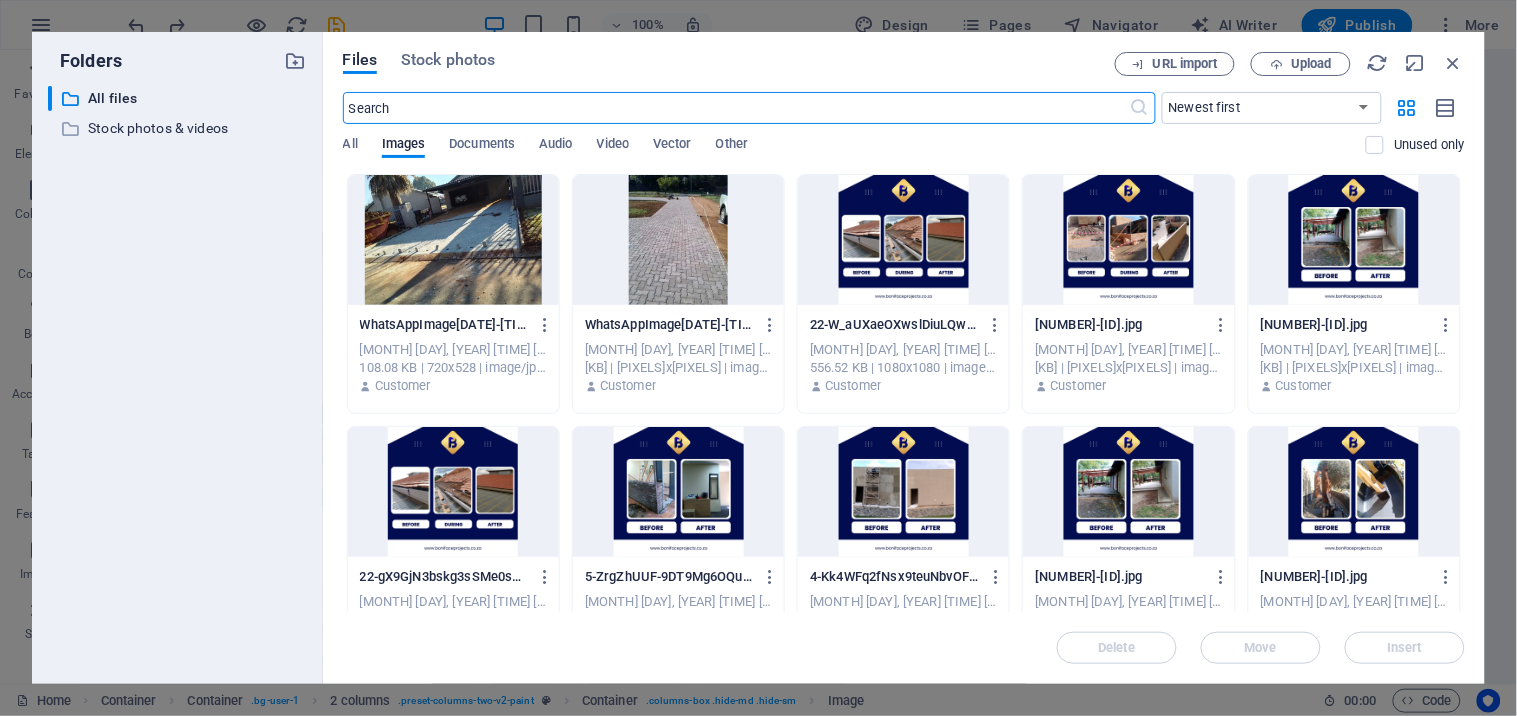 click at bounding box center (453, 240) 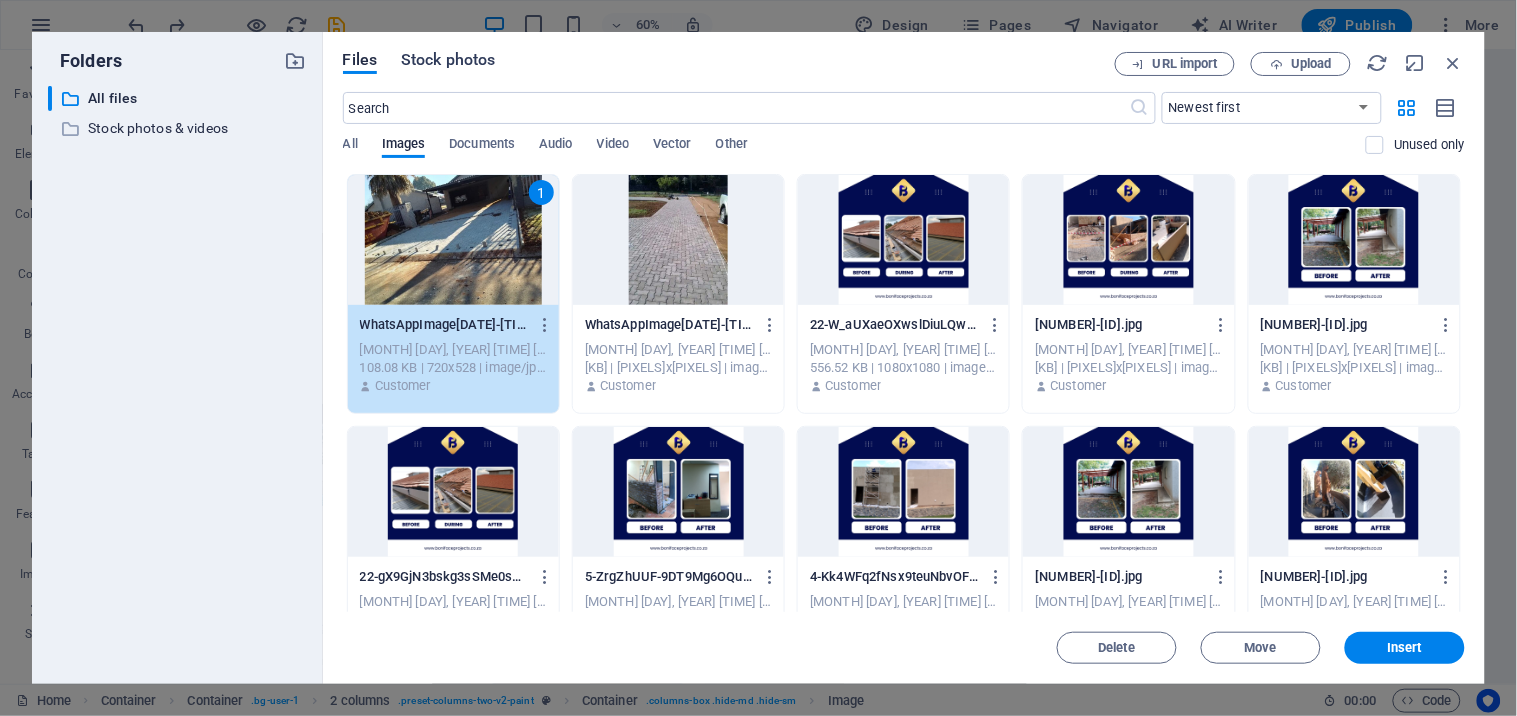 click on "Stock photos" at bounding box center (448, 60) 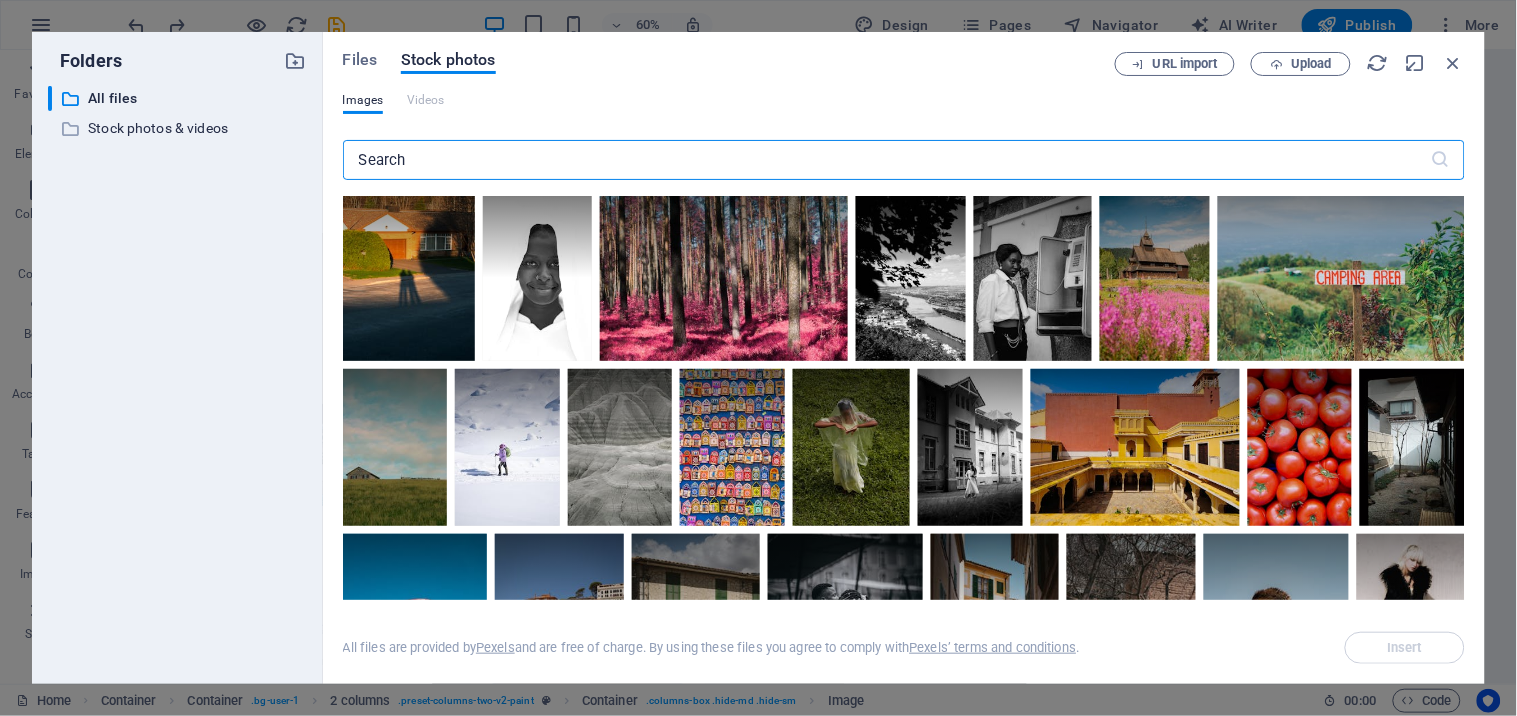click at bounding box center (887, 160) 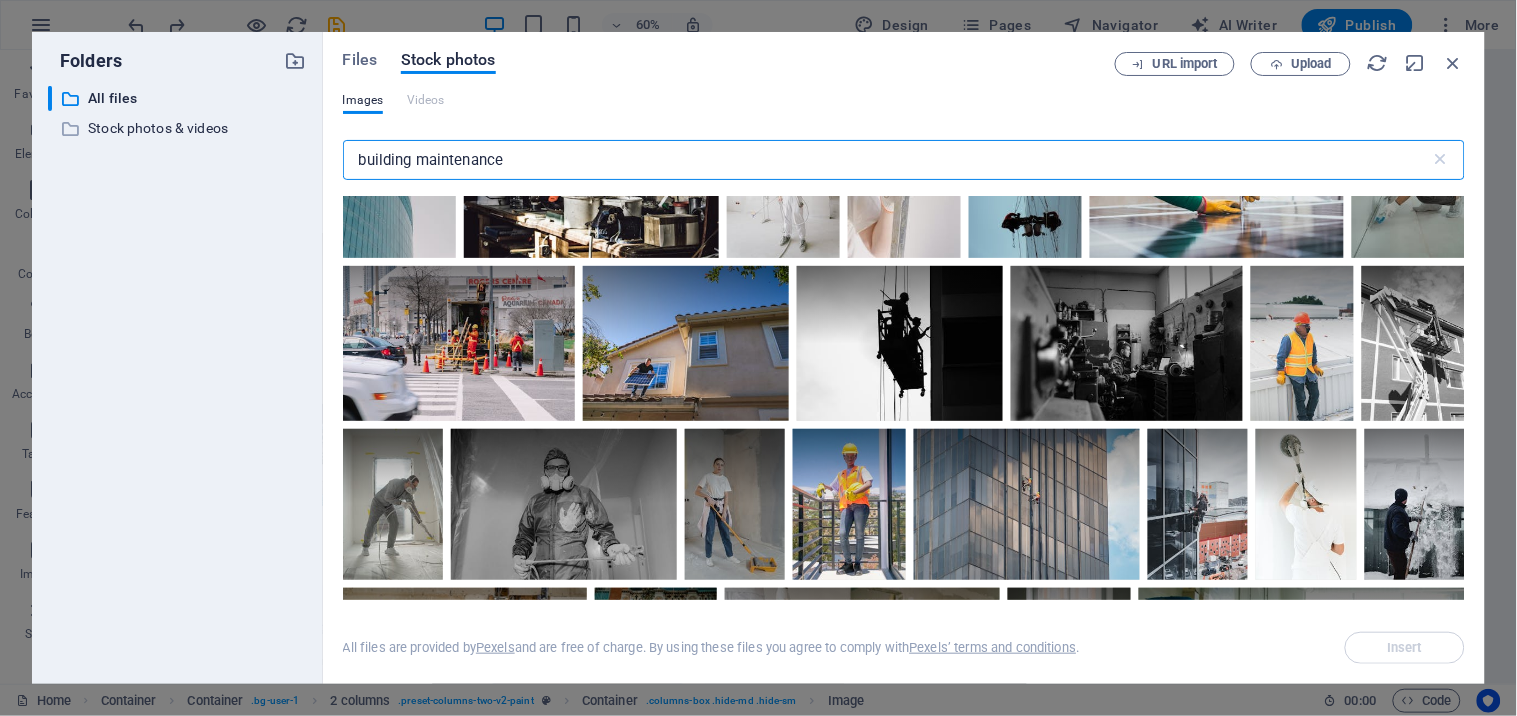 scroll, scrollTop: 477, scrollLeft: 0, axis: vertical 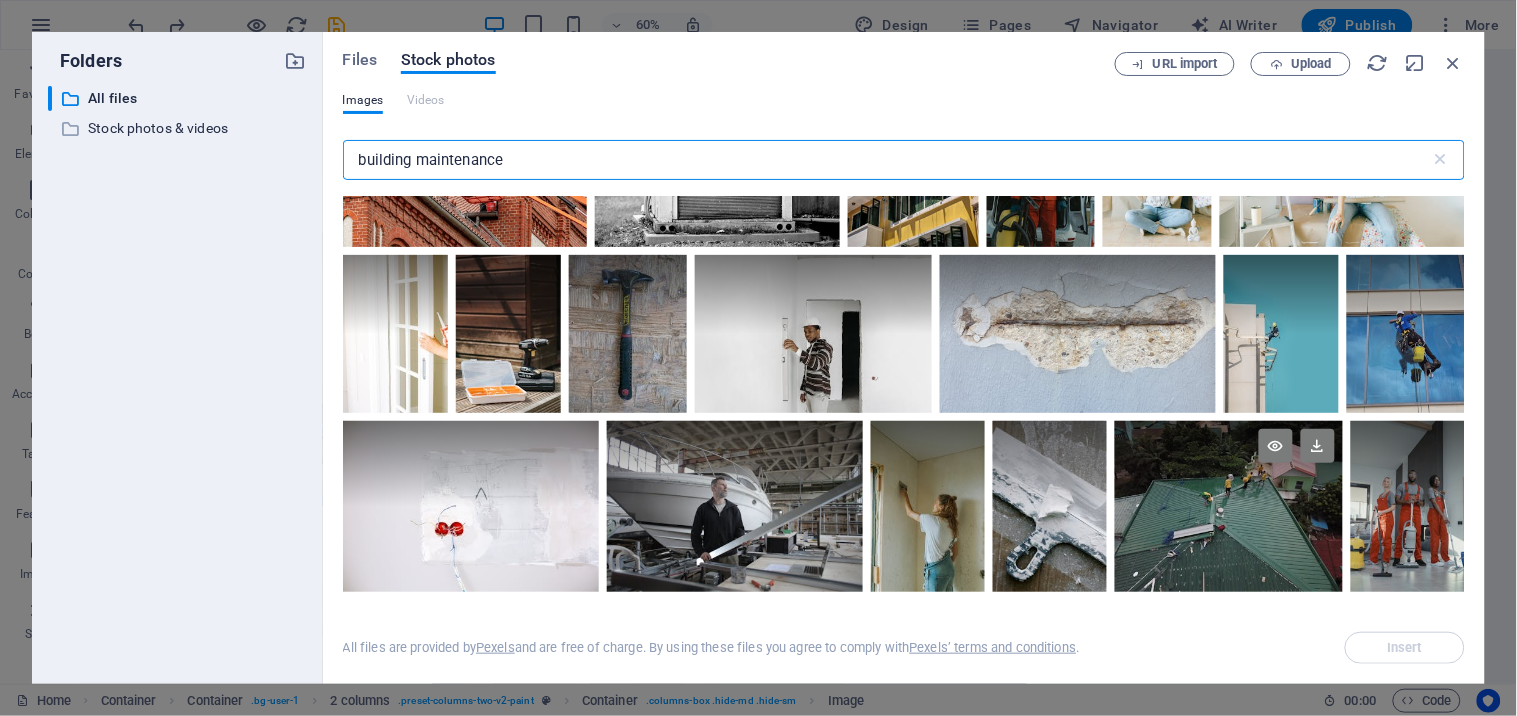 type on "building maintenance" 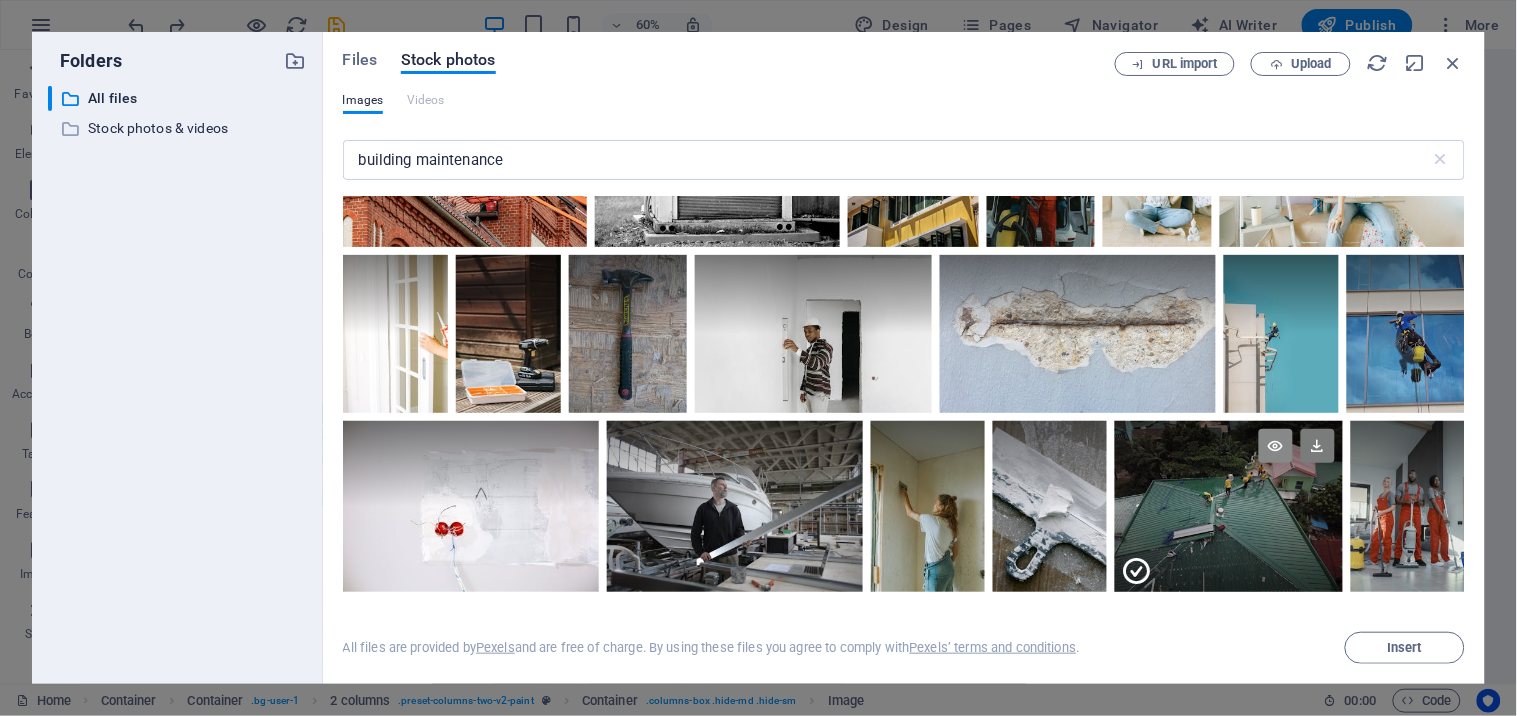 click at bounding box center (1276, 446) 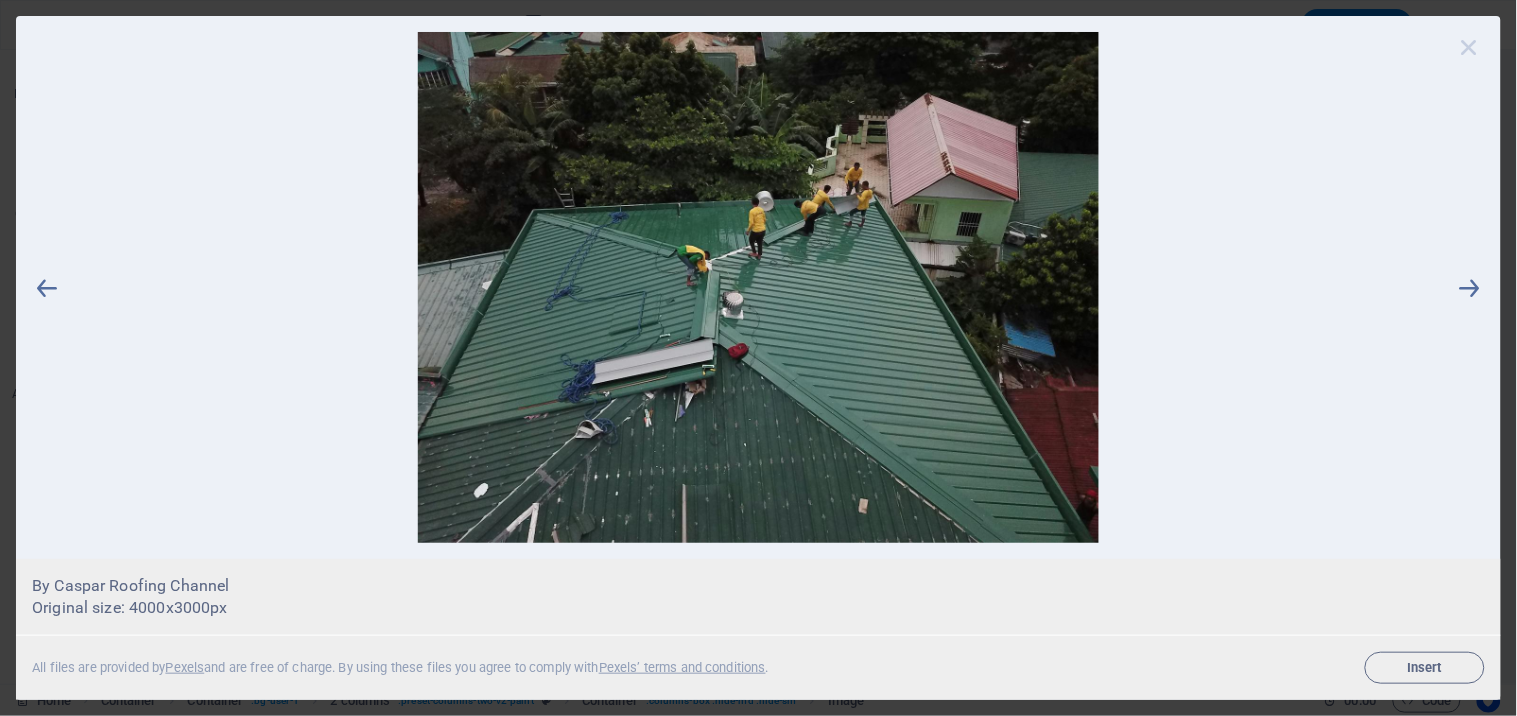 click at bounding box center [1470, 47] 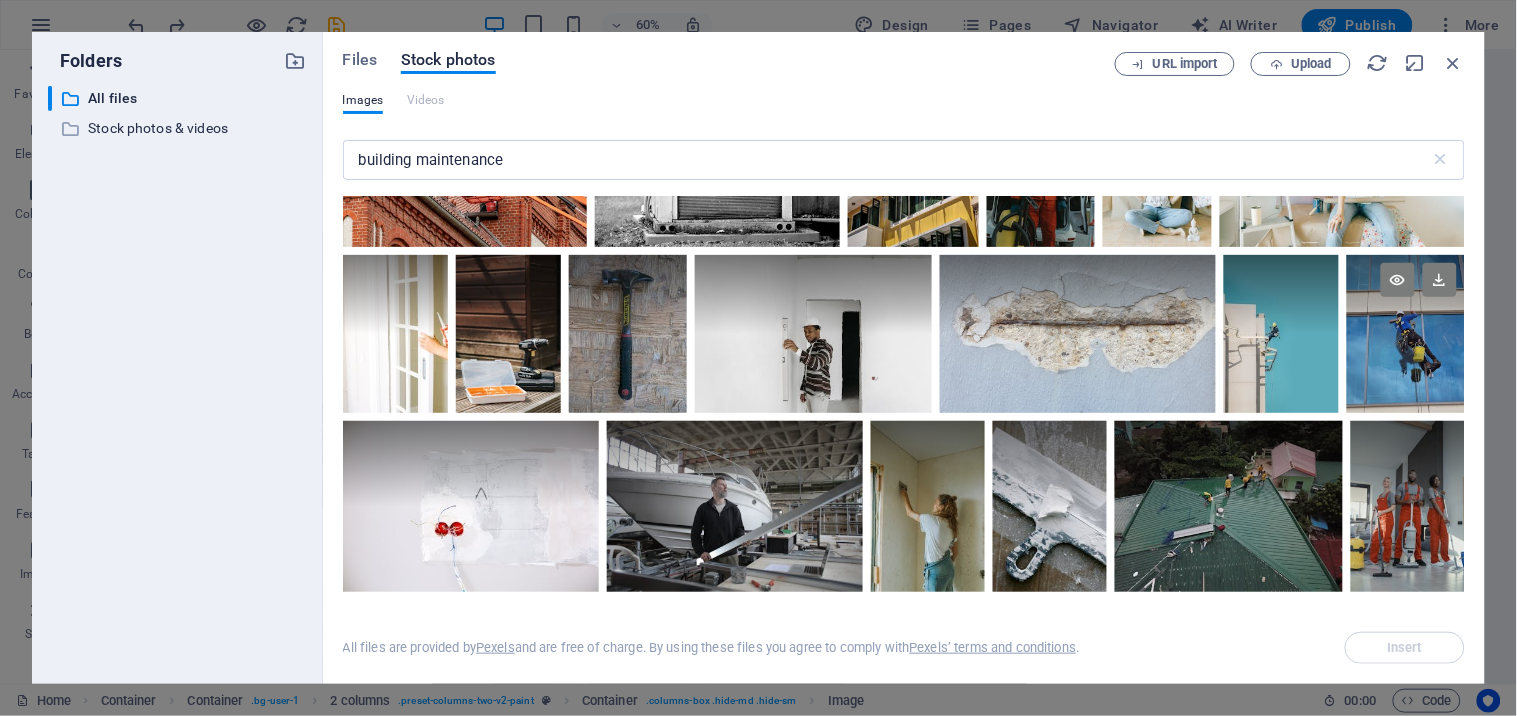 drag, startPoint x: 1462, startPoint y: 378, endPoint x: 1461, endPoint y: 398, distance: 20.024984 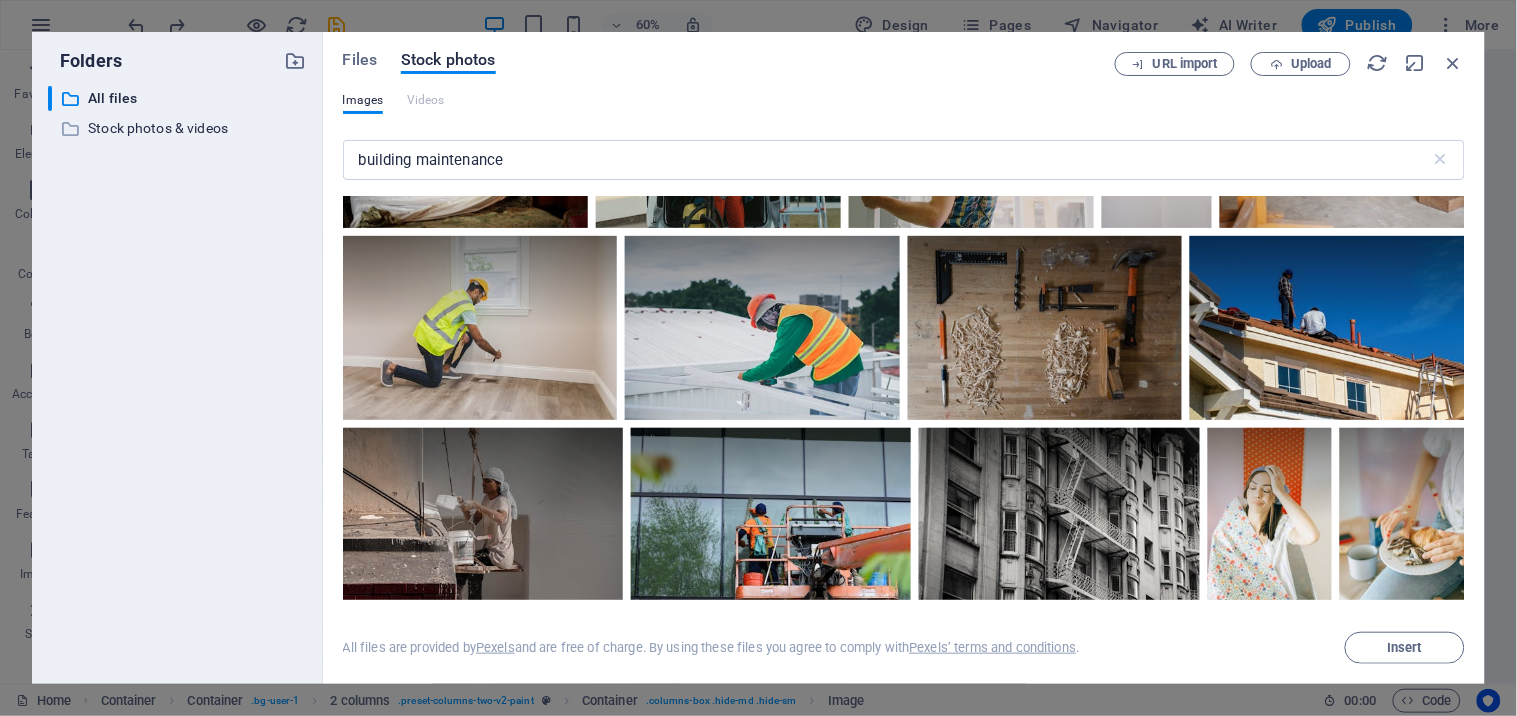 scroll, scrollTop: 5102, scrollLeft: 0, axis: vertical 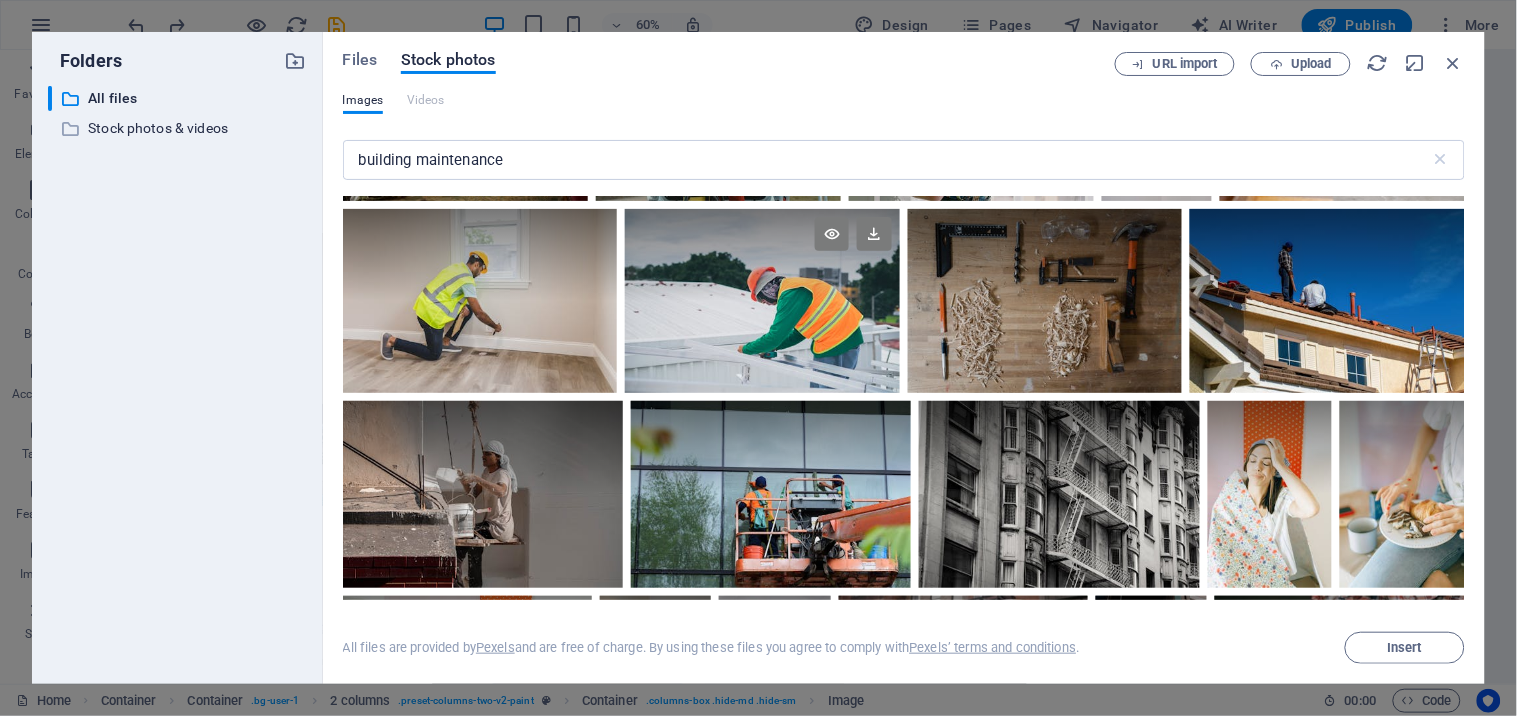 click at bounding box center [762, 300] 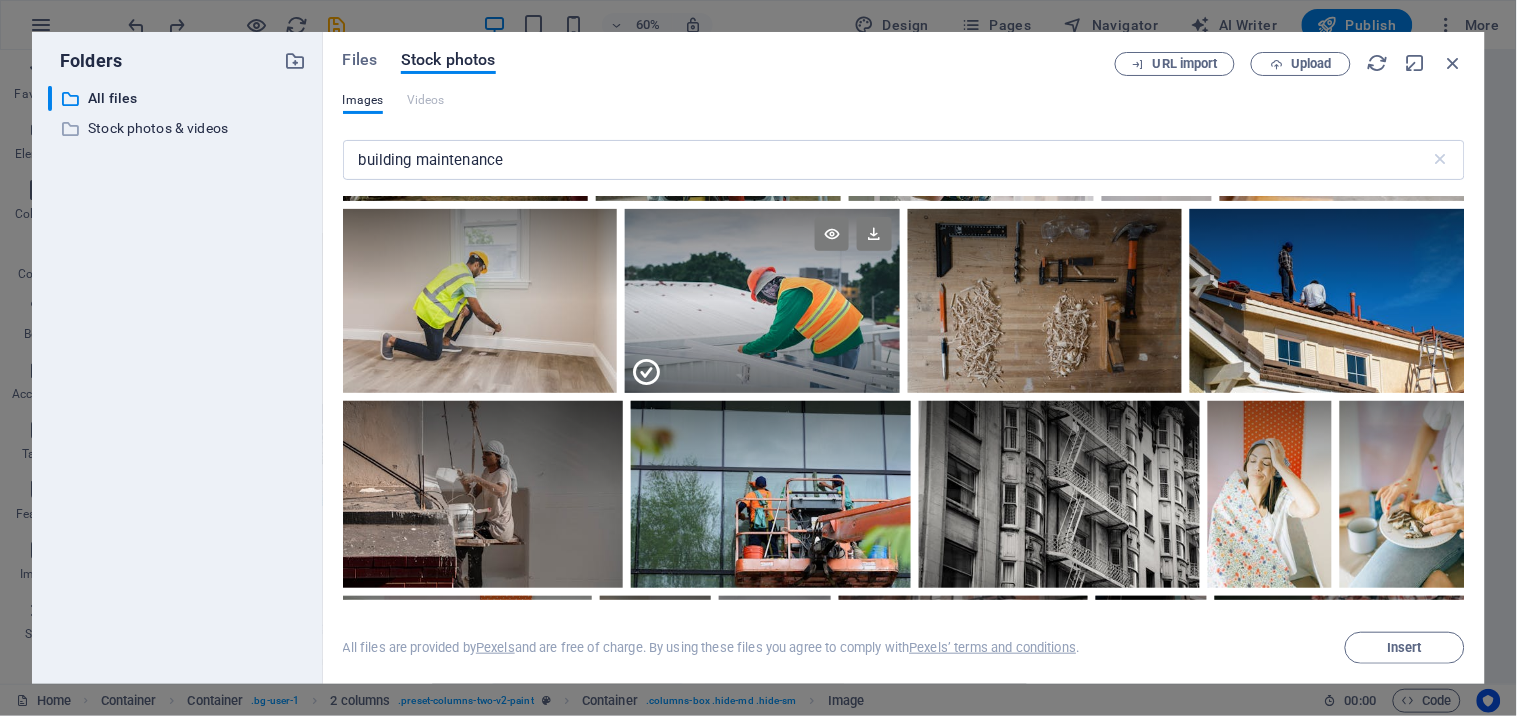 click at bounding box center (762, 347) 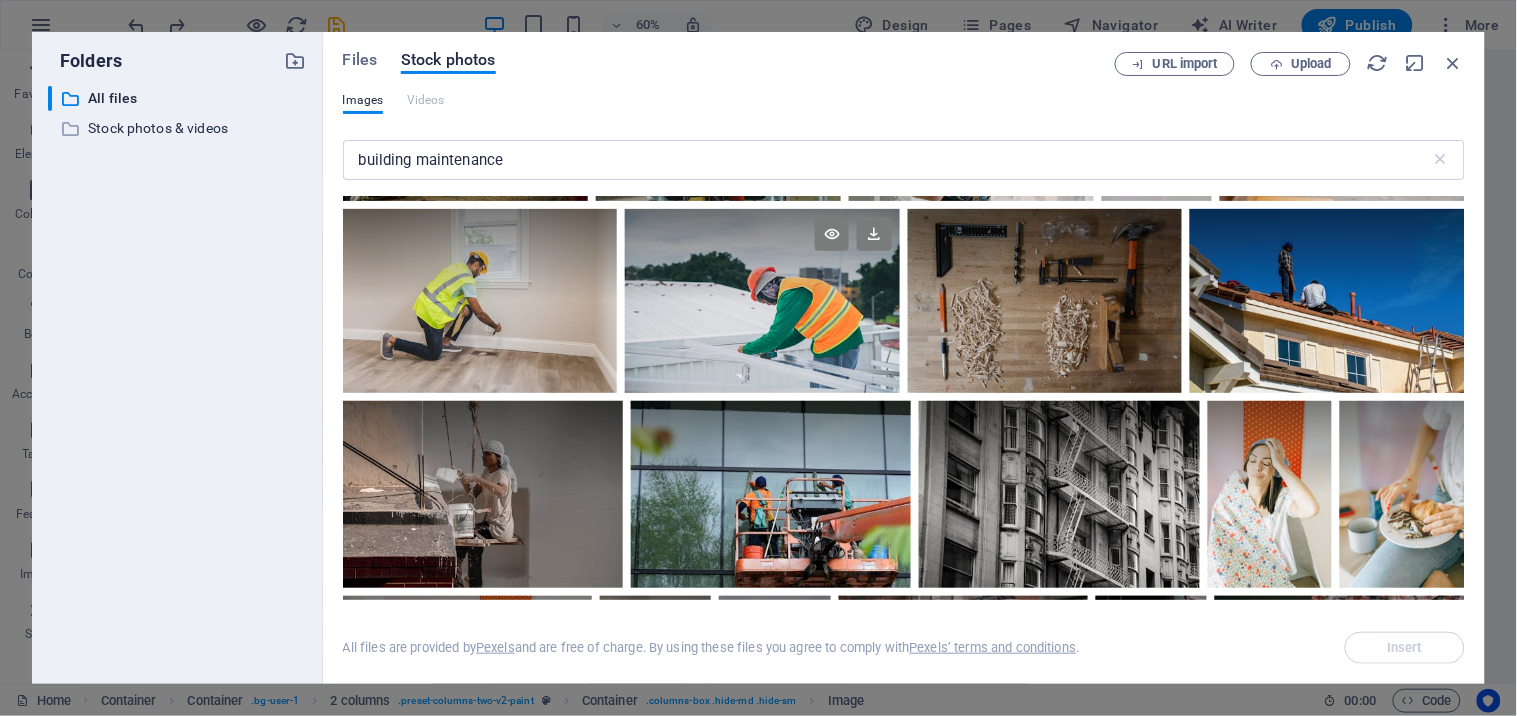 click at bounding box center [762, 300] 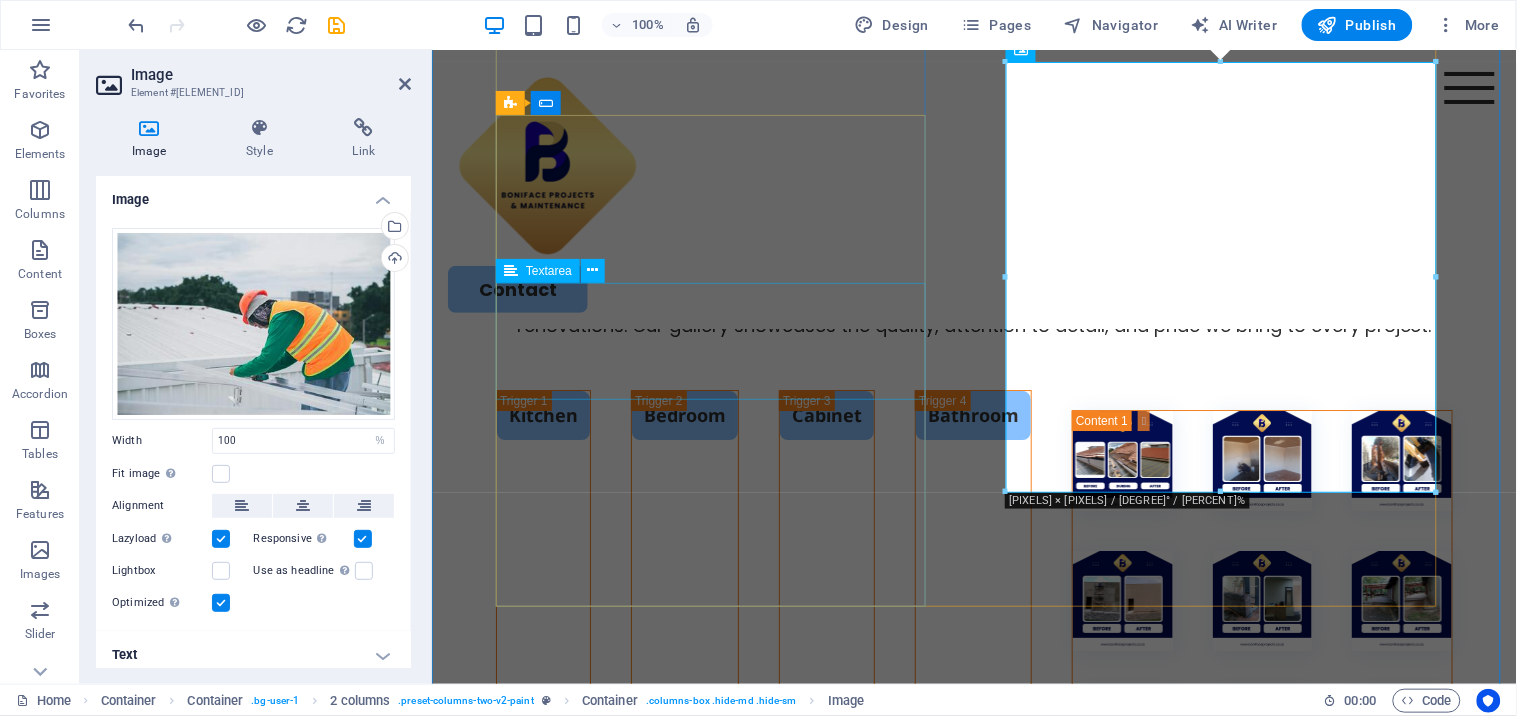 scroll, scrollTop: 5498, scrollLeft: 0, axis: vertical 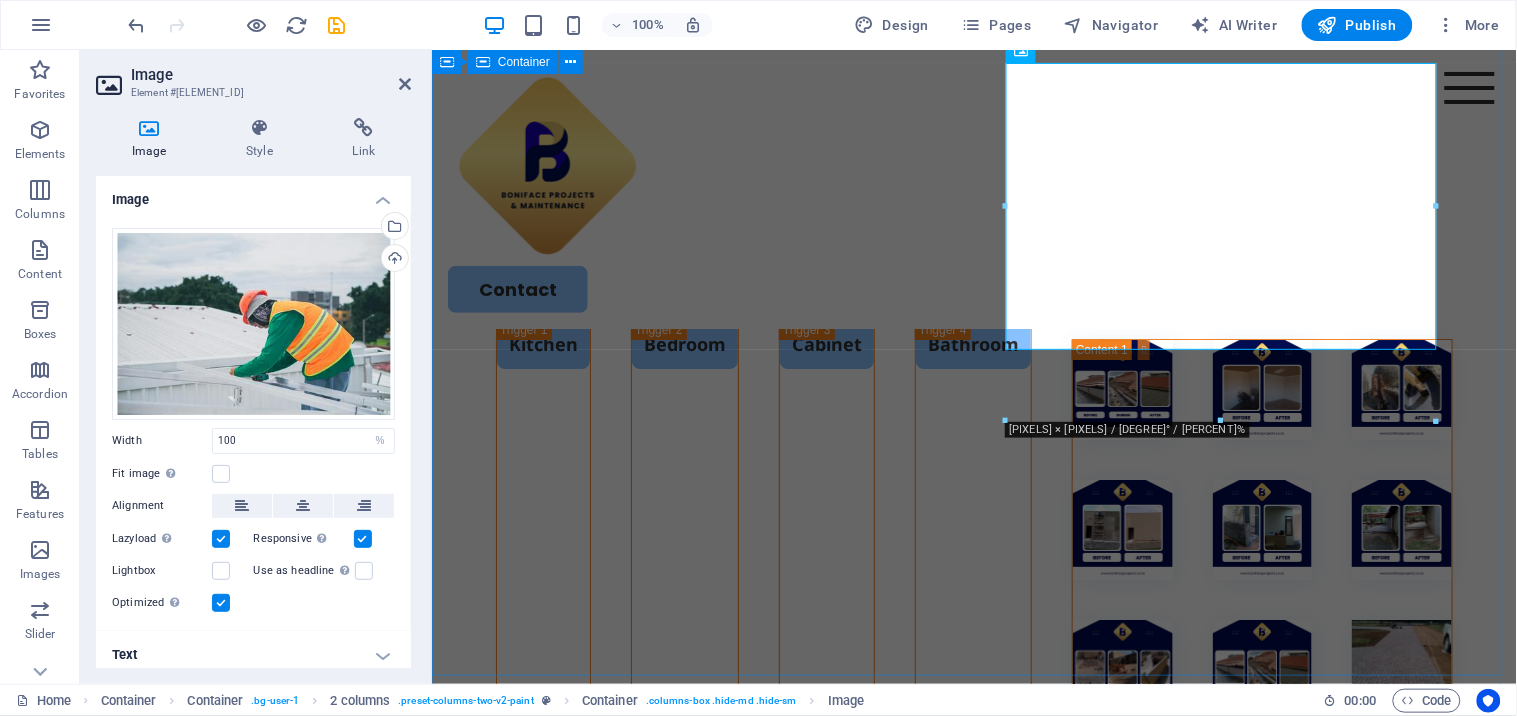 click on "Contact Us Let’s bring your property back to life — contact us for expert, affordable solutions. I have read and understand the privacy policy. Unreadable? Load new Submit" at bounding box center [973, 1705] 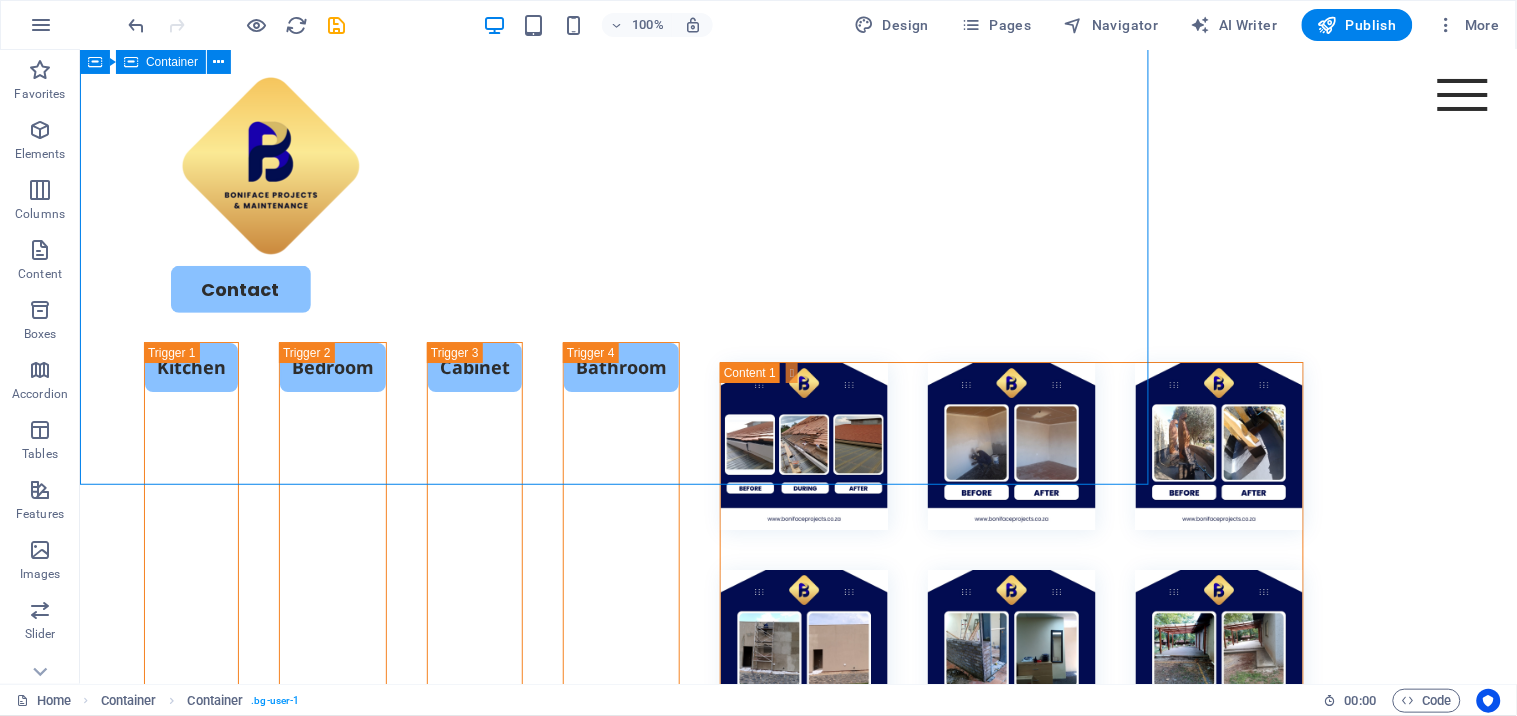 scroll, scrollTop: 5690, scrollLeft: 0, axis: vertical 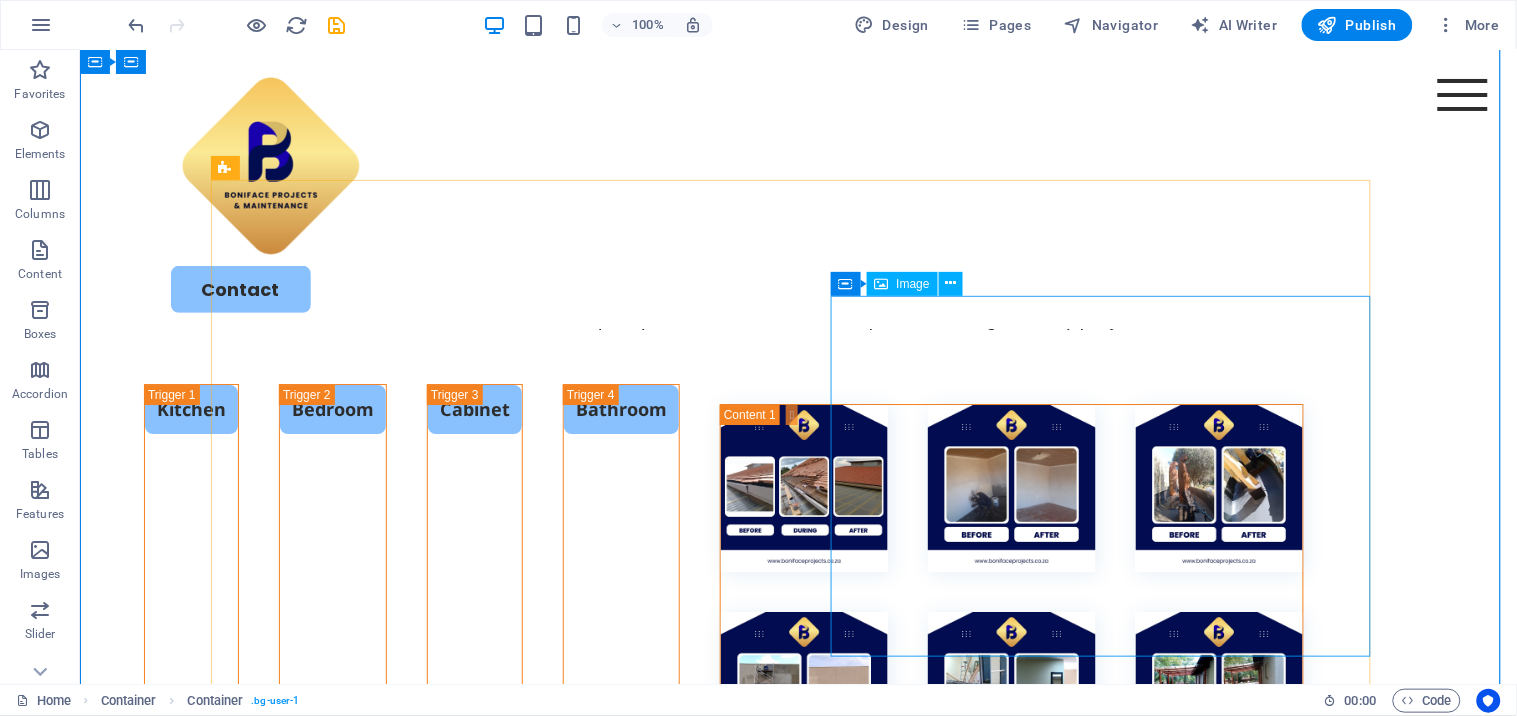 click at bounding box center [488, 1694] 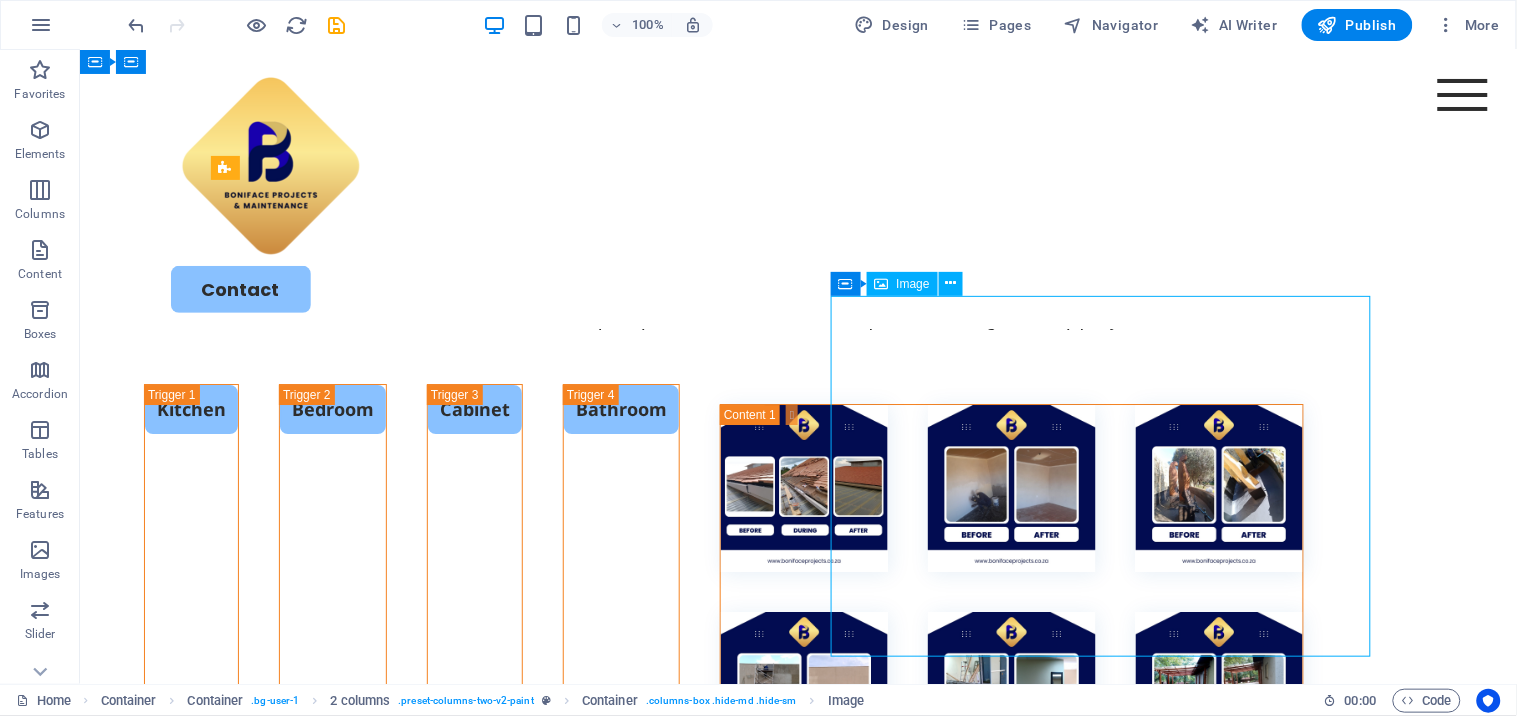 click at bounding box center (488, 1694) 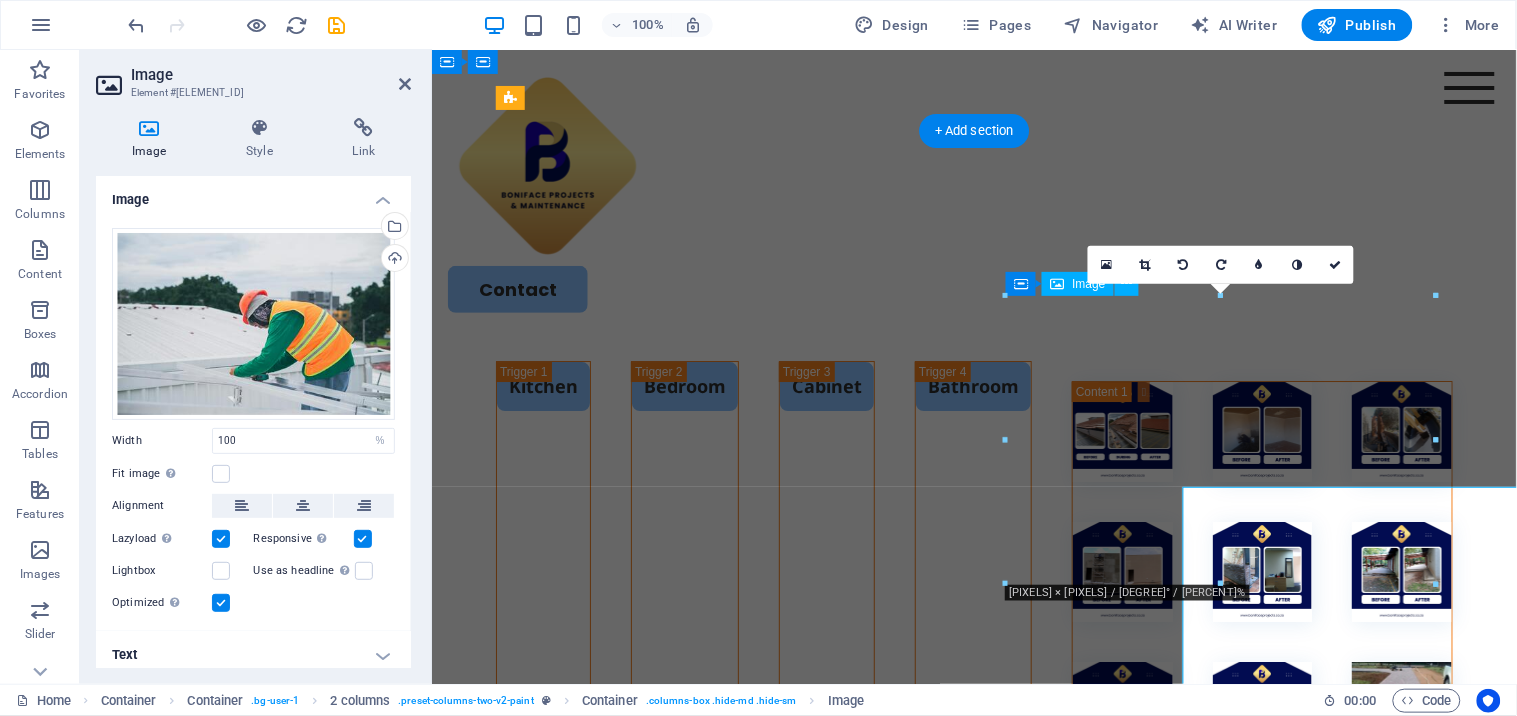 scroll, scrollTop: 5265, scrollLeft: 0, axis: vertical 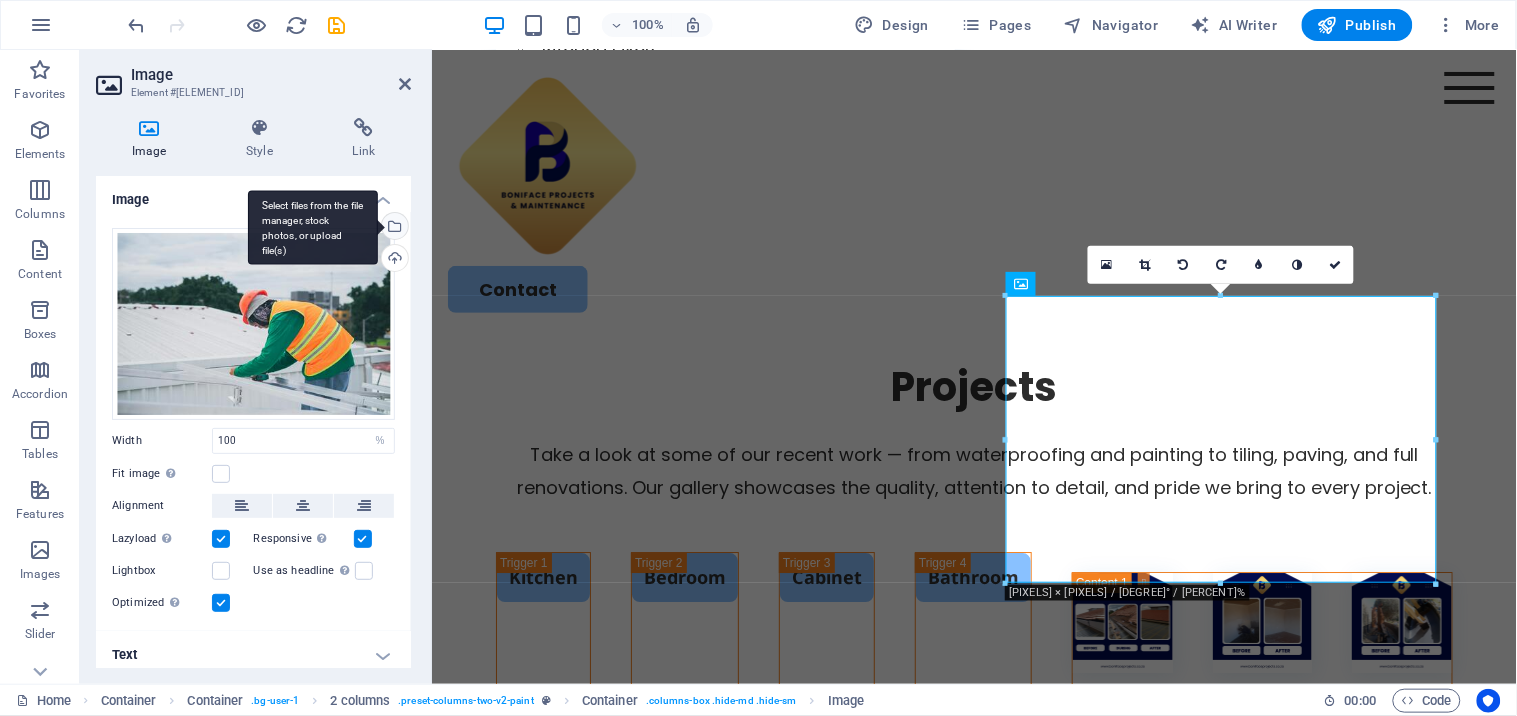 click on "Select files from the file manager, stock photos, or upload file(s)" at bounding box center [393, 228] 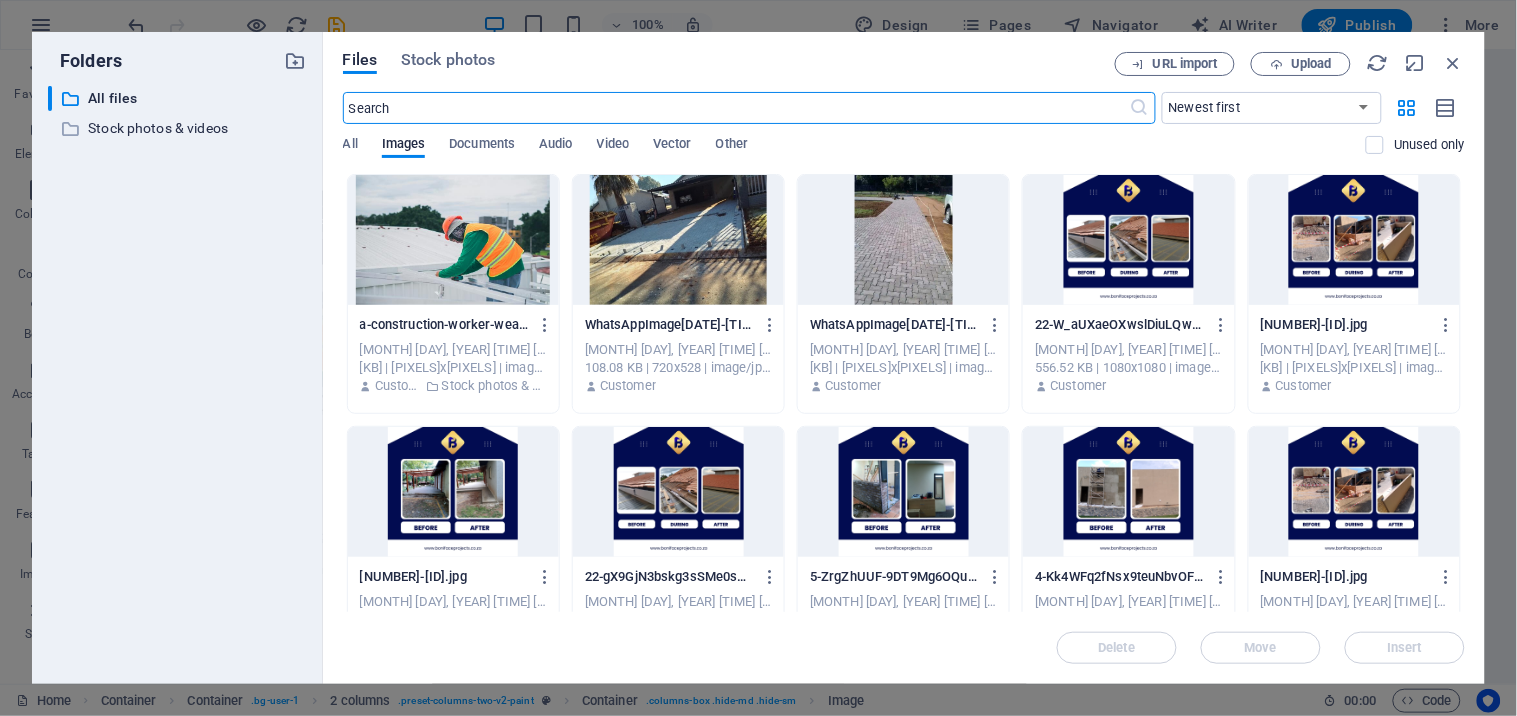 scroll, scrollTop: 5352, scrollLeft: 0, axis: vertical 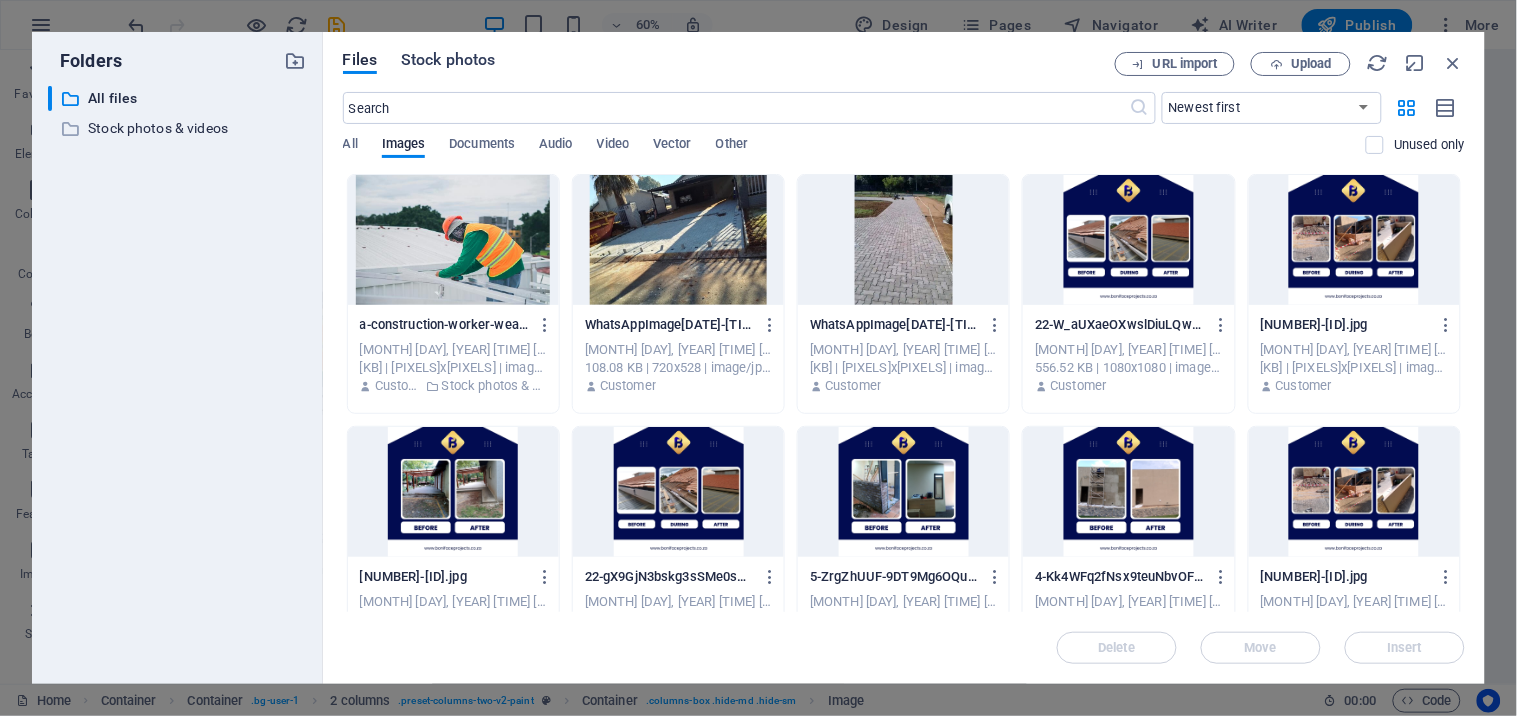 click on "Stock photos" at bounding box center (448, 60) 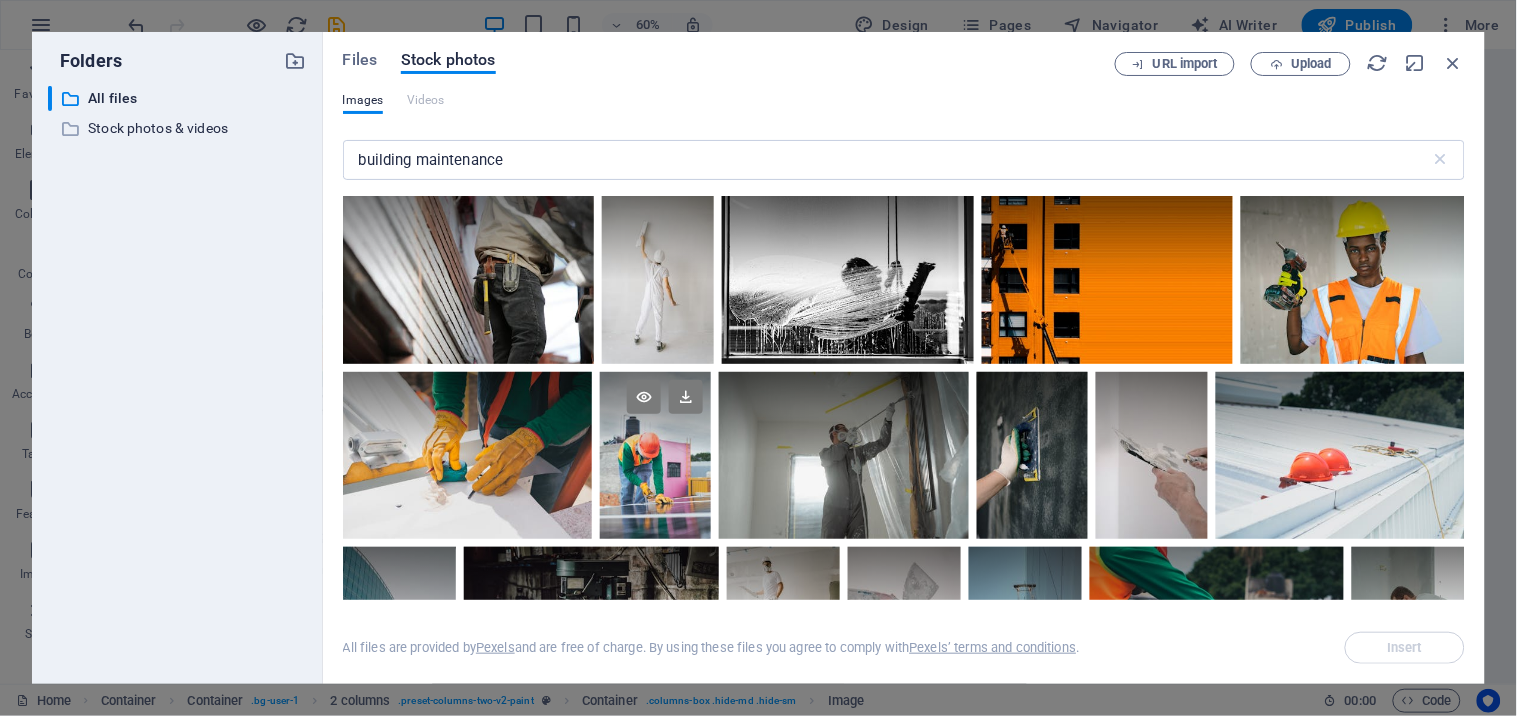 click at bounding box center (655, 455) 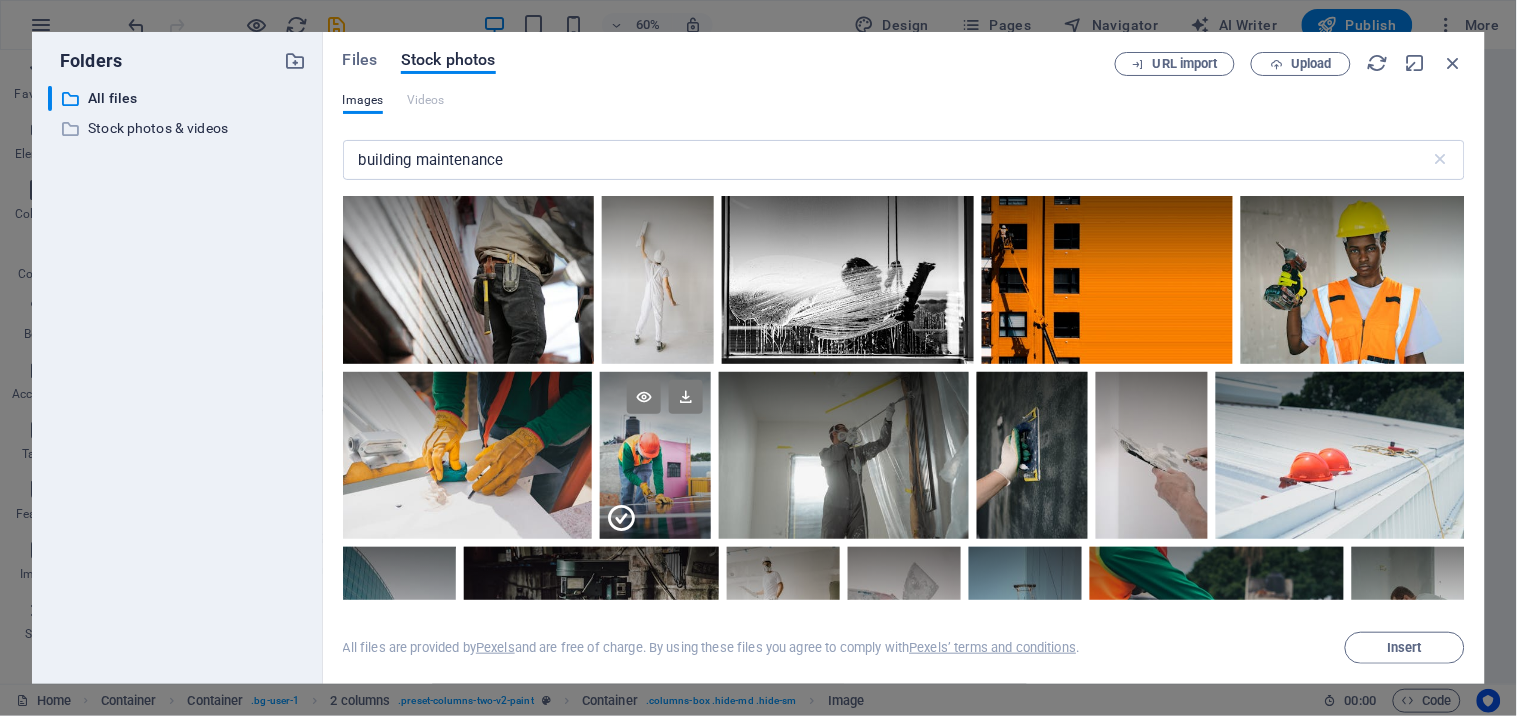 click at bounding box center [655, 496] 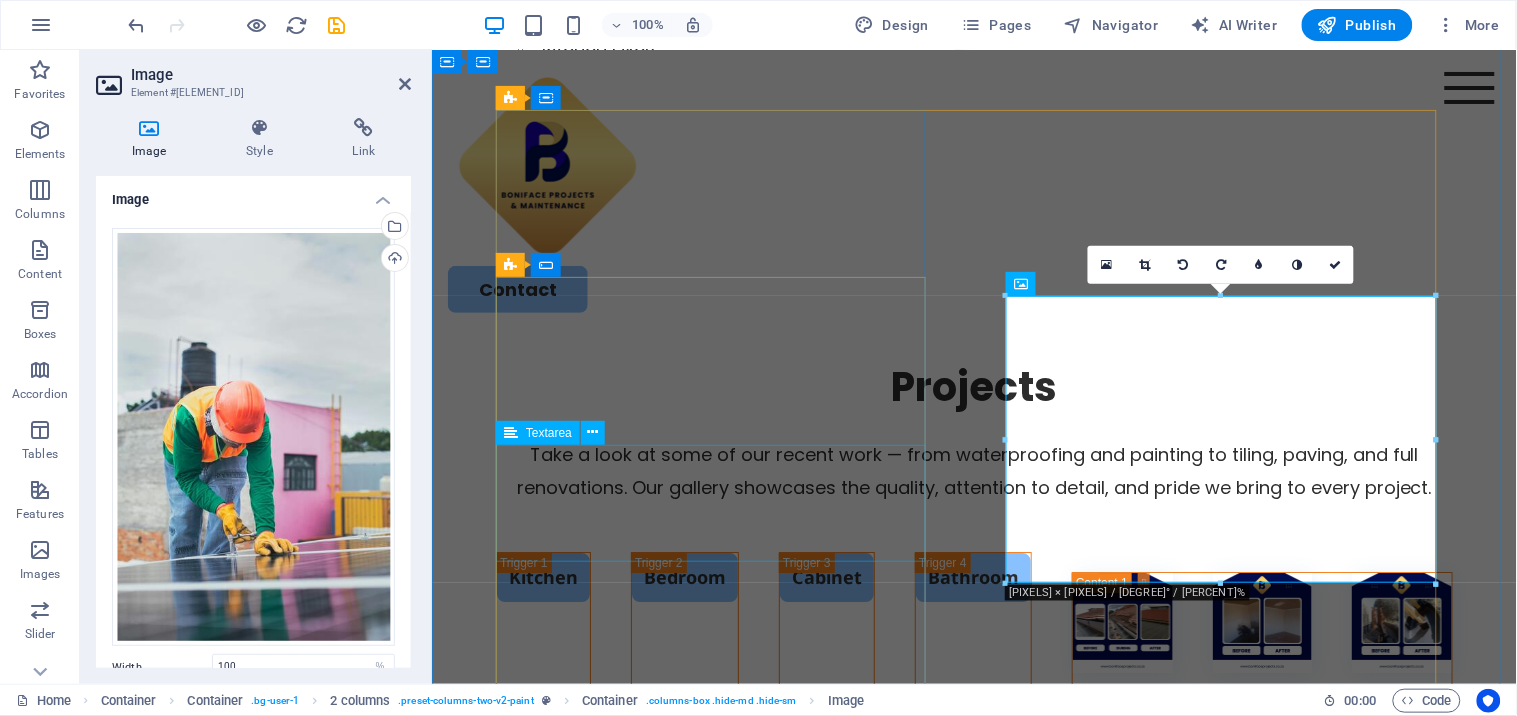 scroll, scrollTop: 5087, scrollLeft: 0, axis: vertical 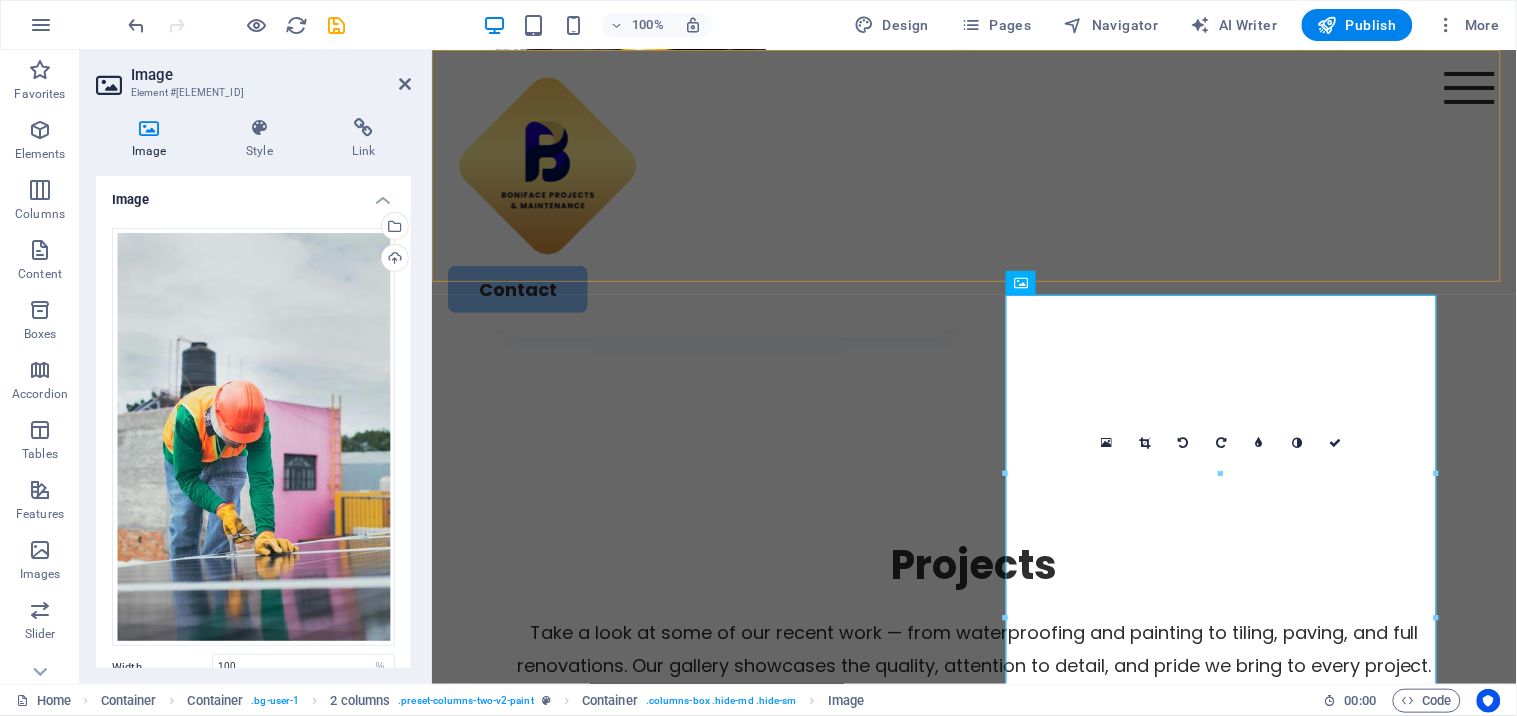 click on "About us Services Projects Contact" at bounding box center (973, 188) 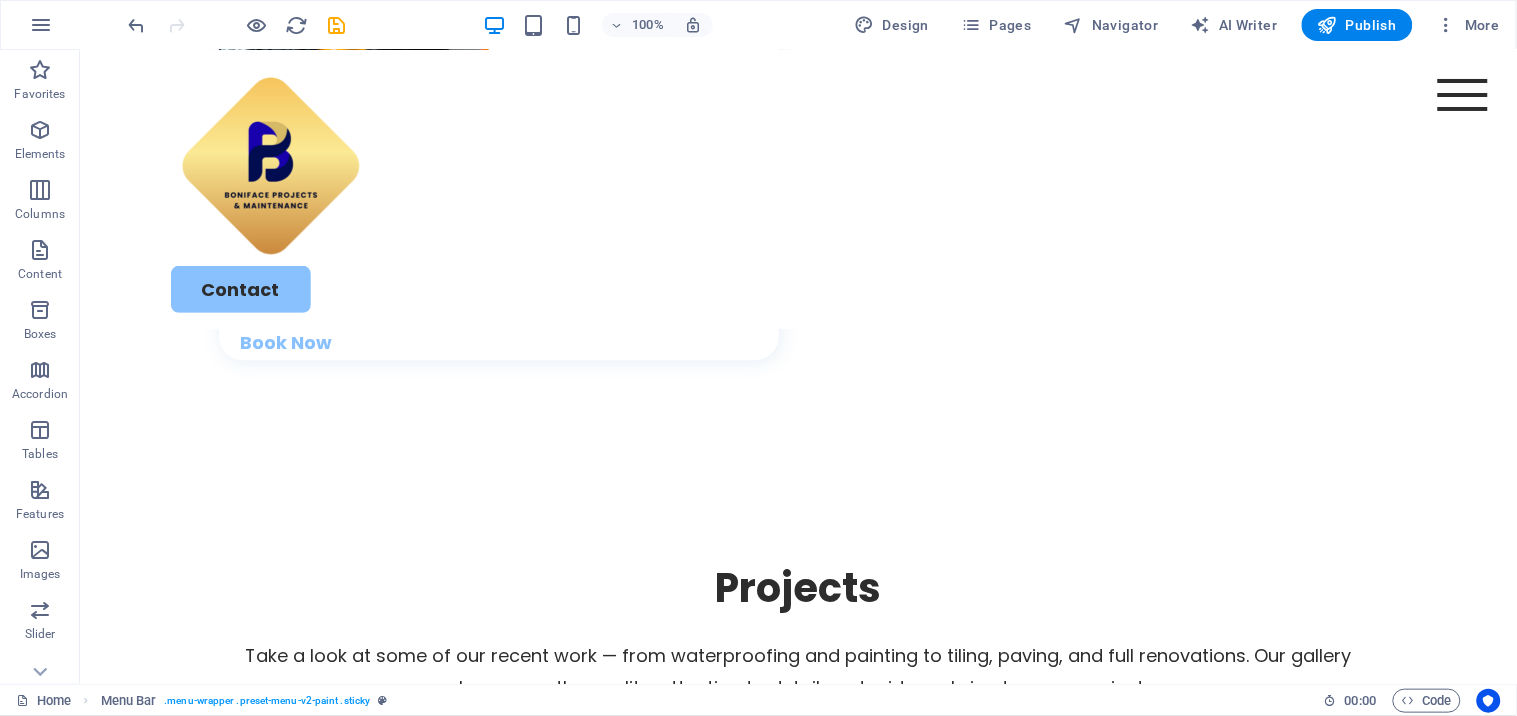 scroll, scrollTop: 5341, scrollLeft: 0, axis: vertical 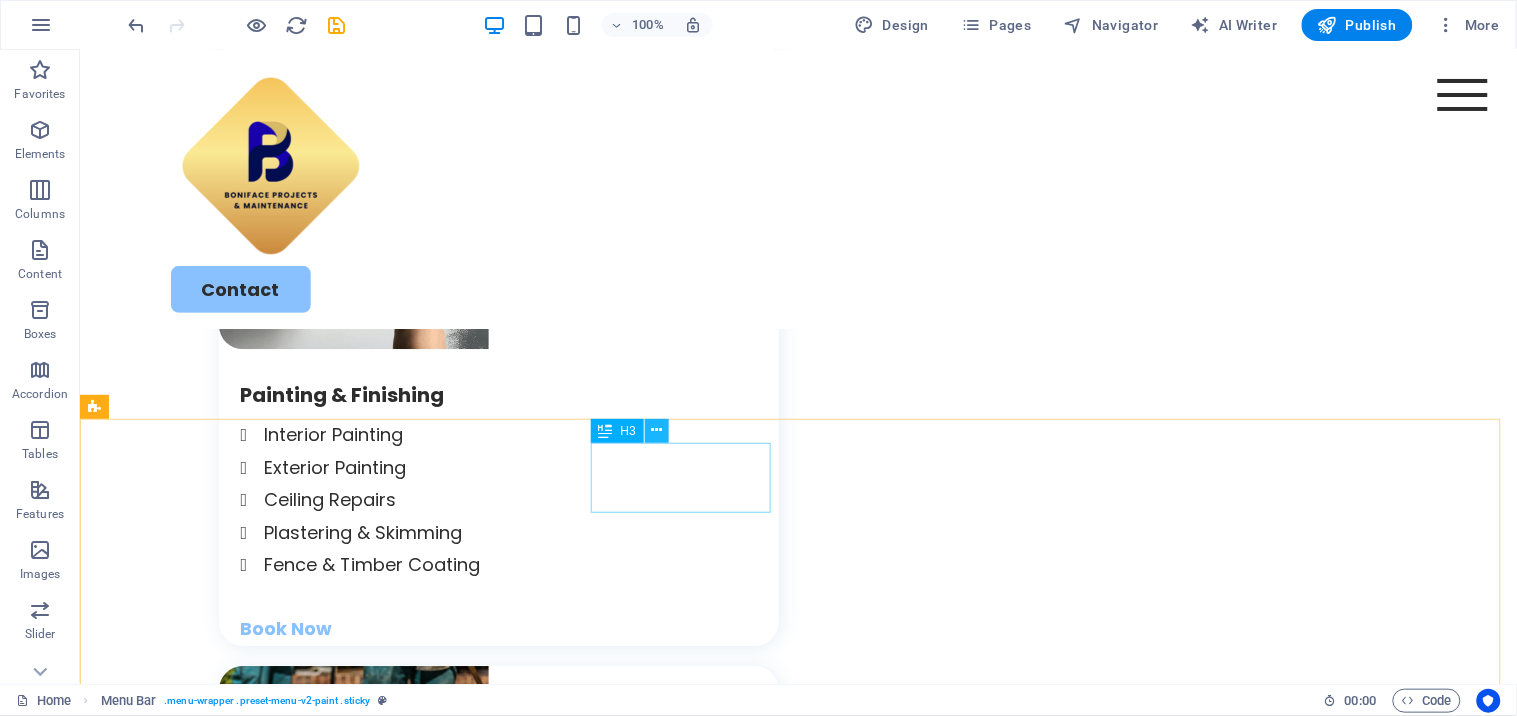 click at bounding box center (656, 430) 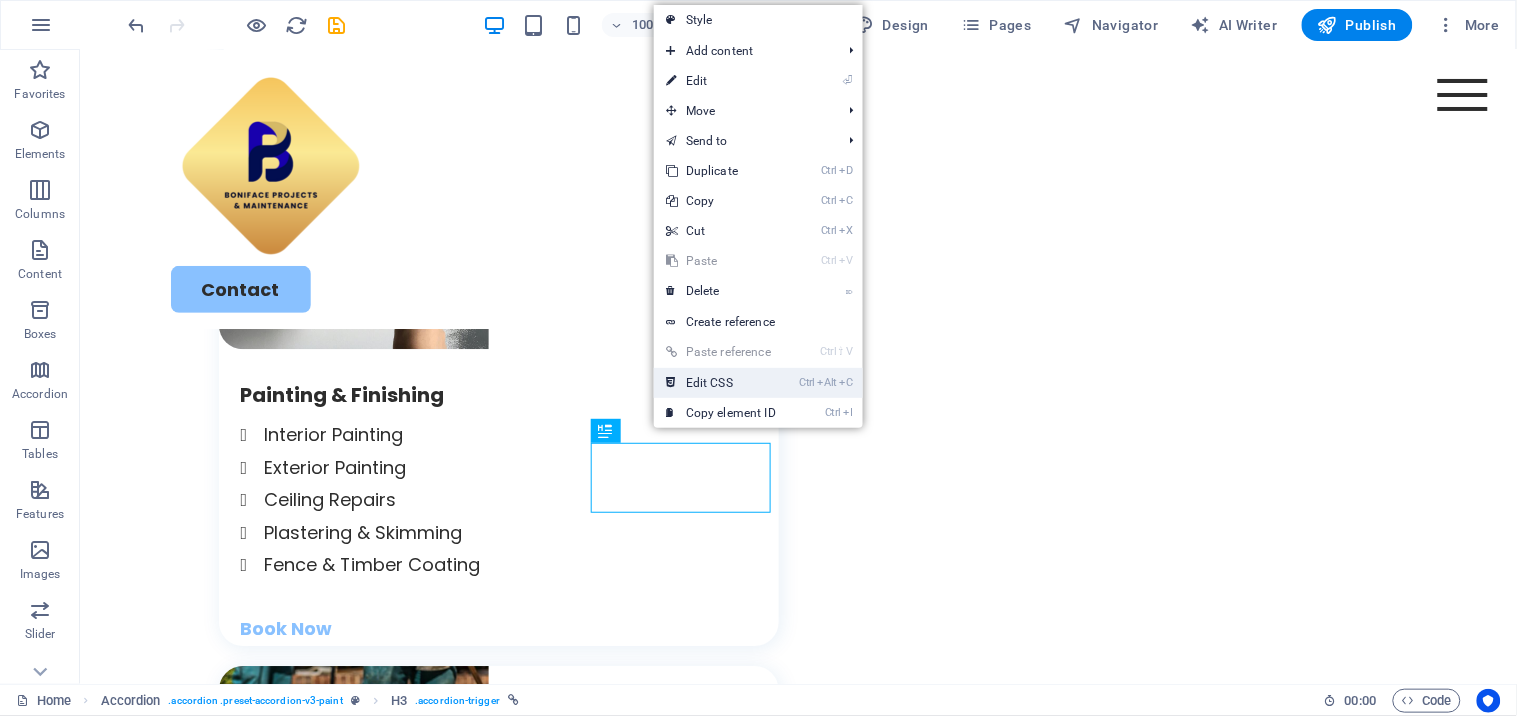 click on "Ctrl Alt C  Edit CSS" at bounding box center [721, 383] 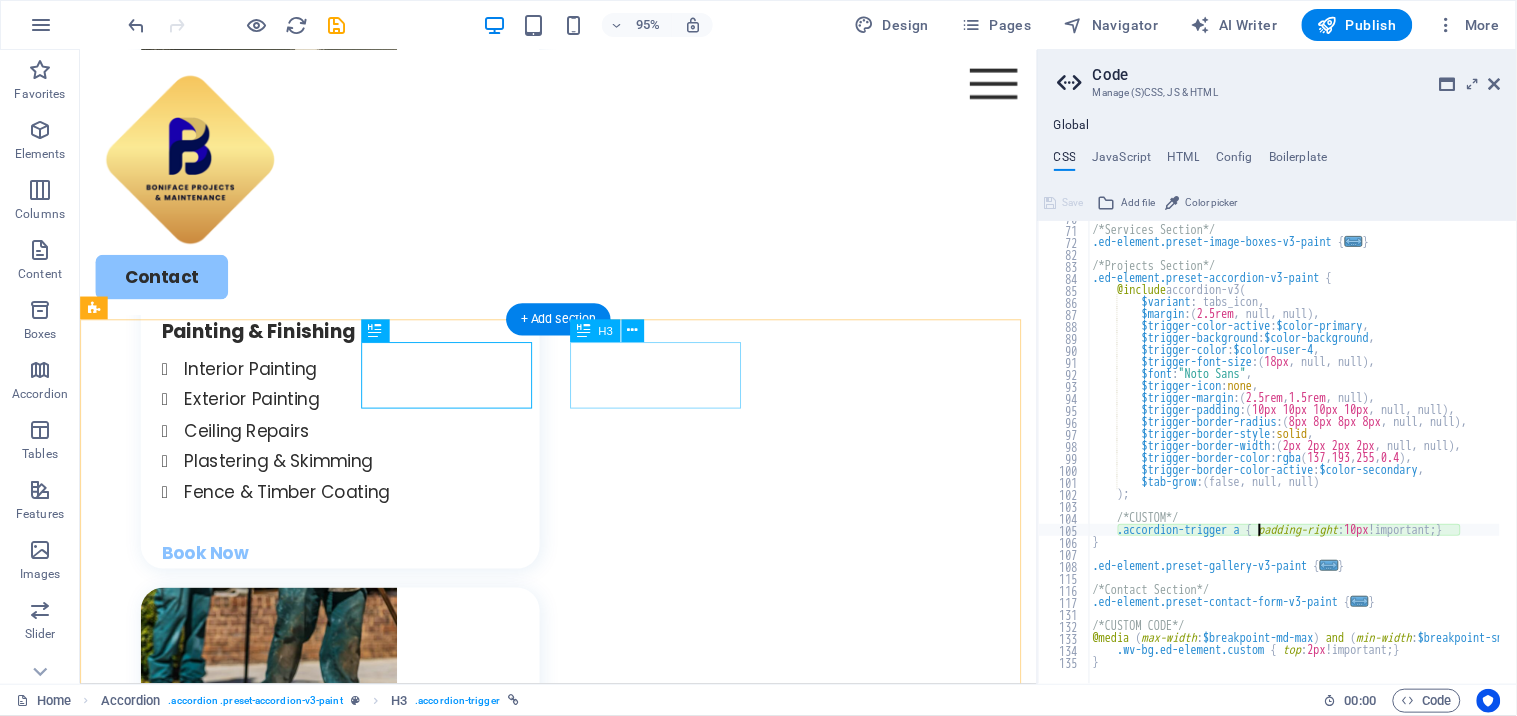type on ".accordion-trigger a { padding-right: 10px !important; }" 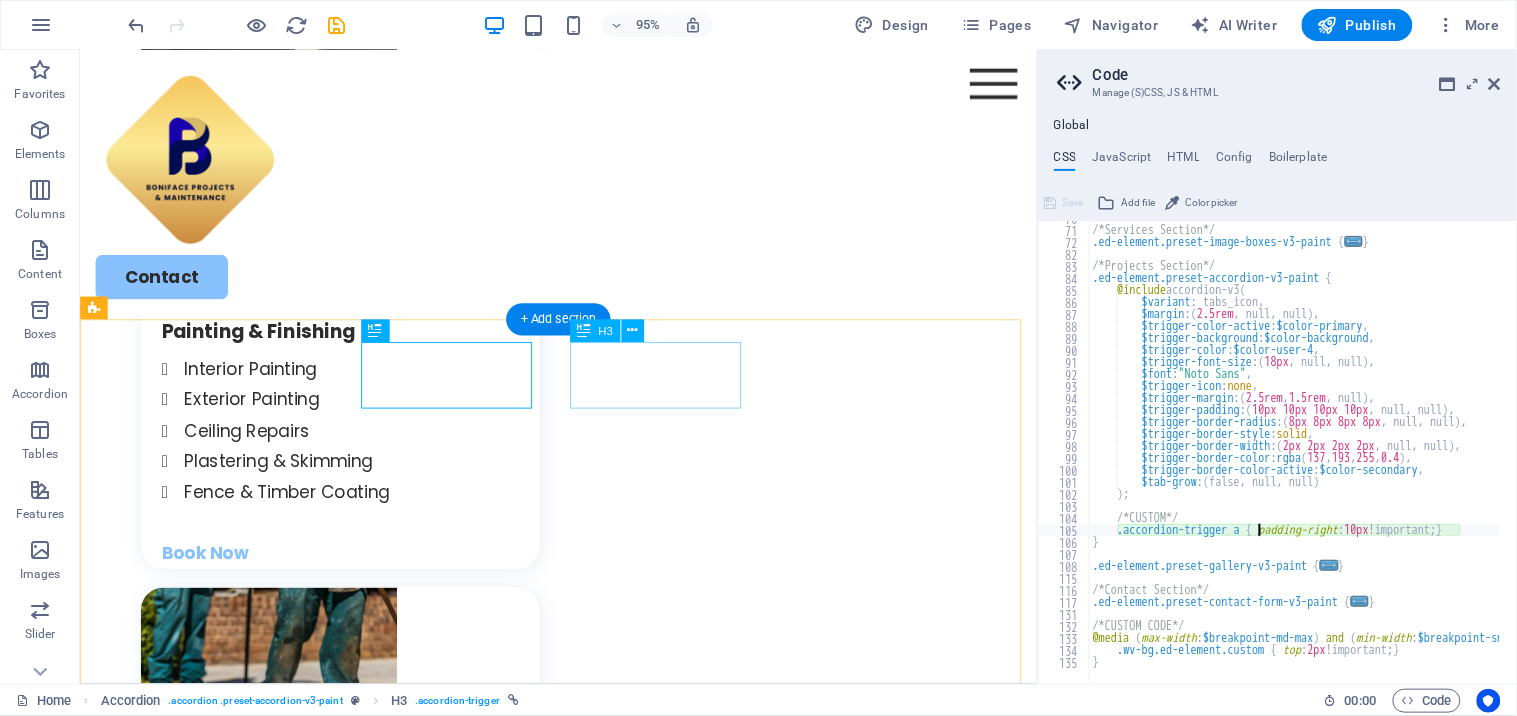 scroll, scrollTop: 3450, scrollLeft: 0, axis: vertical 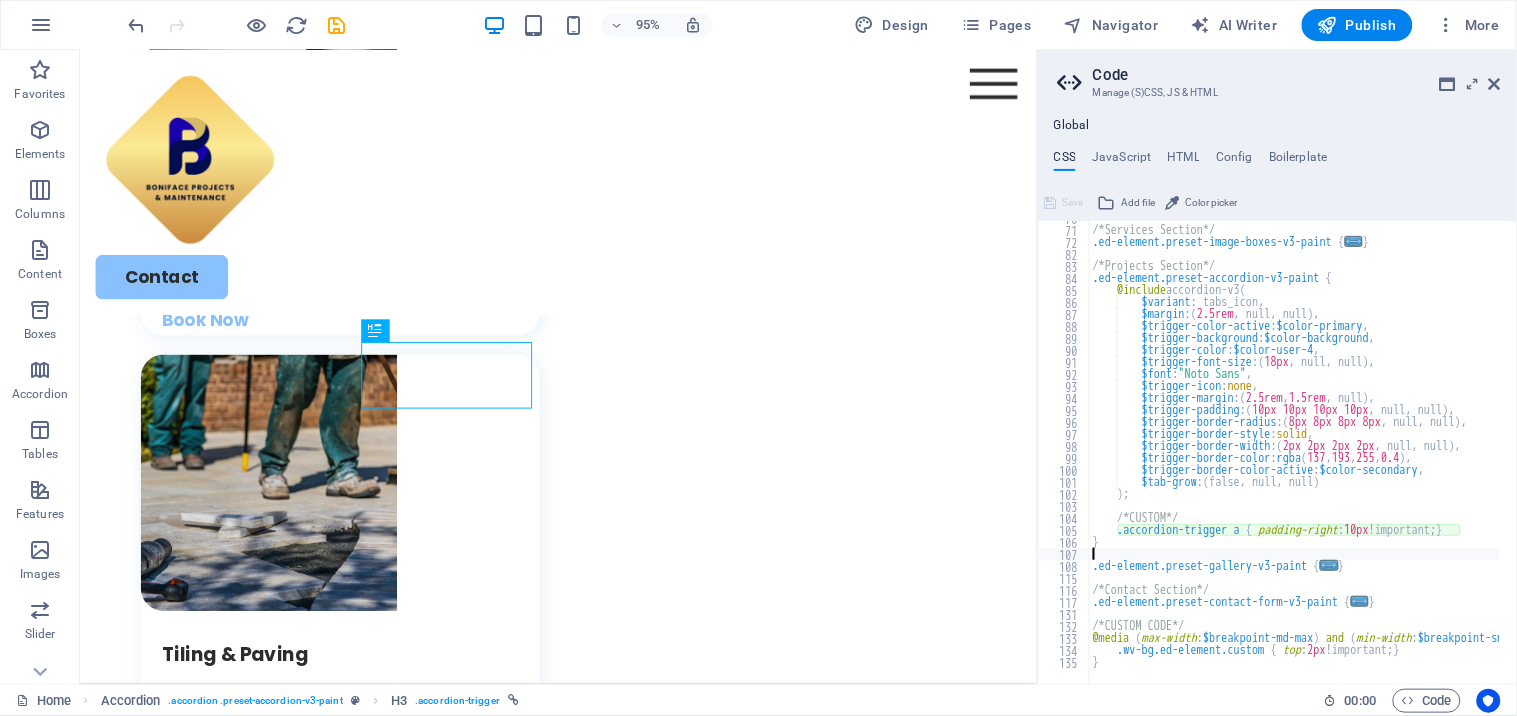 click on "/*Services Section*/ .ed-element.preset-image-boxes-v3-paint   { ... } /*Projects Section*/ .ed-element.preset-accordion-v3-paint   {      @include  accordion-v3 (           $variant : tabs_icon,
$margin :  ( 2.5rem , null, null ) ,
$trigger-color-active :  $color-primary ,
$trigger-background :  $color-background ,
$trigger-color :  $color-user-4 ,
$trigger-font-size :  ( 18px , null, null ) ,
$font :  "Noto Sans" ,
$trigger-icon :  none ,
$trigger-margin :  ( 2.5rem ,  1.5rem , null ) ,
$trigger-padding :  ( 10px   10px   10px   10px , null, null ) ,
$trigger-border-radius :  ( 8px   8px   8px   8px , null, null ) ,
$trigger-border-style :  solid ,
$trigger-border-width :  ( 2px   2px   2px   2px , null, null ) ,
$trigger-border-color :  rgba ( 137 , 193 , 255 , 0.4 ) ,
$trigger-border-color-active :  $color-secondary ,
$tab-grow :  ( )
) ;" at bounding box center [1314, 447] 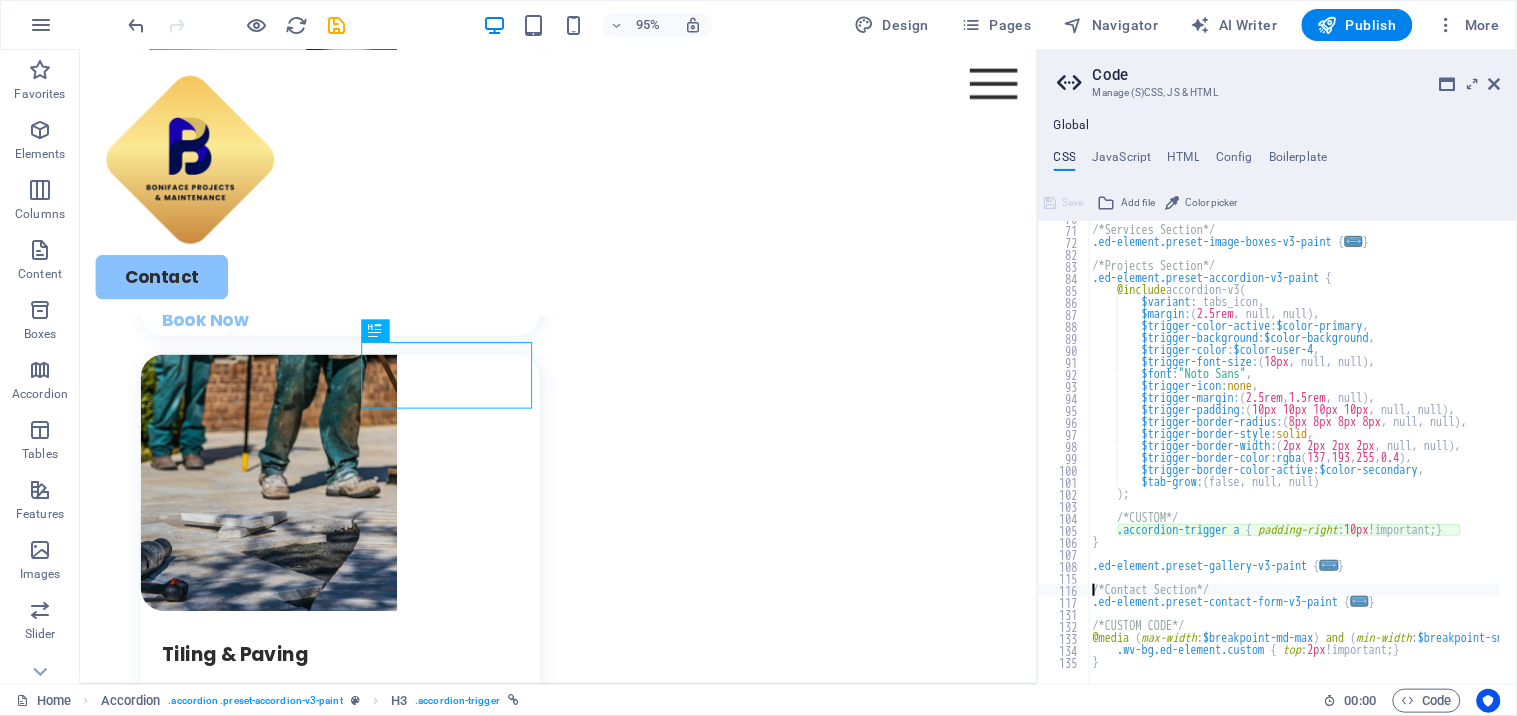 type on ".ed-element.preset-contact-form-v3-paint {" 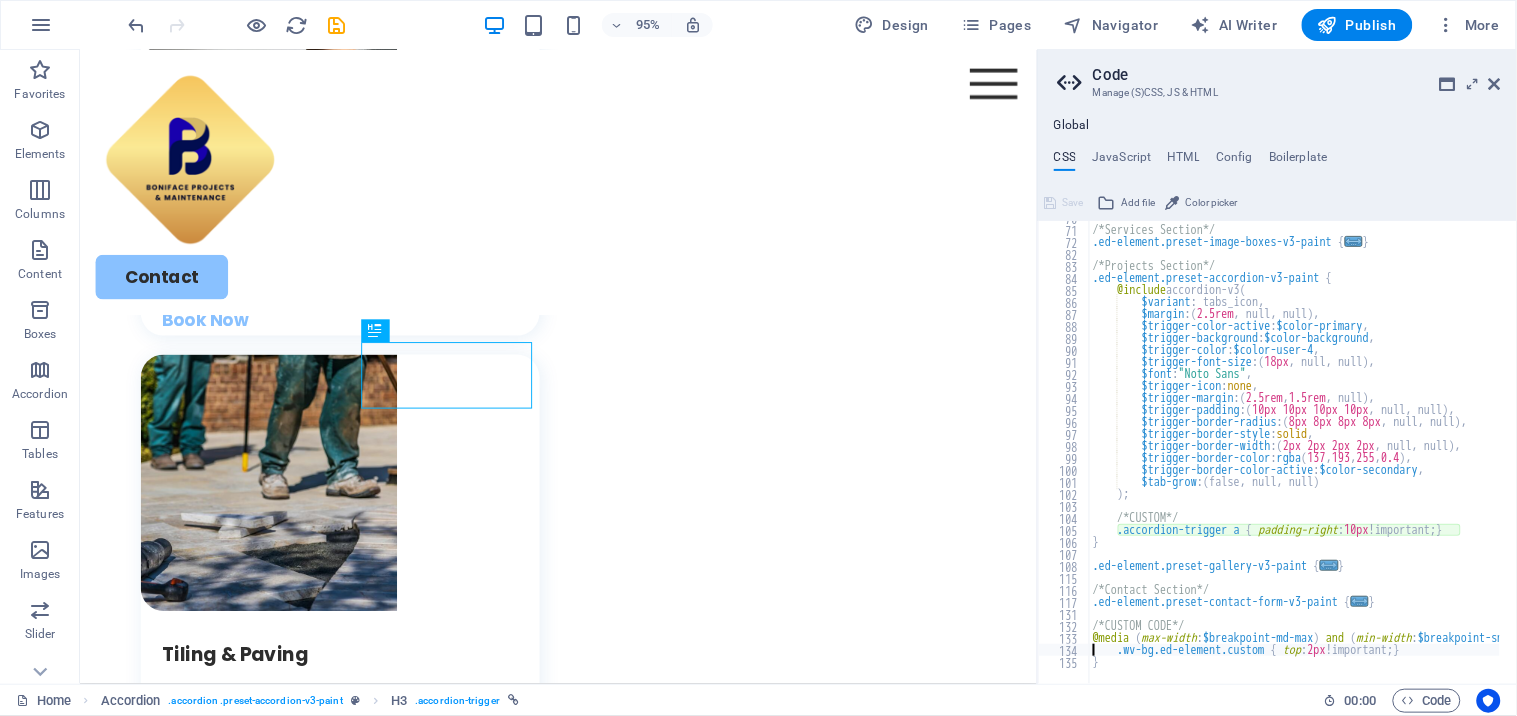 type on "/*CUSTOM CODE*/" 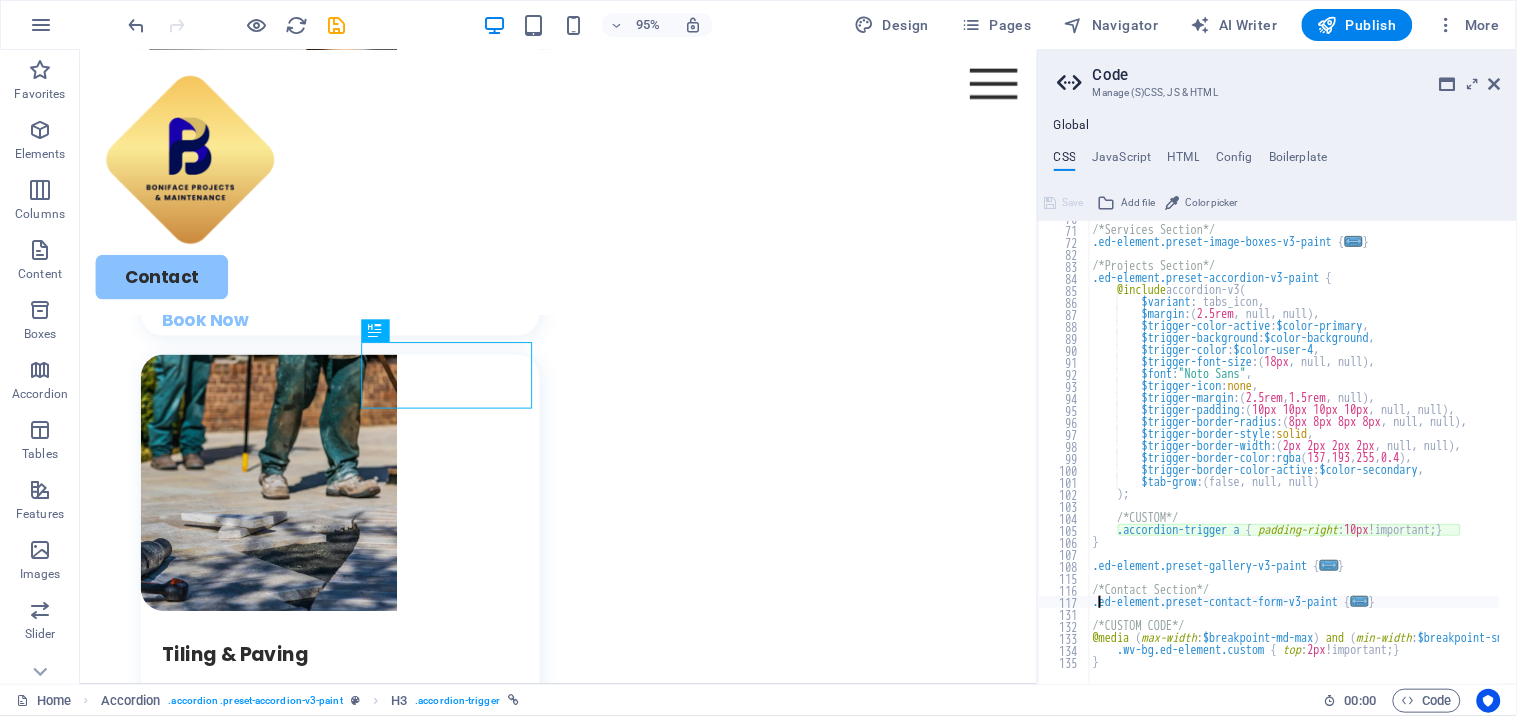type on "/*Contact Section*/" 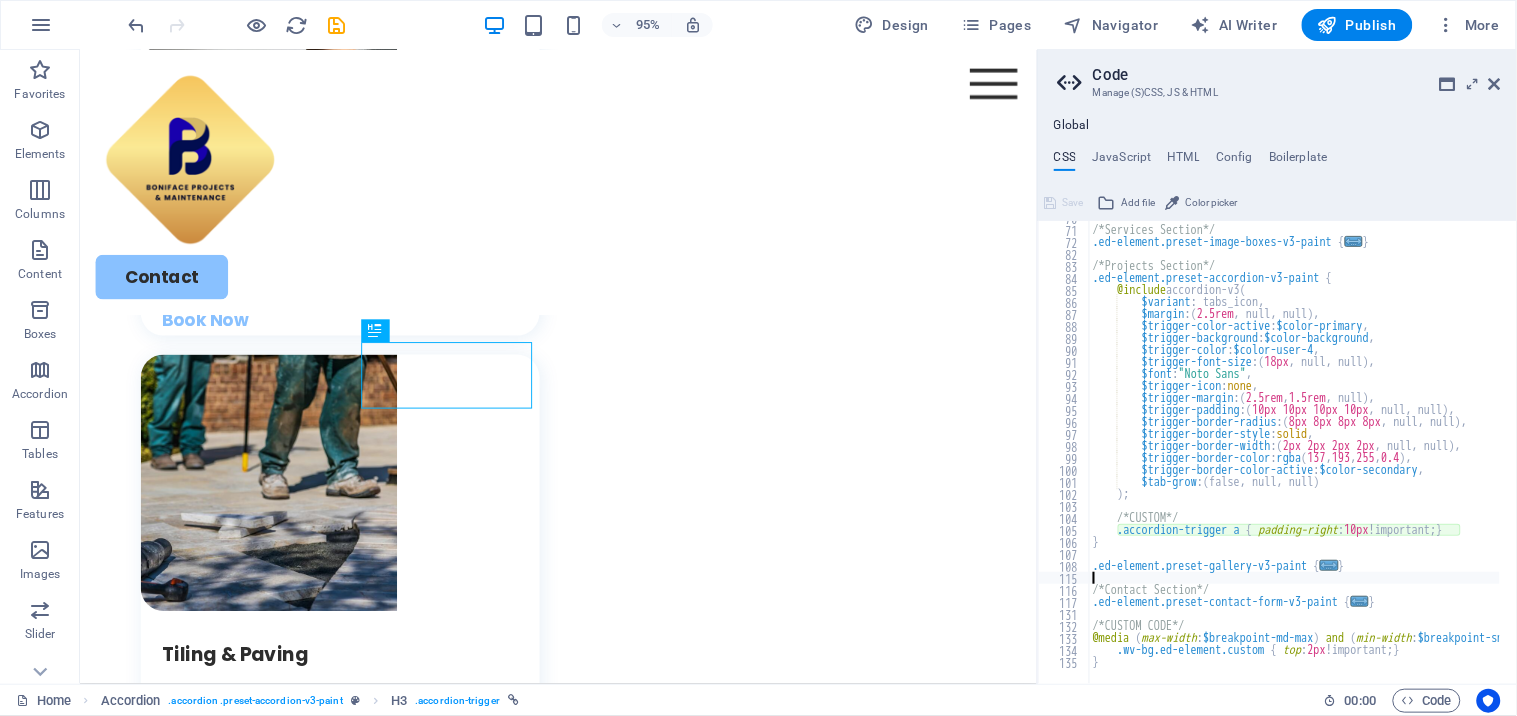 type on ".ed-element.preset-gallery-v3-paint {" 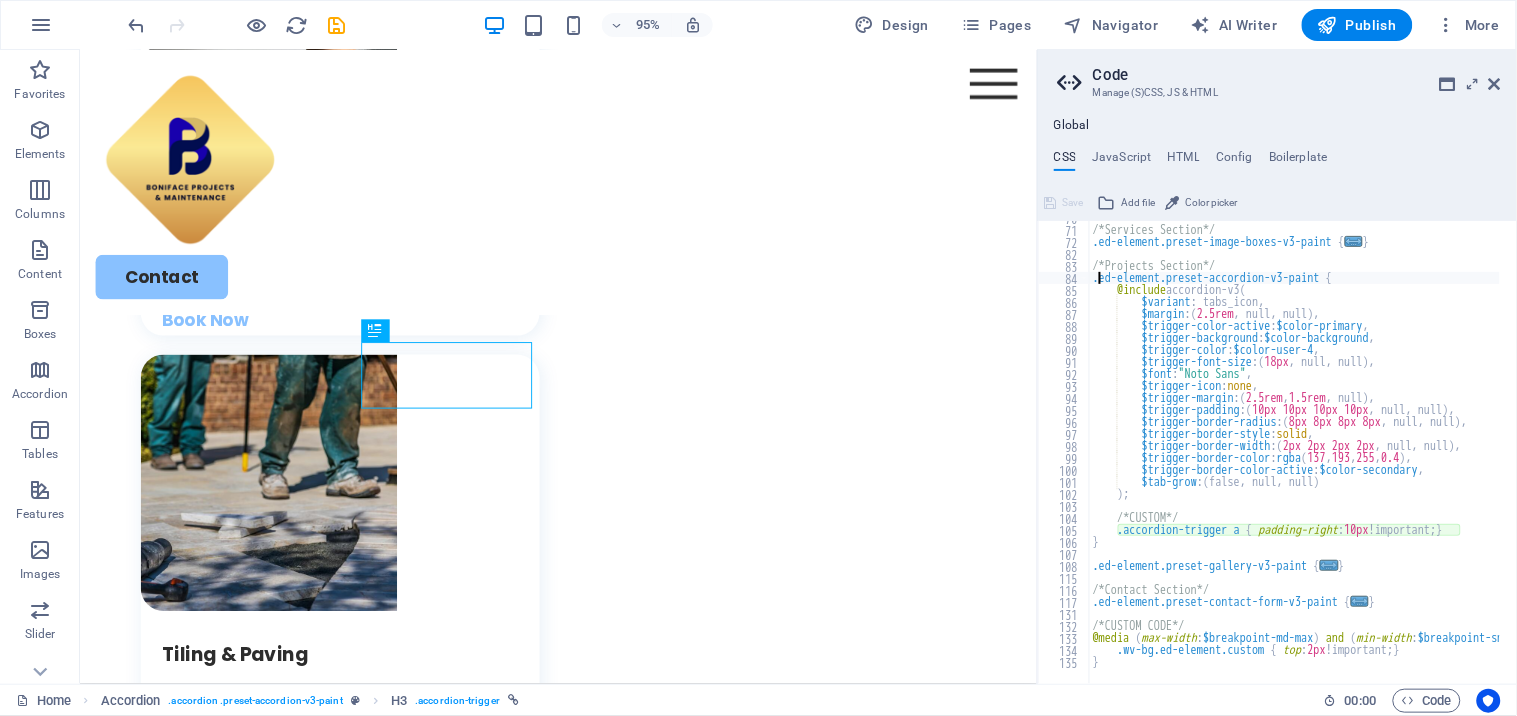 type on "/*Projects Section*/" 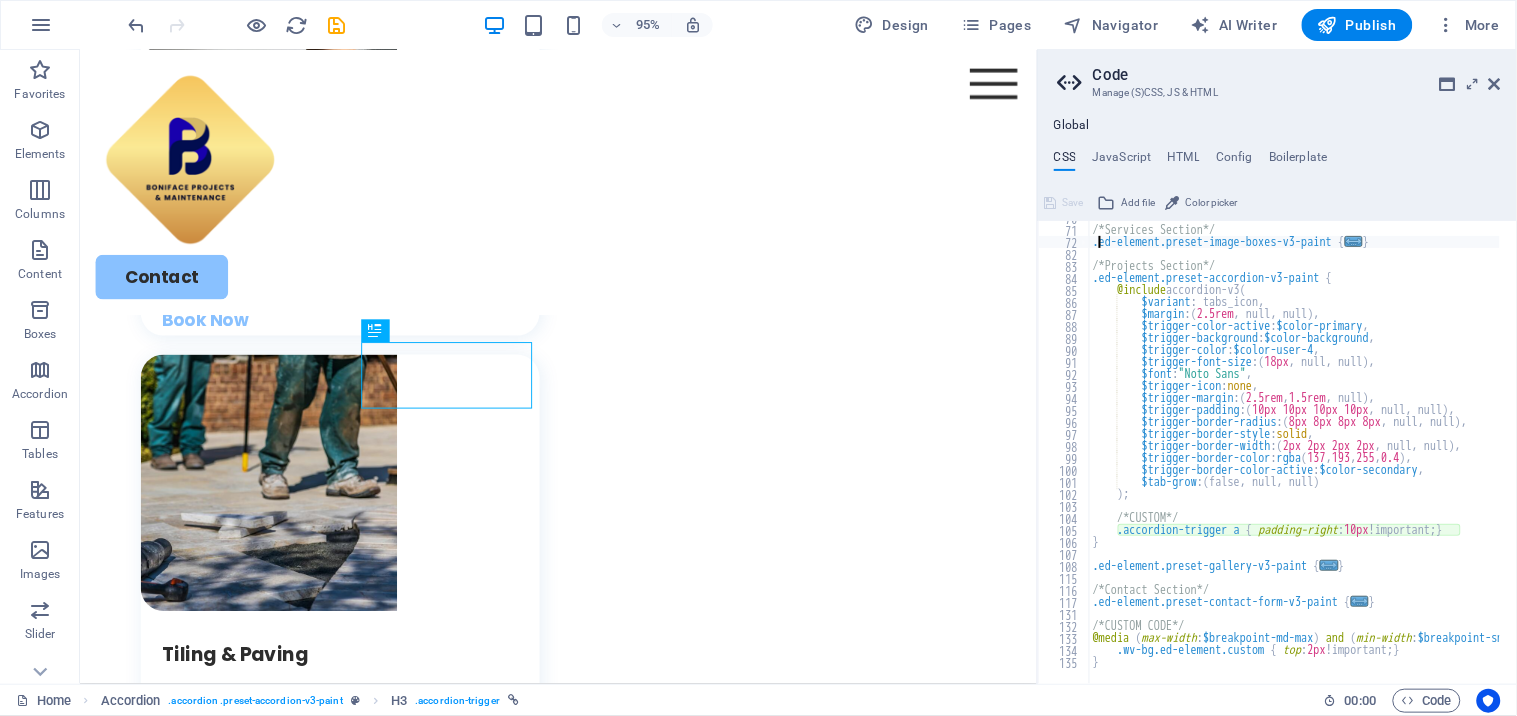 type on "/*Services Section*/" 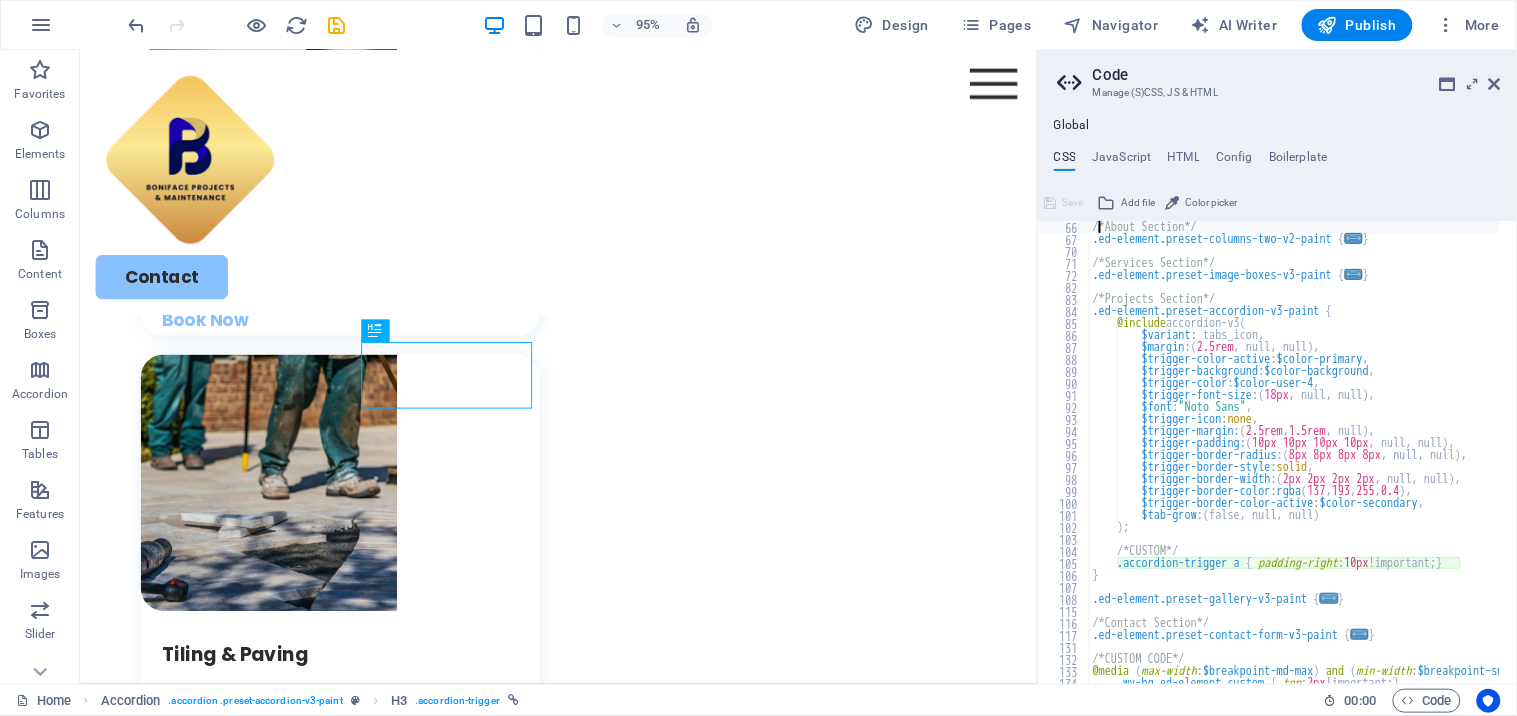 type on "/*About Section*/" 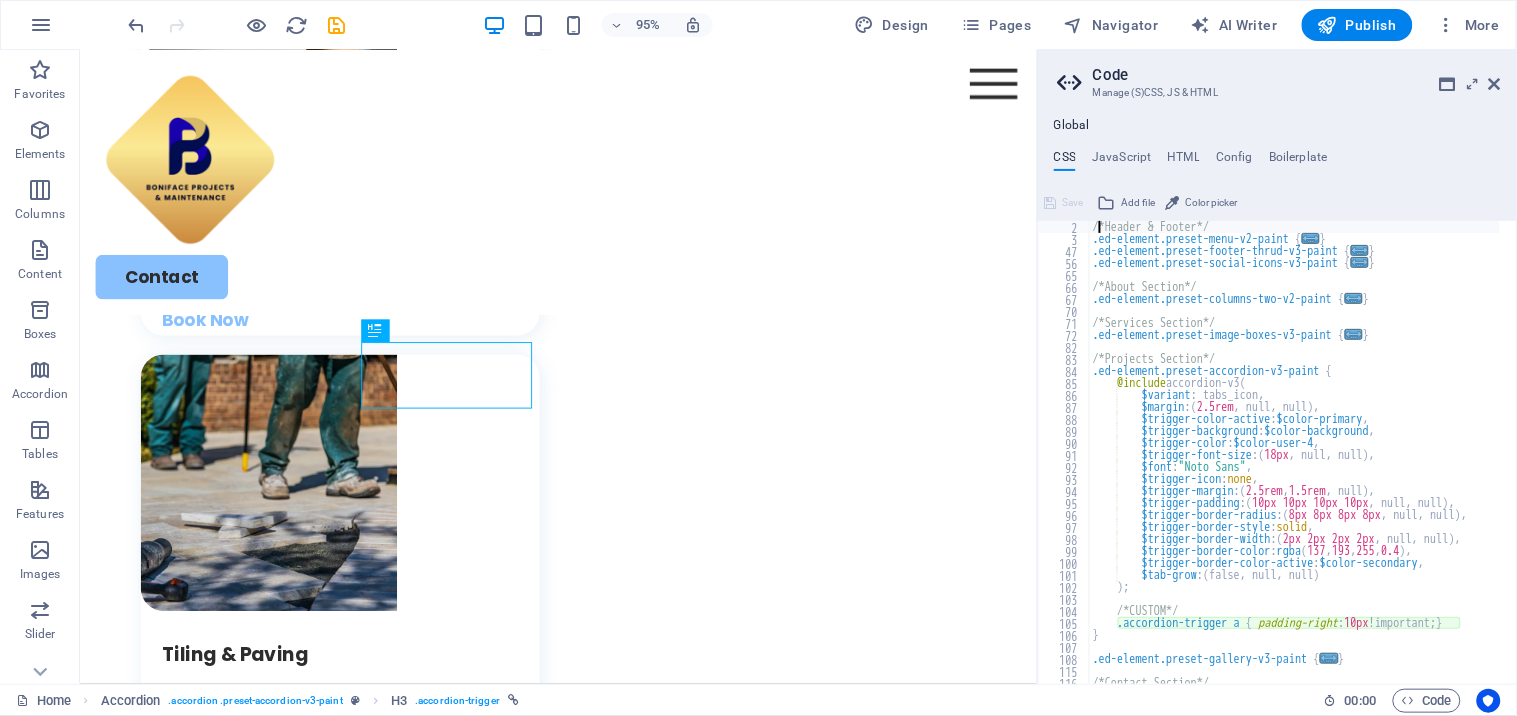 scroll, scrollTop: 12, scrollLeft: 0, axis: vertical 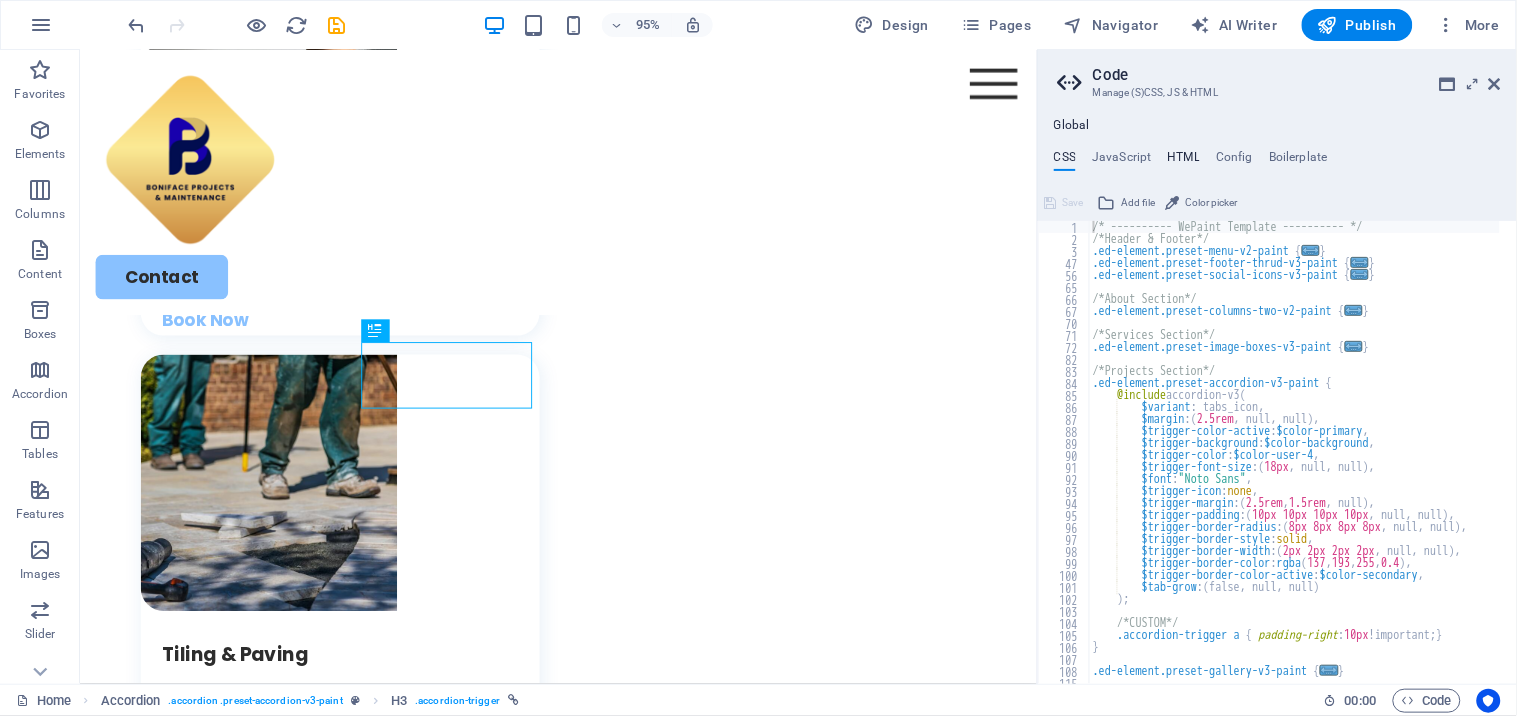 click on "HTML" at bounding box center [1184, 161] 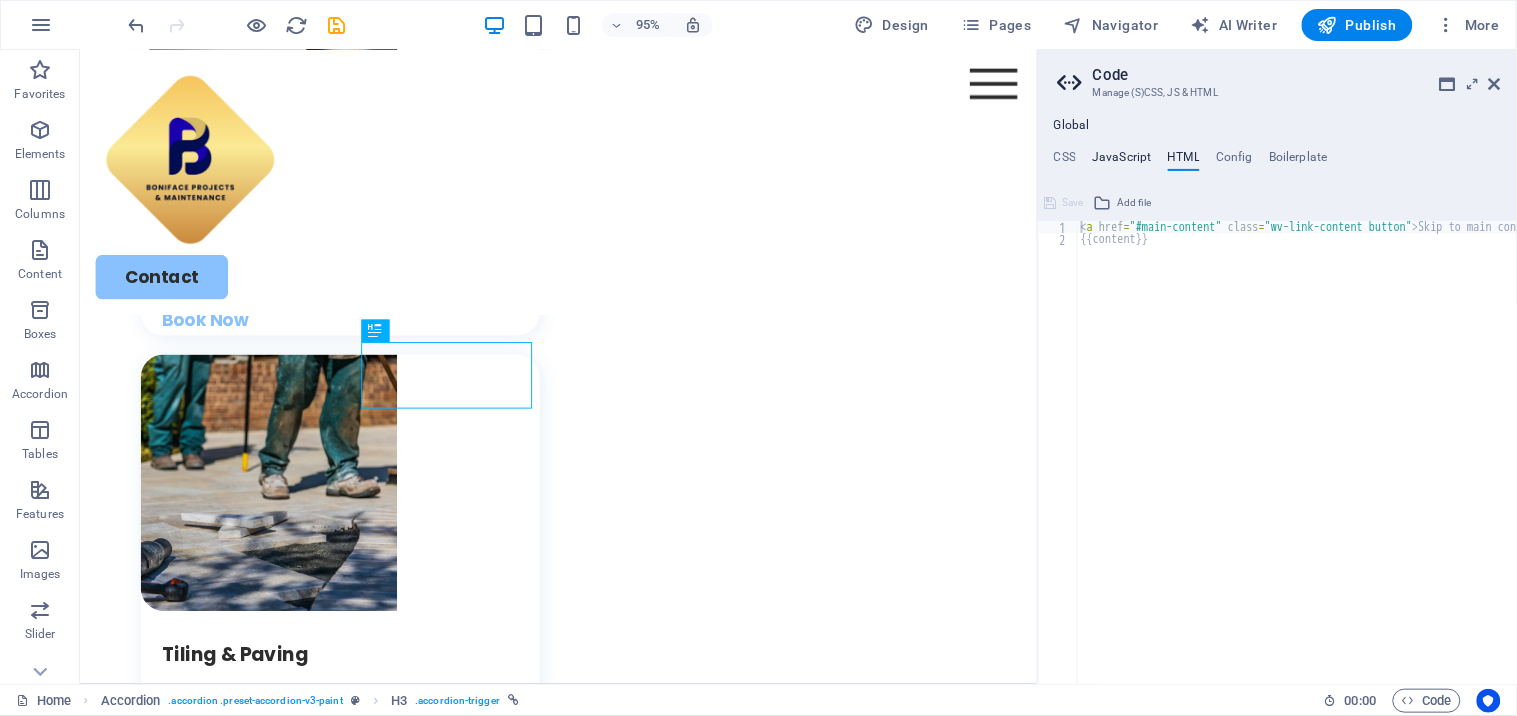click on "JavaScript" at bounding box center [1121, 161] 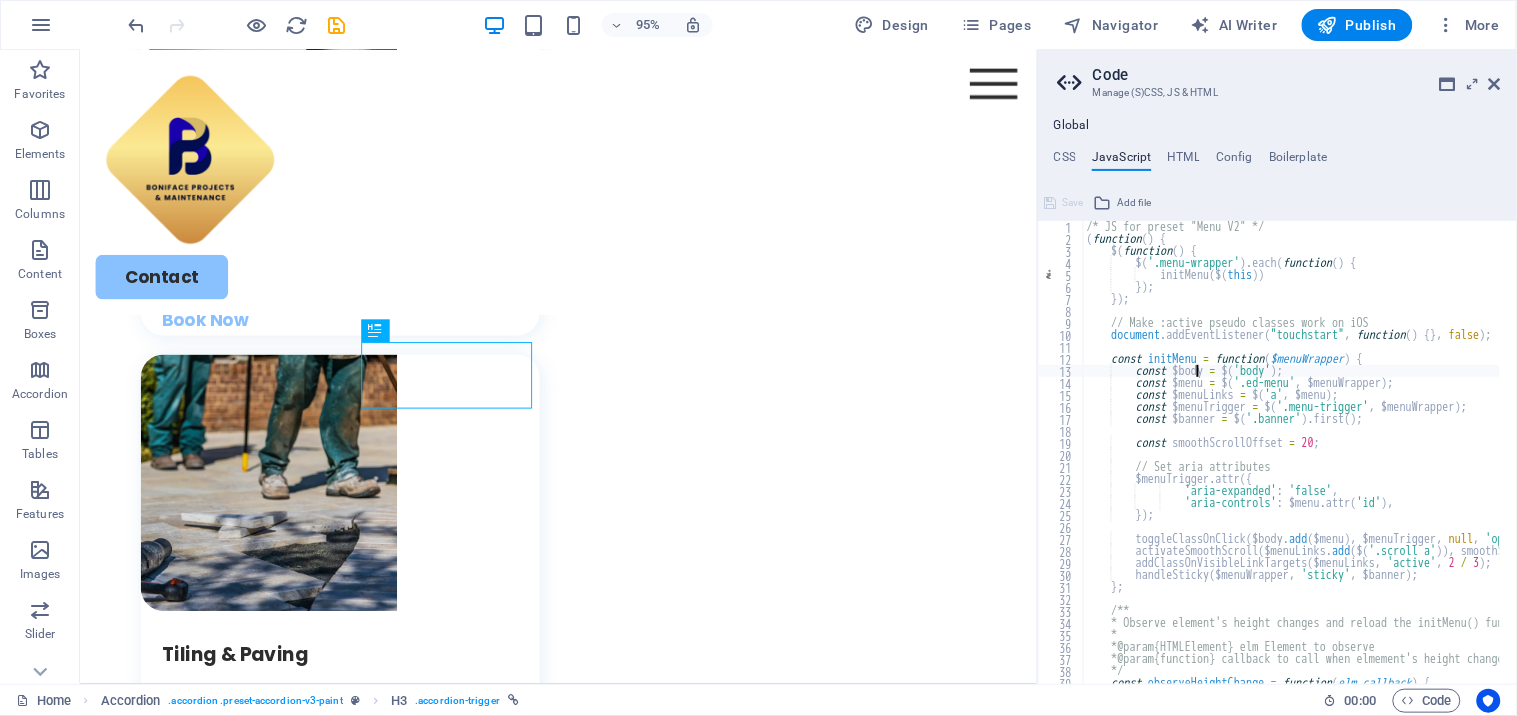 click on "/* JS for preset "Menu V2" */ ( function ( )   {      $ ( function ( )   {           $ ( '.menu-wrapper' ) . each ( function ( )   {                initMenu ( $ ( this ))           }) ;      }) ;      // Make :active pseudo classes work on iOS      document . addEventListener ( "touchstart" ,   function ( )   { } ,   false ) ;      const   initMenu   =   function ( $menuWrapper )   {           const   $body   =   $ ( 'body' ) ;           const   $menu   =   $ ( '.ed-menu' ,   $menuWrapper ) ;           const   $menuLinks   =   $ ( 'a' ,   $menu ) ;           const   $menuTrigger   =   $ ( '.menu-trigger' ,   $menuWrapper ) ;           const   $banner   =   $ ( '.banner' ) . first ( ) ;           const   smoothScrollOffset   =   20 ;                     // Set aria attributes           $menuTrigger . attr ({                     'aria-expanded' :   'false' ,                     'aria-controls' :   $menu . attr ( 'id' ) ,           }) ;           toggleClassOnClick ( $body . add ( $menu ) ,   $menuTrigger ,   ," at bounding box center (1501, 456) 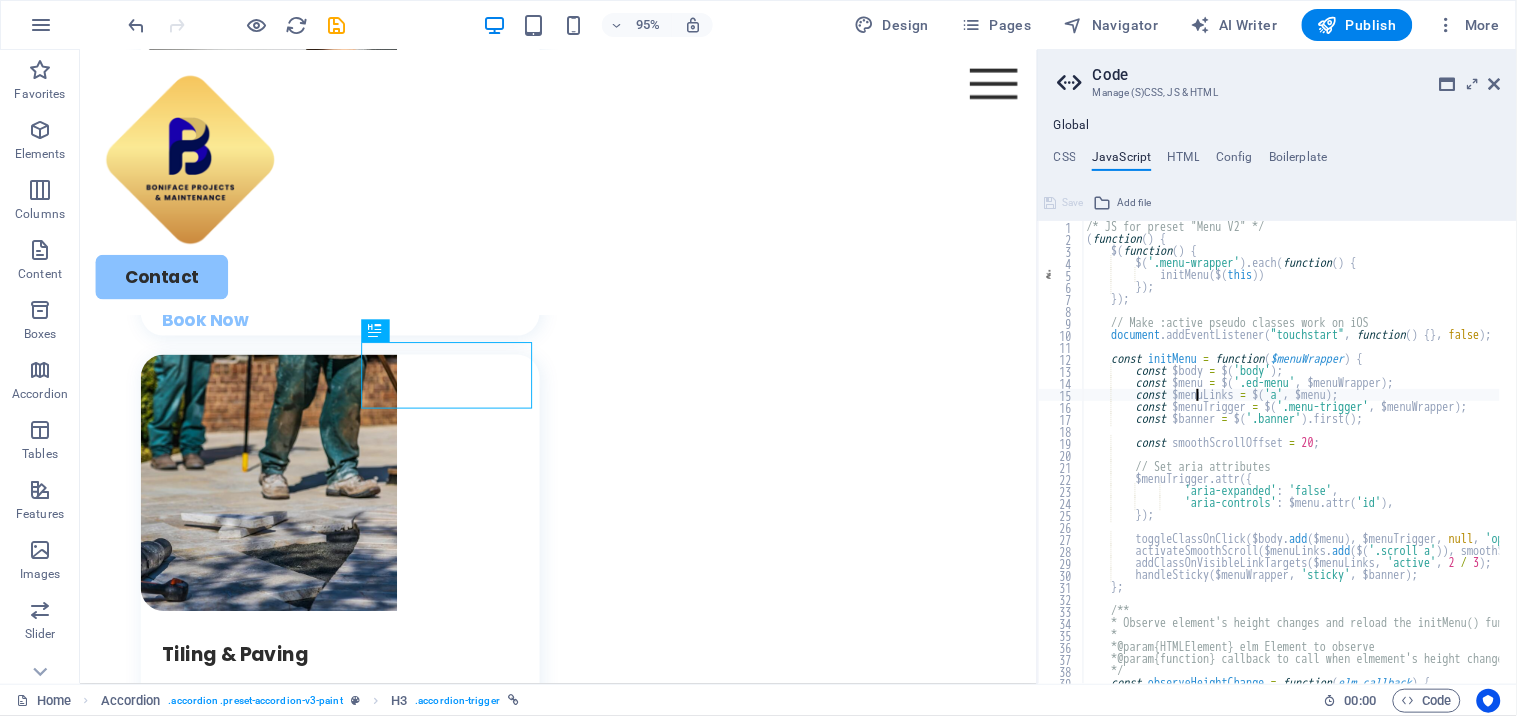 type on "const $banner = $('.banner').first();" 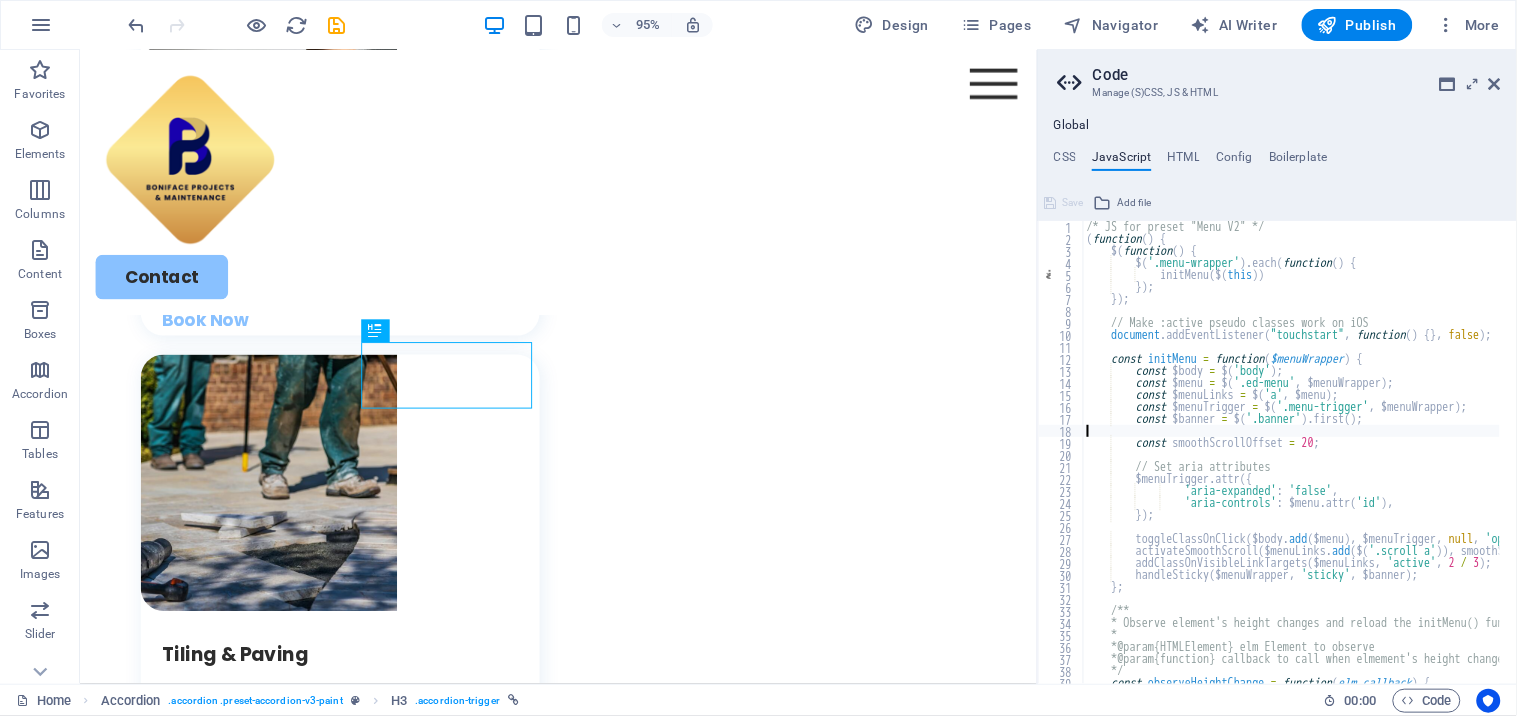 type on "const smoothScrollOffset = 20;" 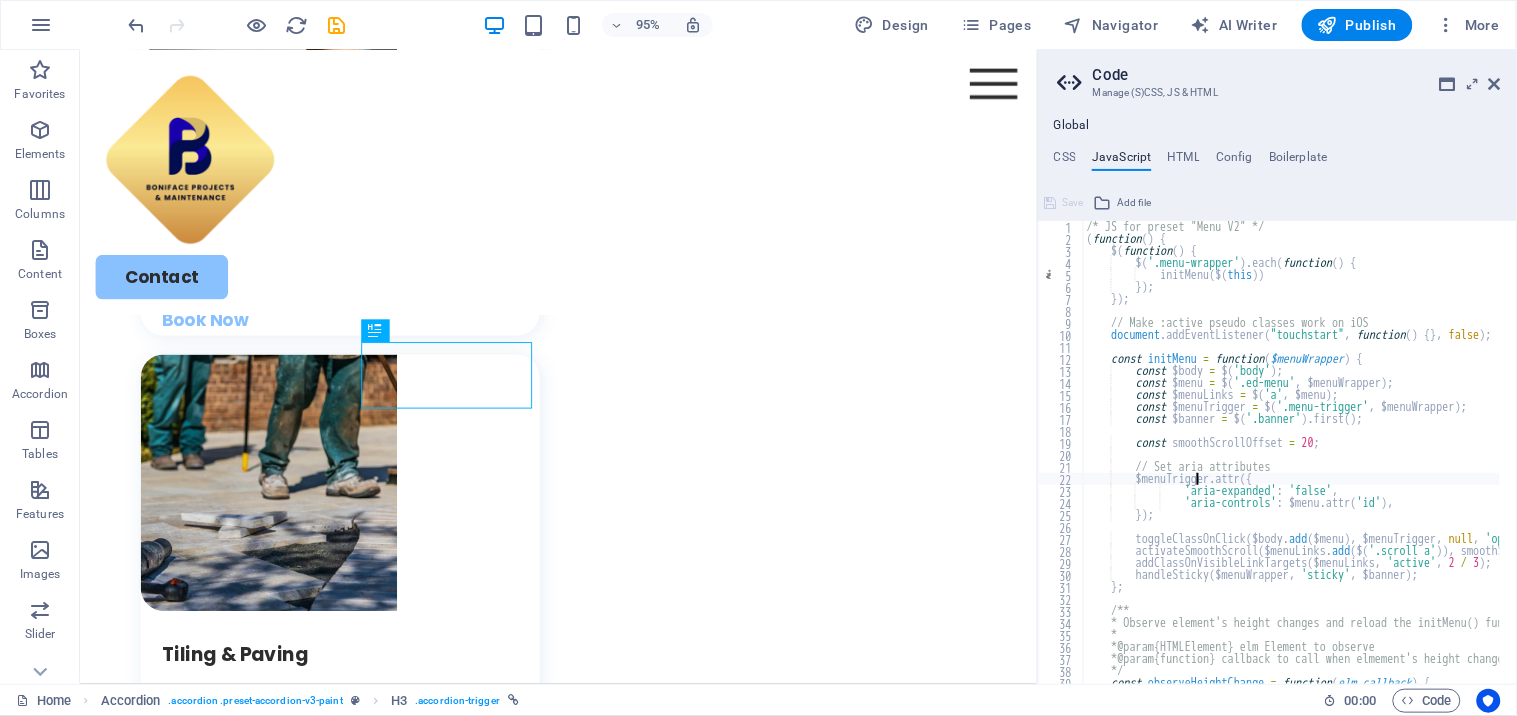 type on "});" 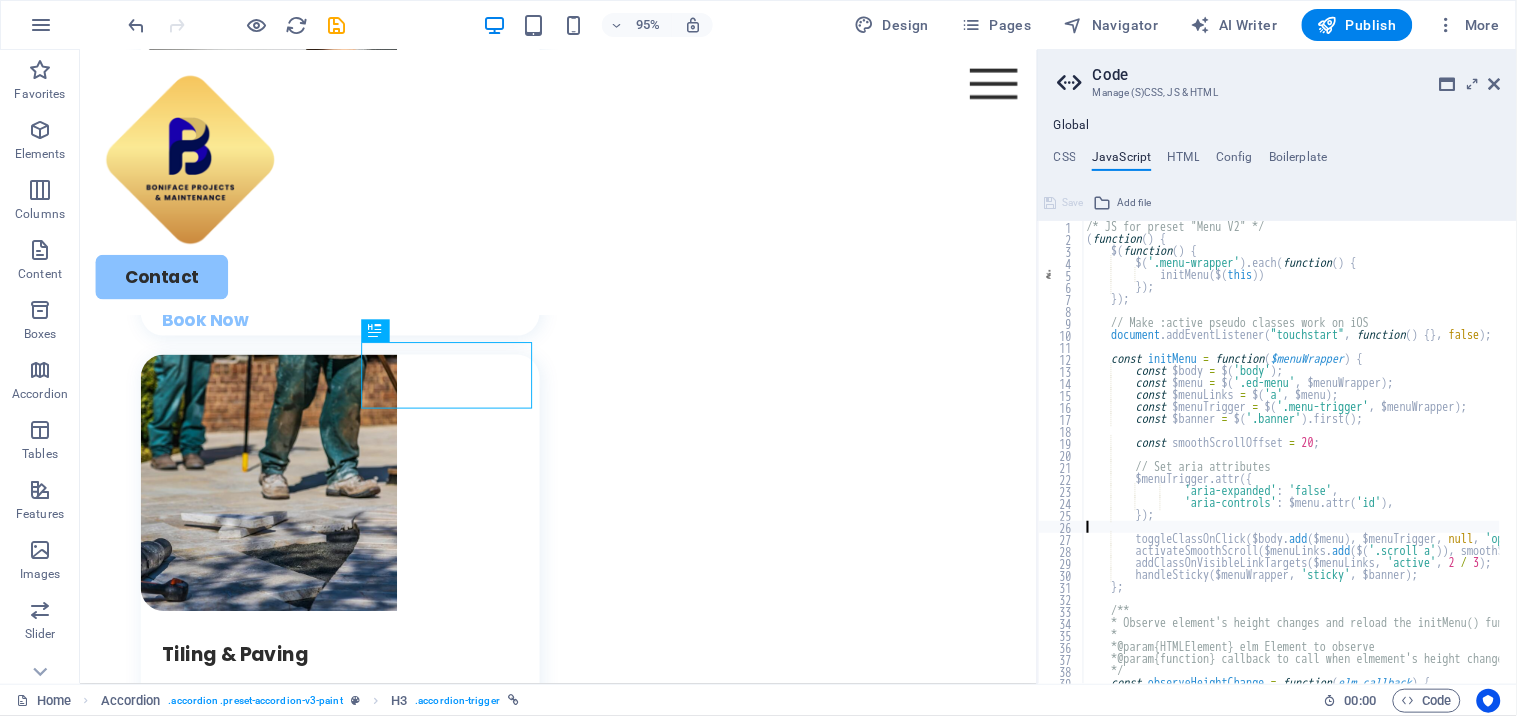 type on "};" 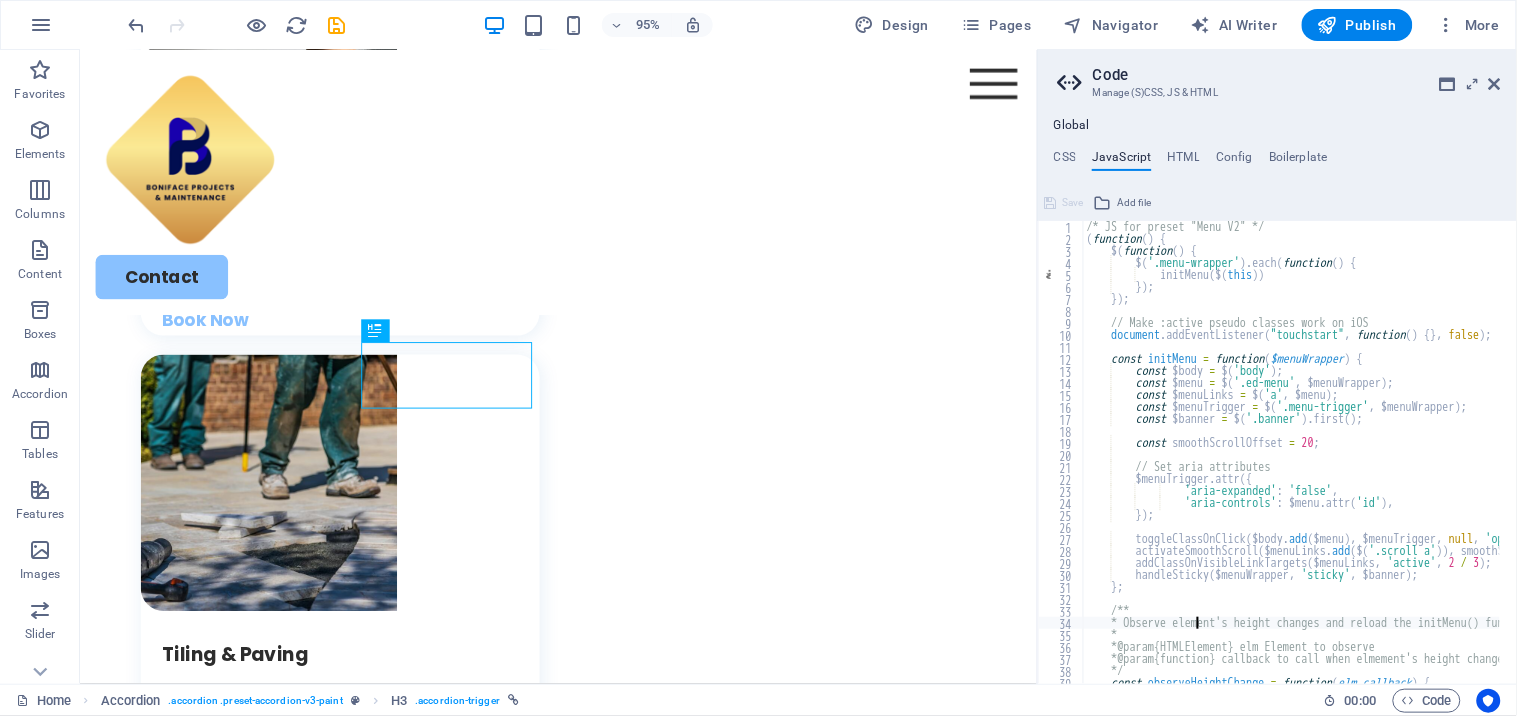 type on "if (!('ResizeObserver' in window) || elm == null) return;" 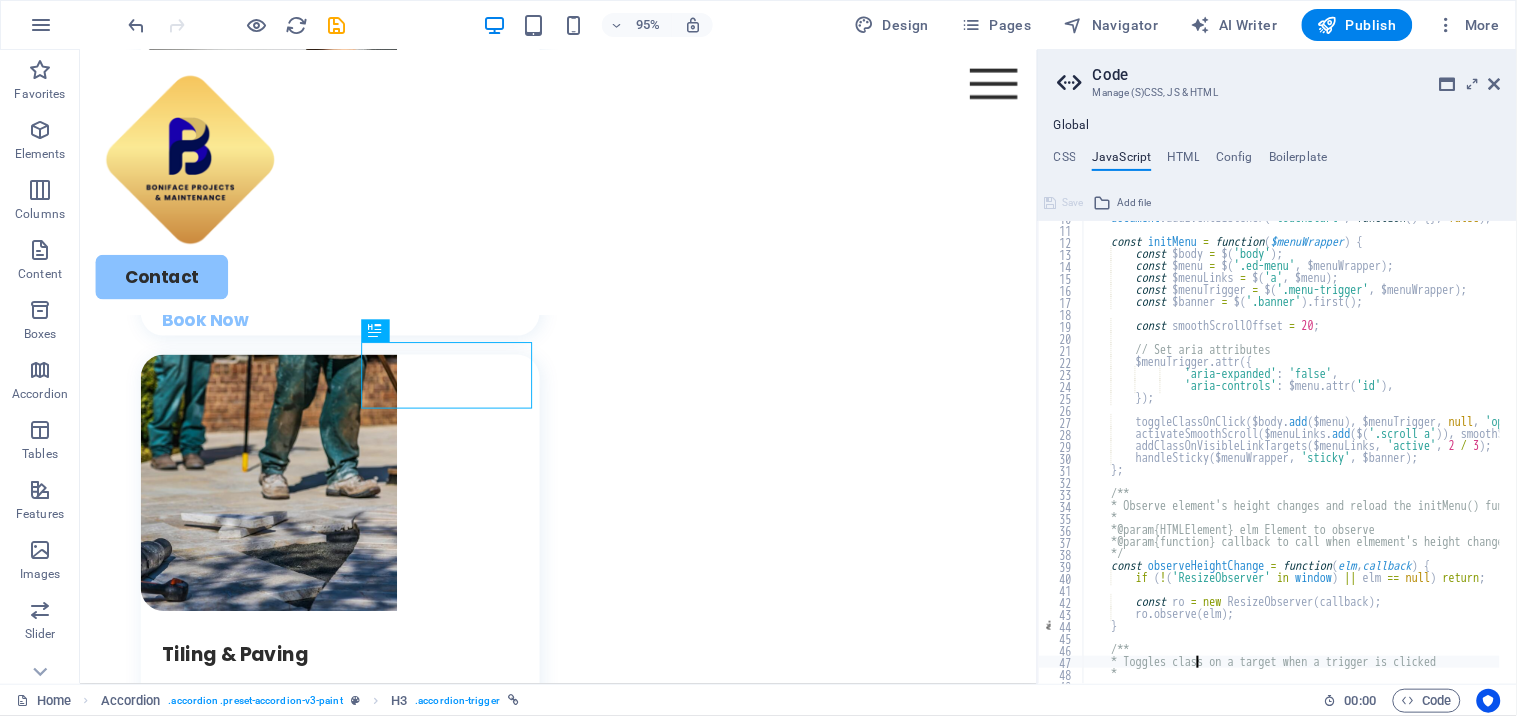 type on "const toggleClassOnClick = function($target, $trigger, $closeTrigger, cssClass) {" 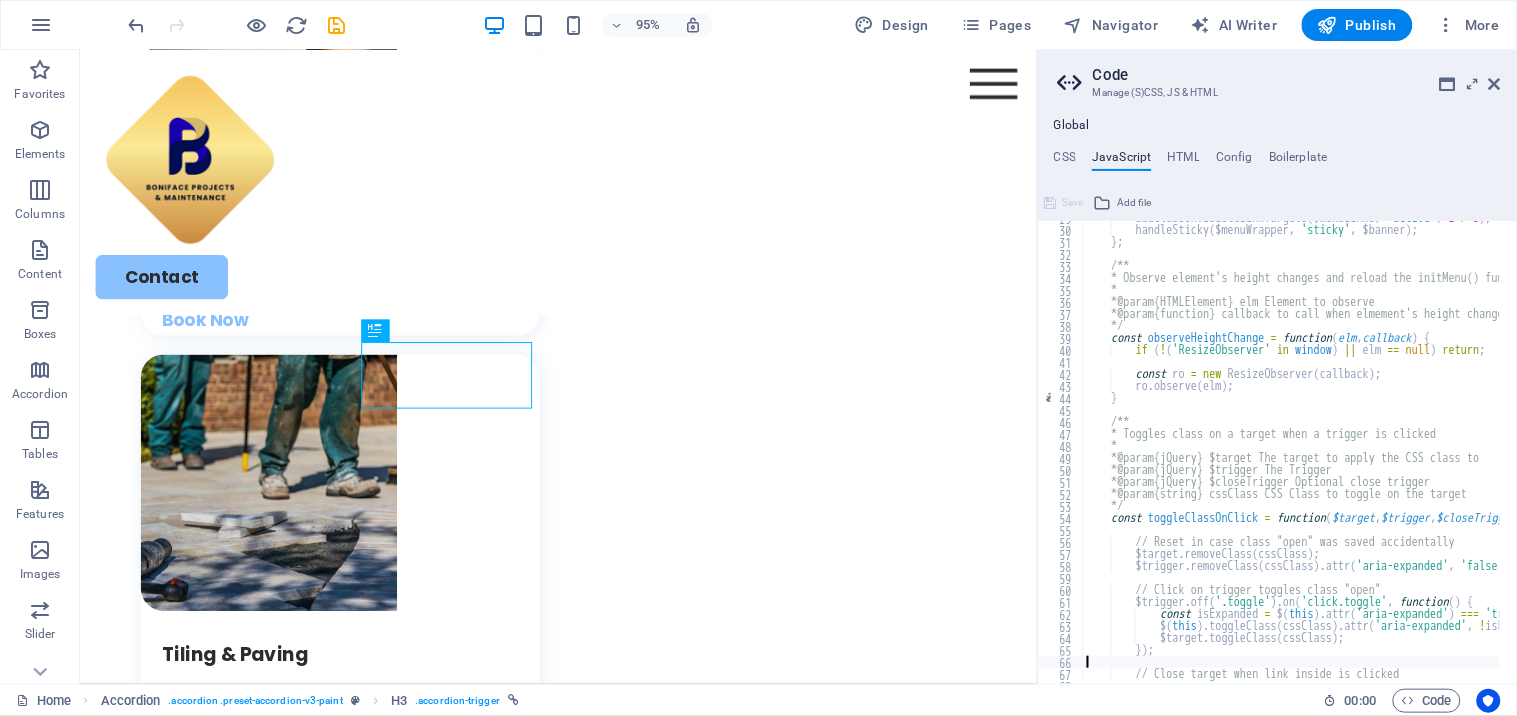 type on "});" 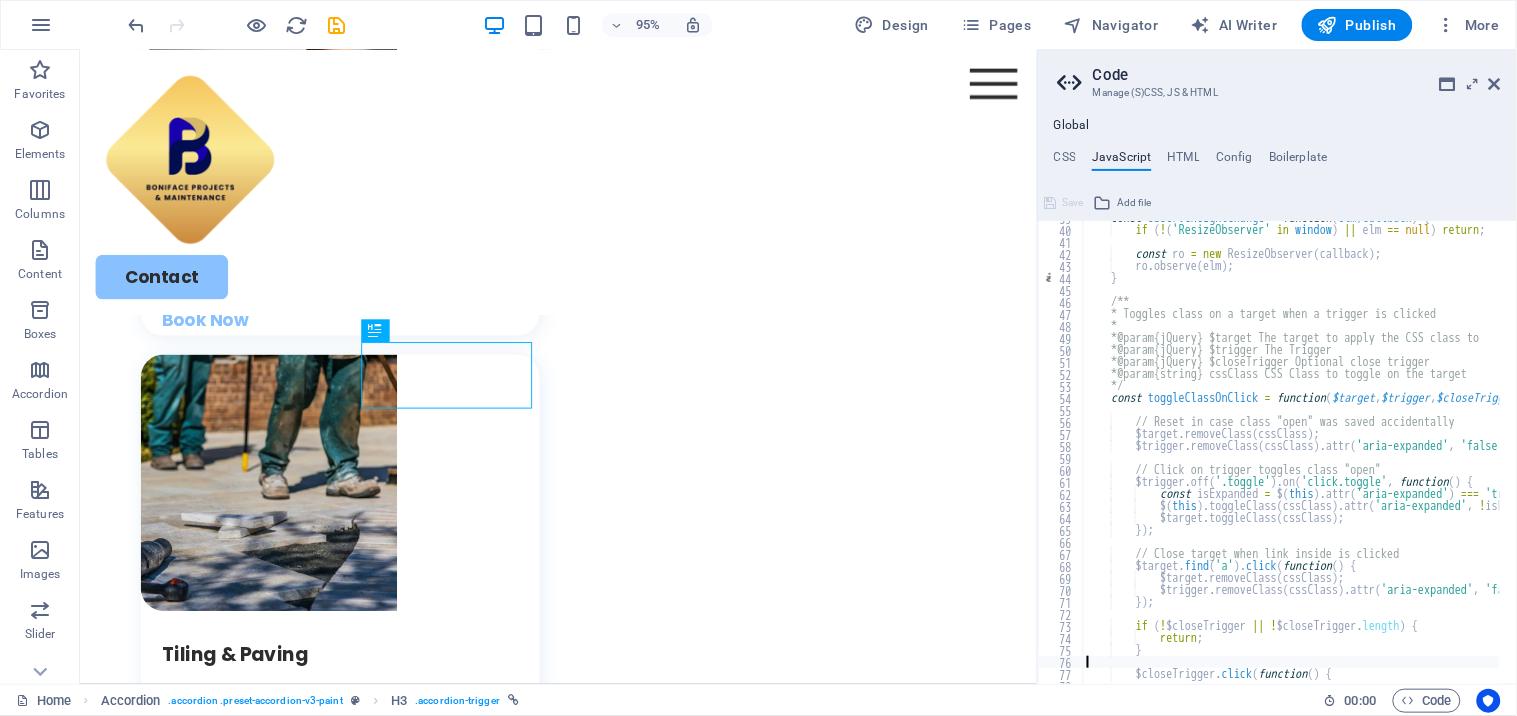 type on "};" 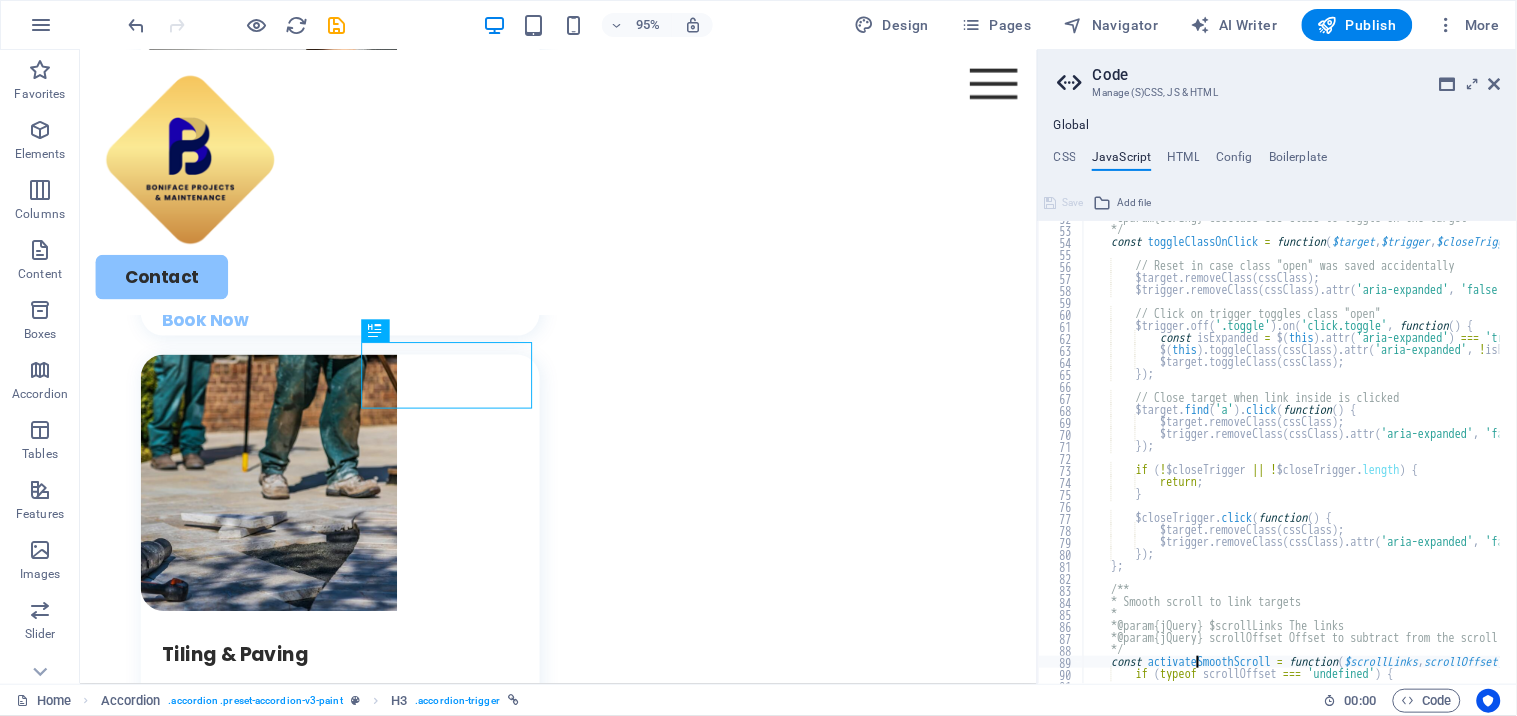 type on "}" 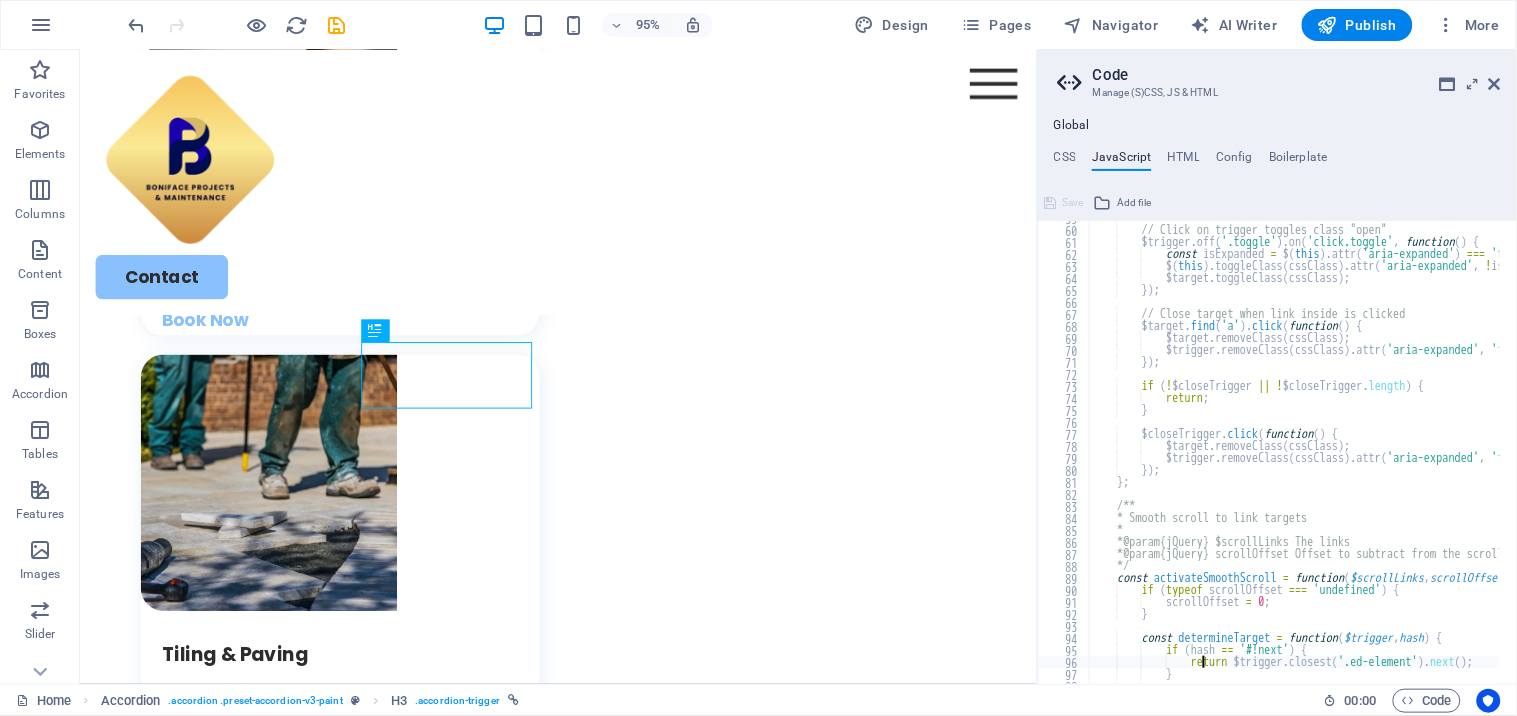 type on "}" 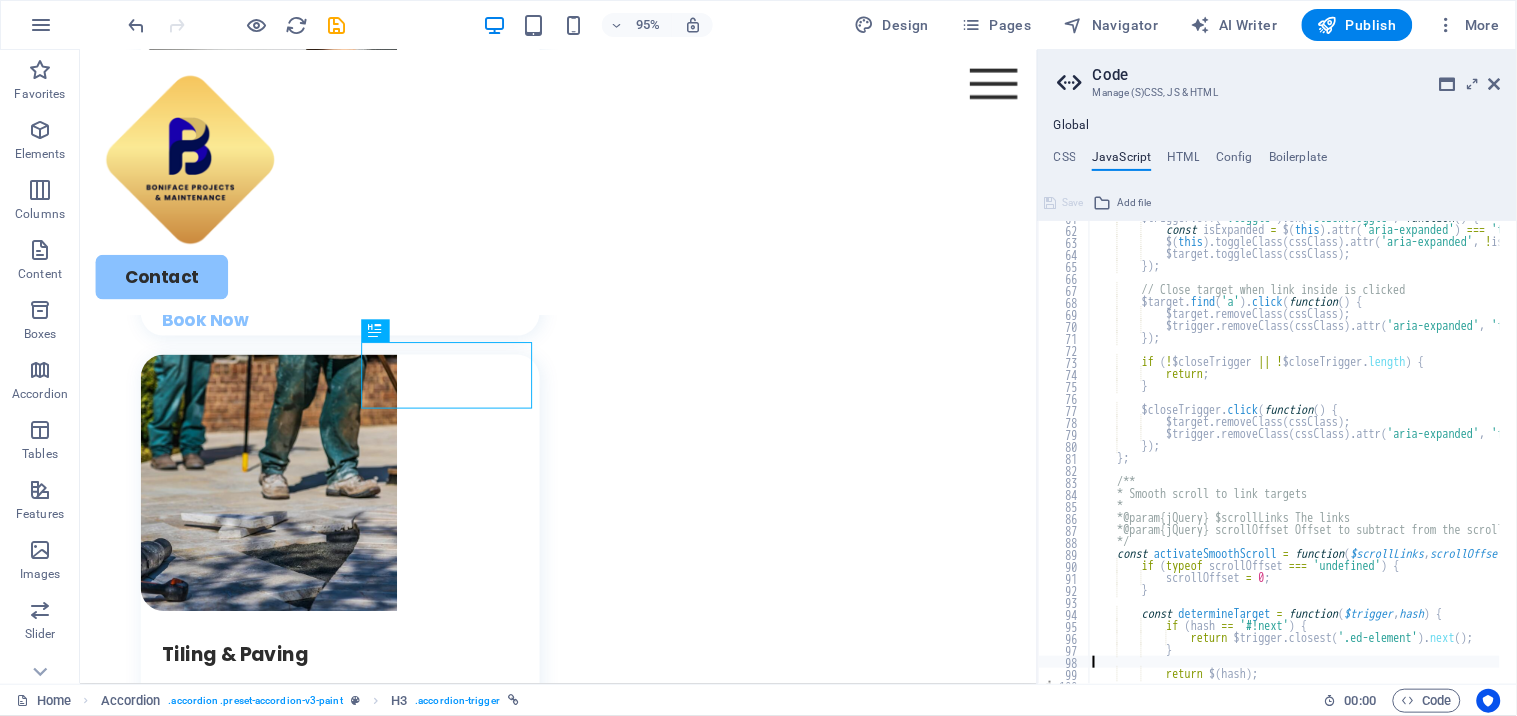 type on "}" 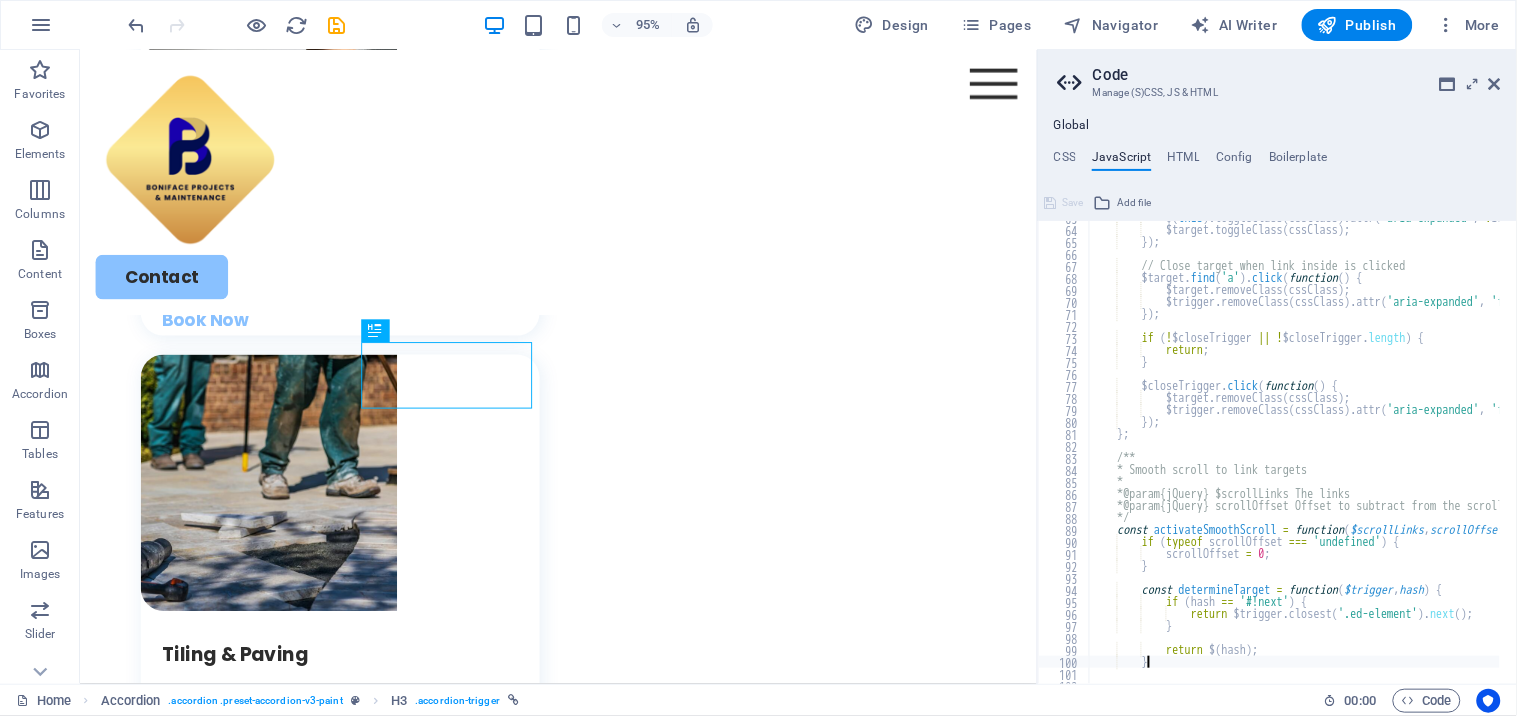scroll, scrollTop: 753, scrollLeft: 0, axis: vertical 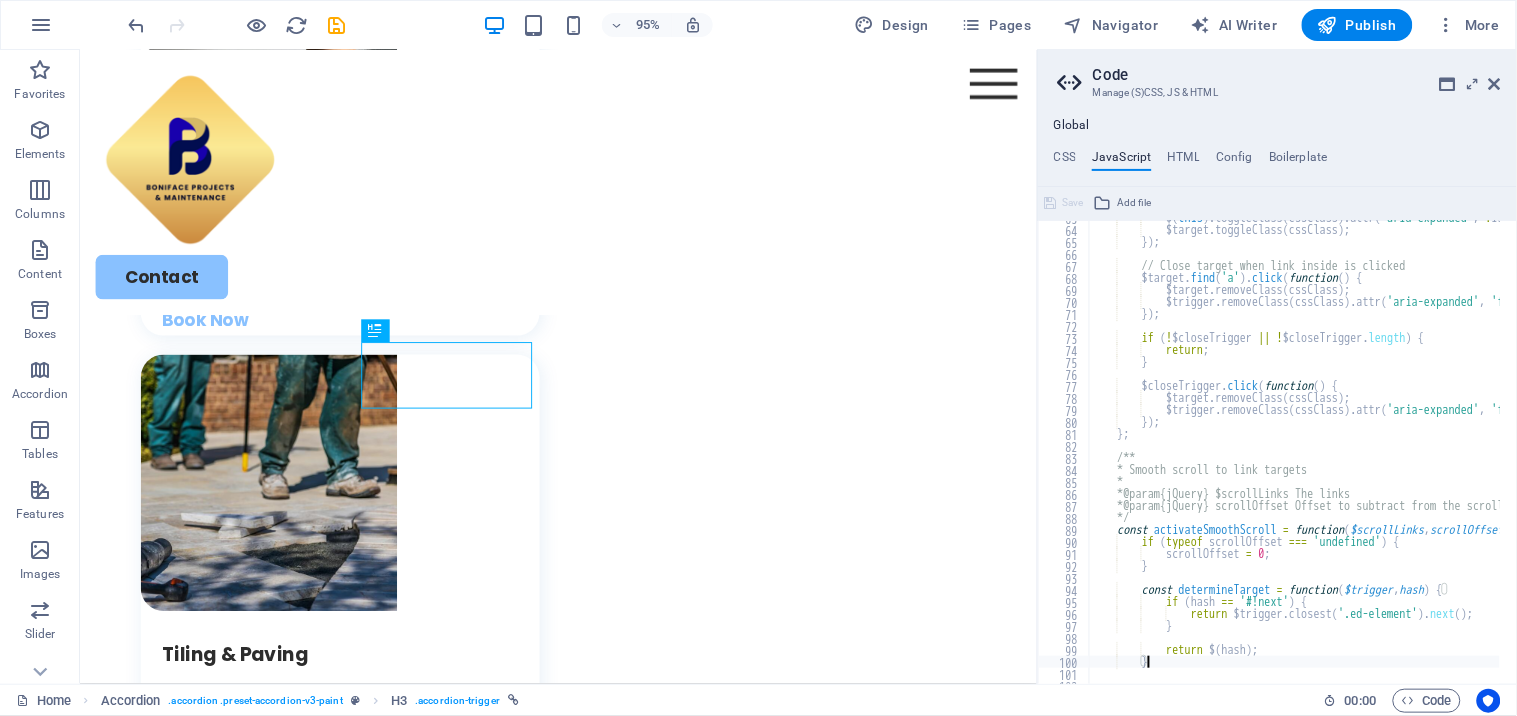 type on "e.preventDefault();" 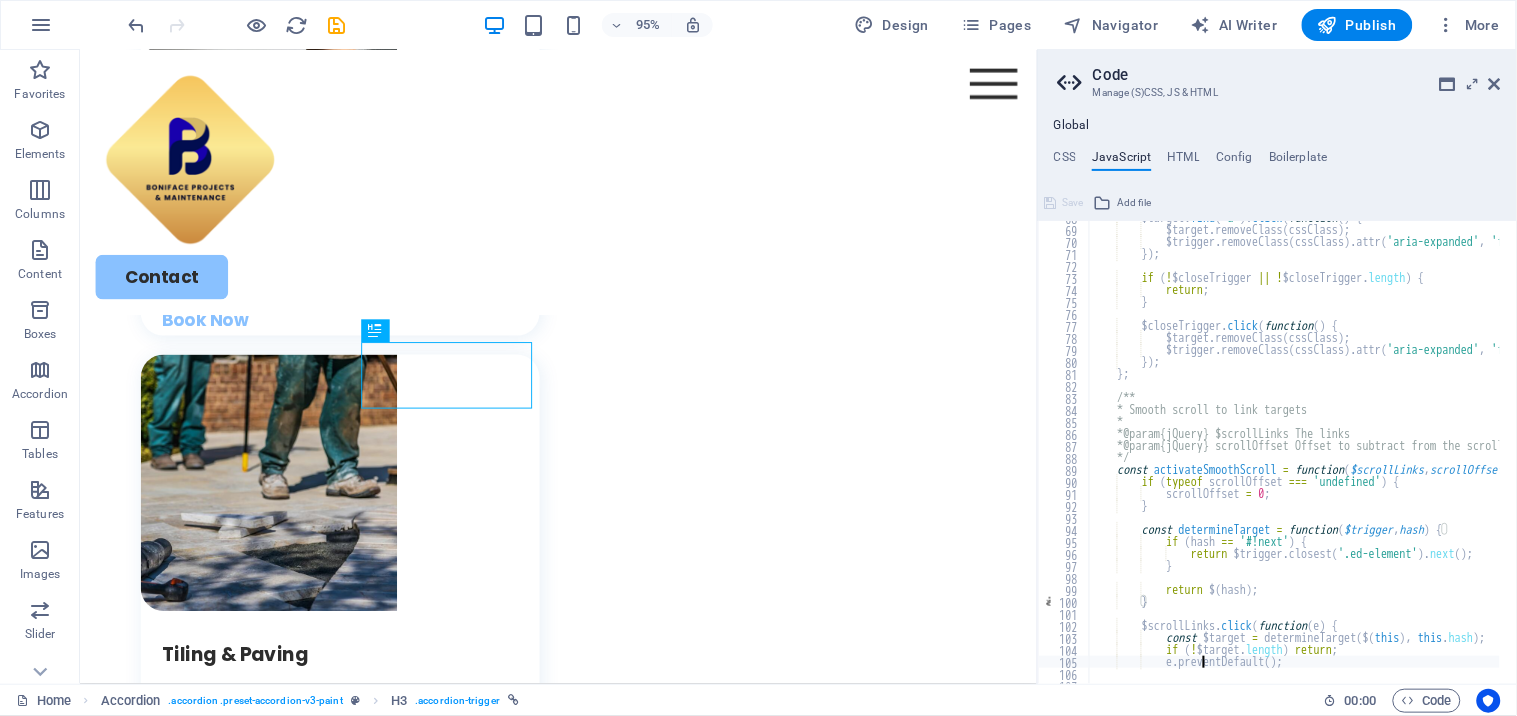 type on "viewport.scrollTo($target, 'top', 500, 0);" 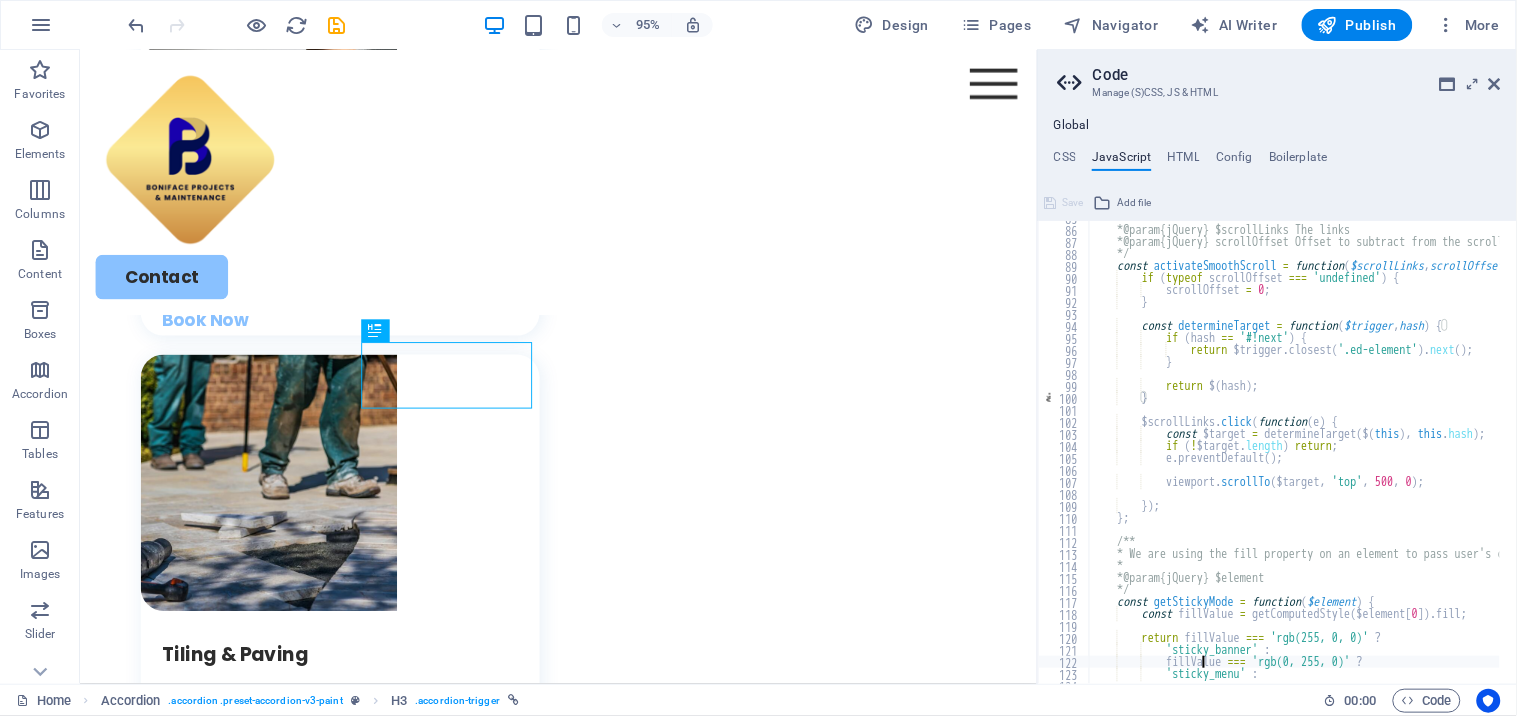 type on "};" 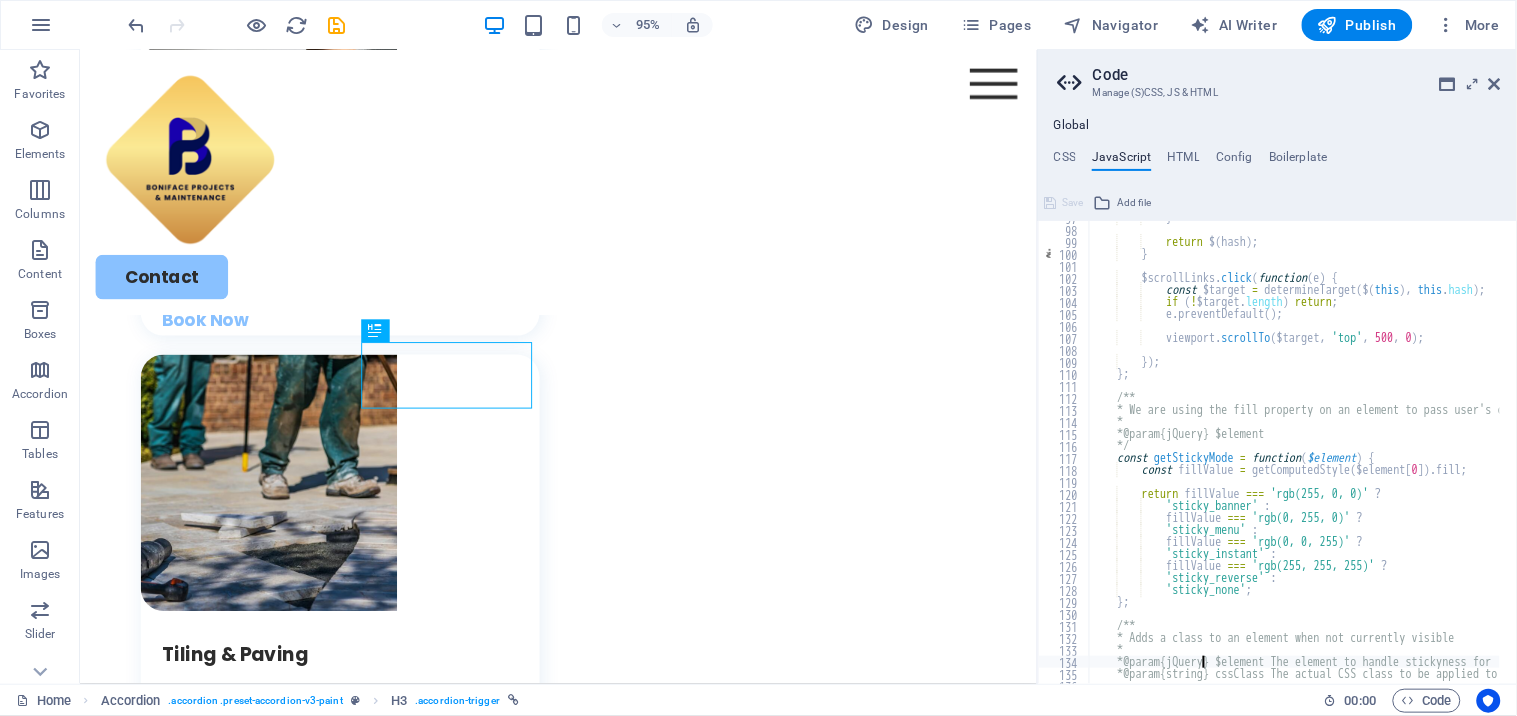 type on "$element.removeClass(cssClass);" 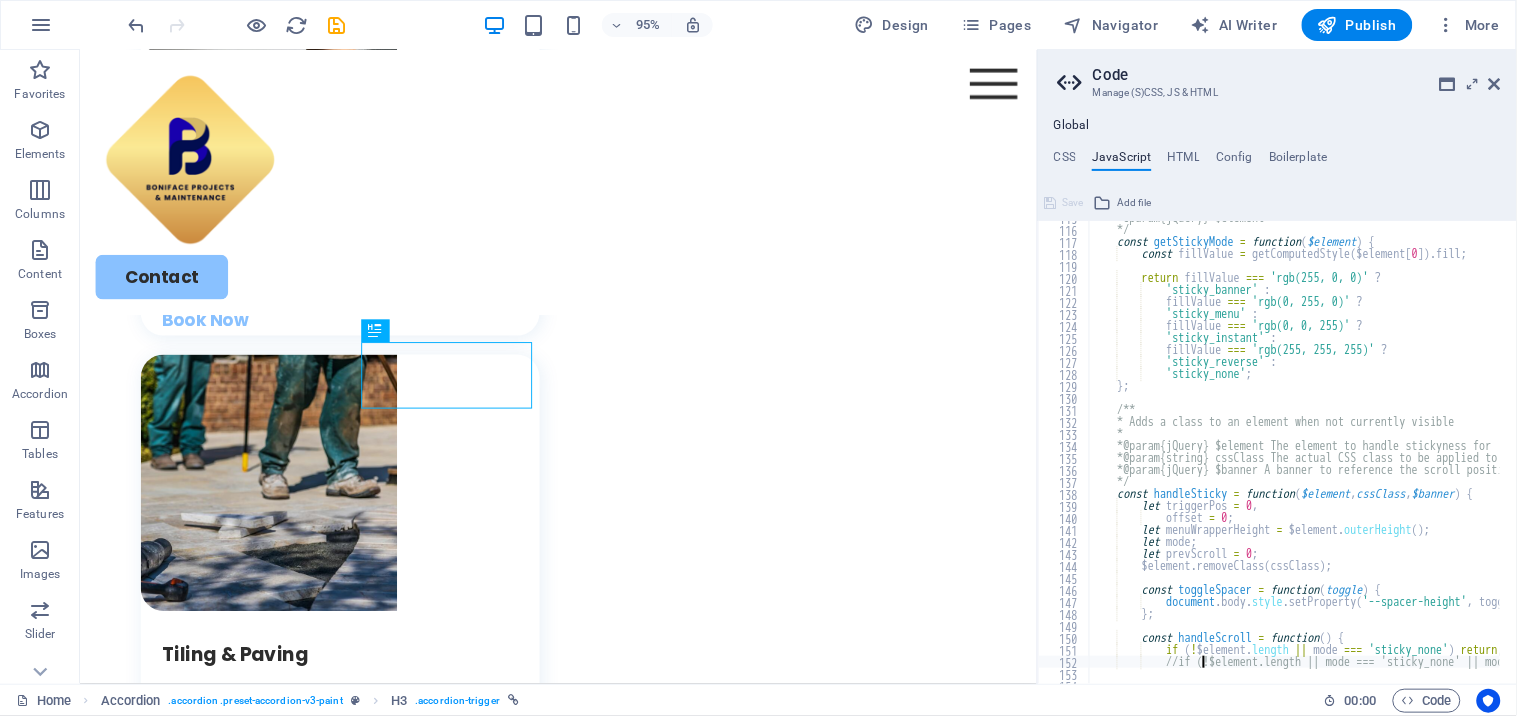 type on "//if (!$element.length || mode === 'sticky_none' || mode === 'sticky_instant') return;" 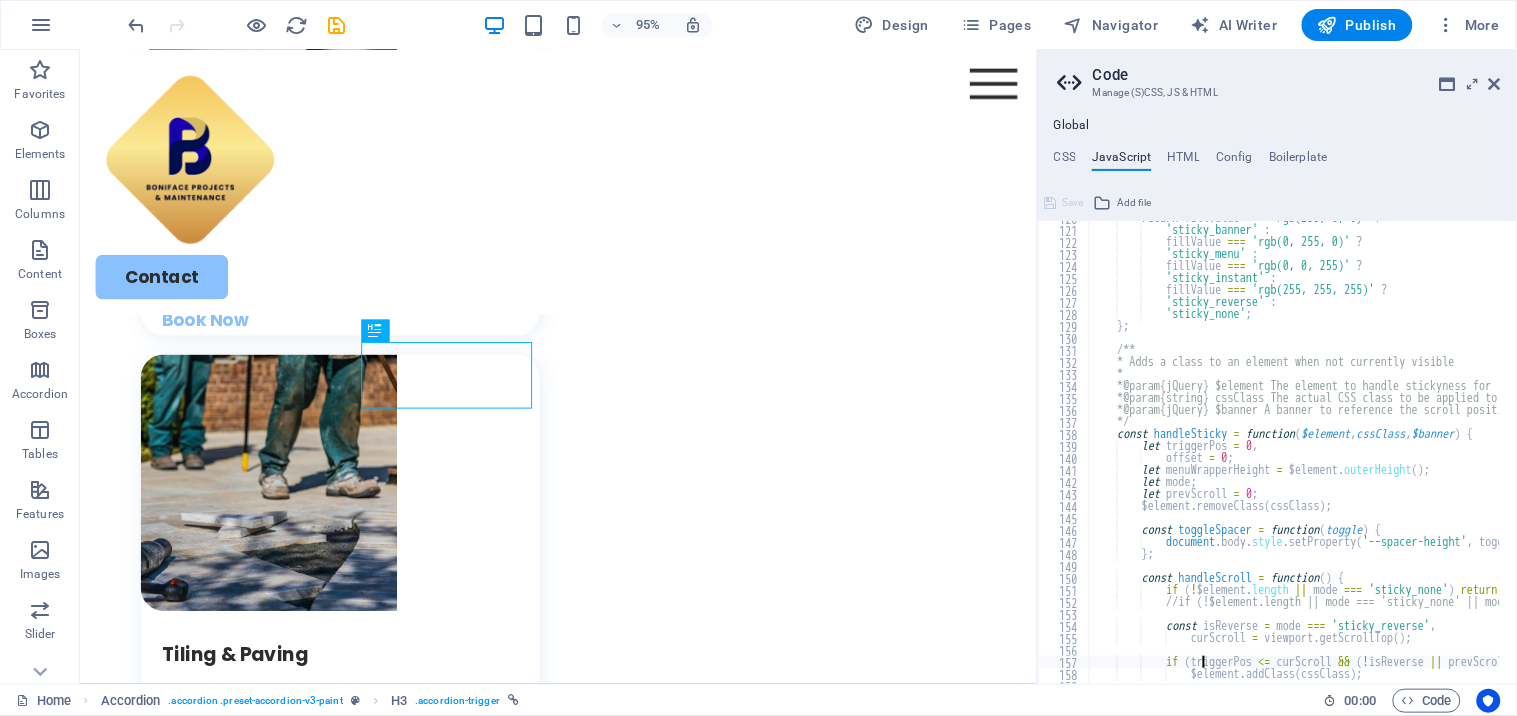 scroll, scrollTop: 1436, scrollLeft: 0, axis: vertical 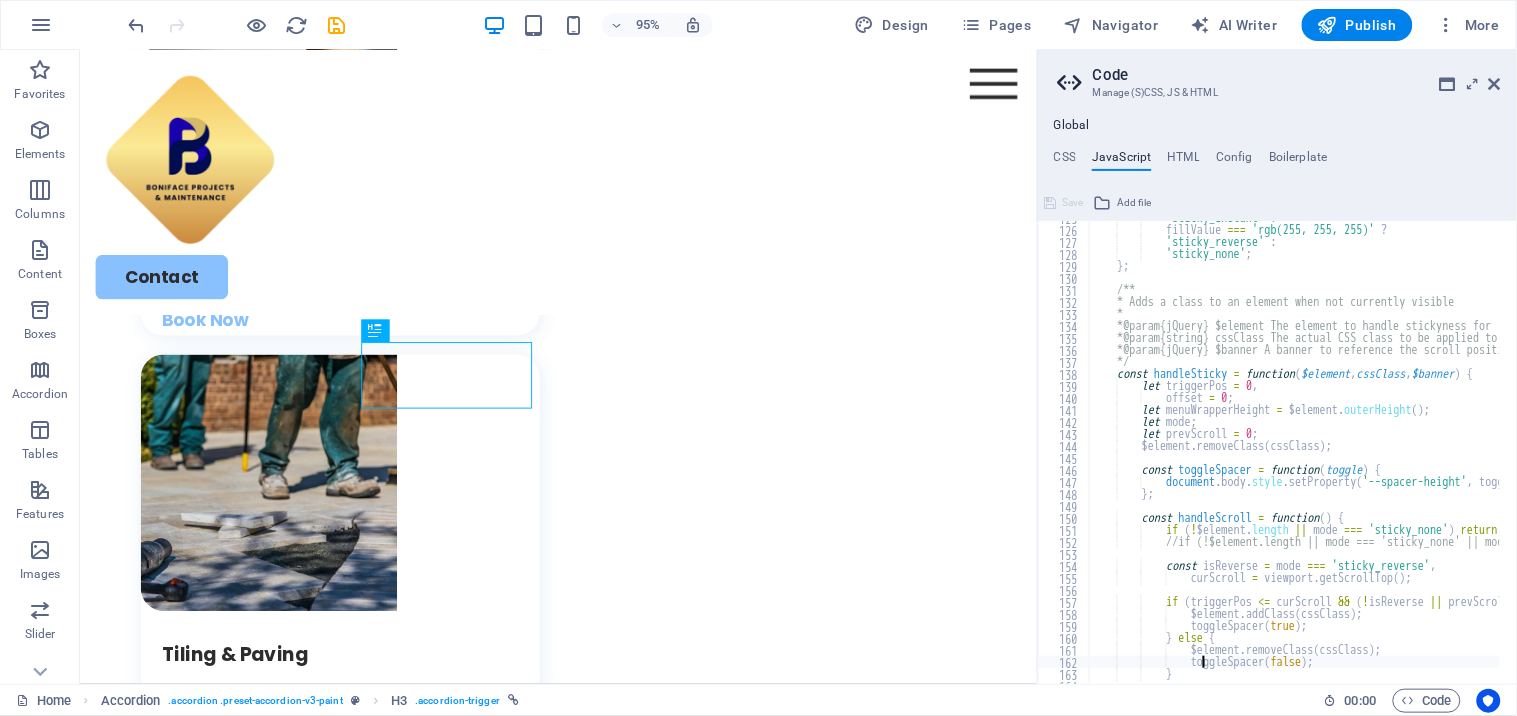 type on "}" 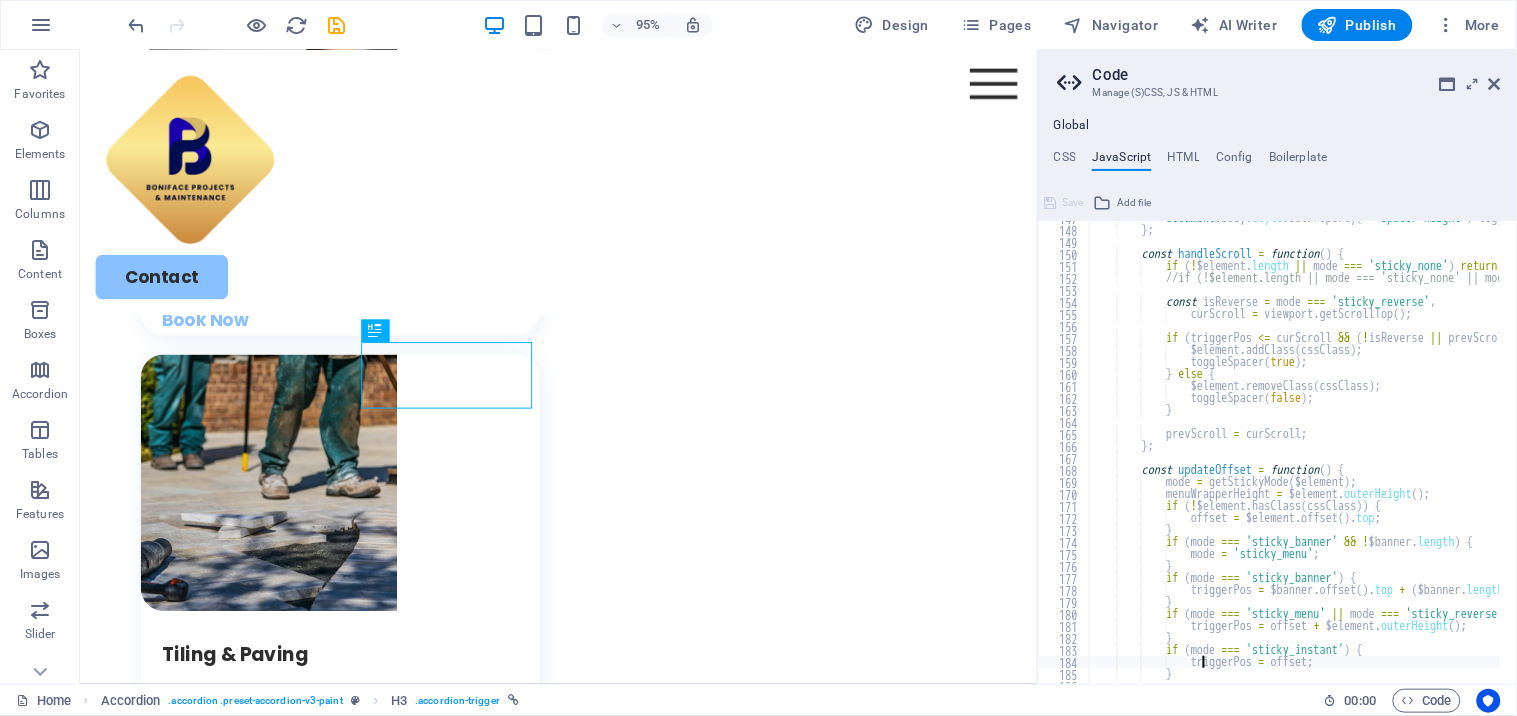 scroll, scrollTop: 1761, scrollLeft: 0, axis: vertical 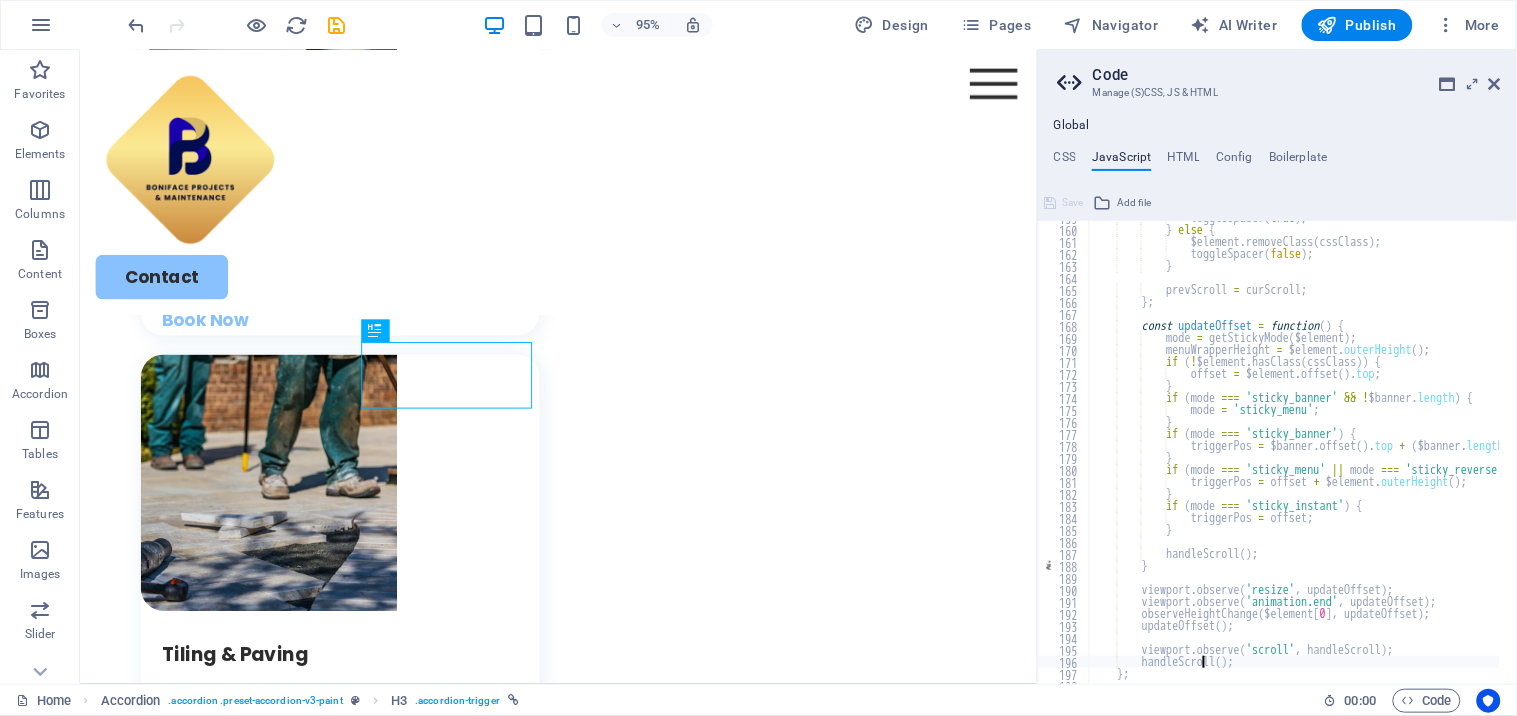 type on "}" 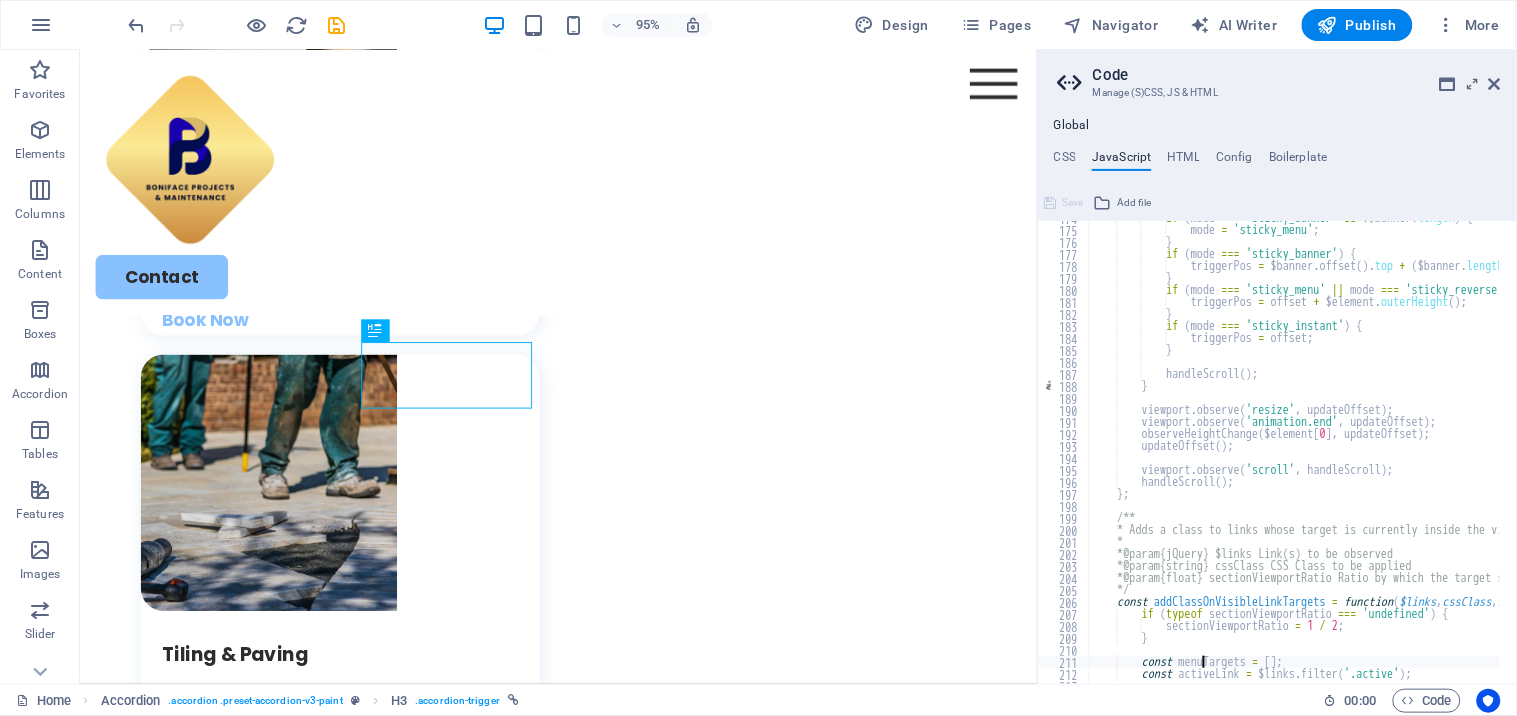 type on "const activeLink = $links.filter('.active');" 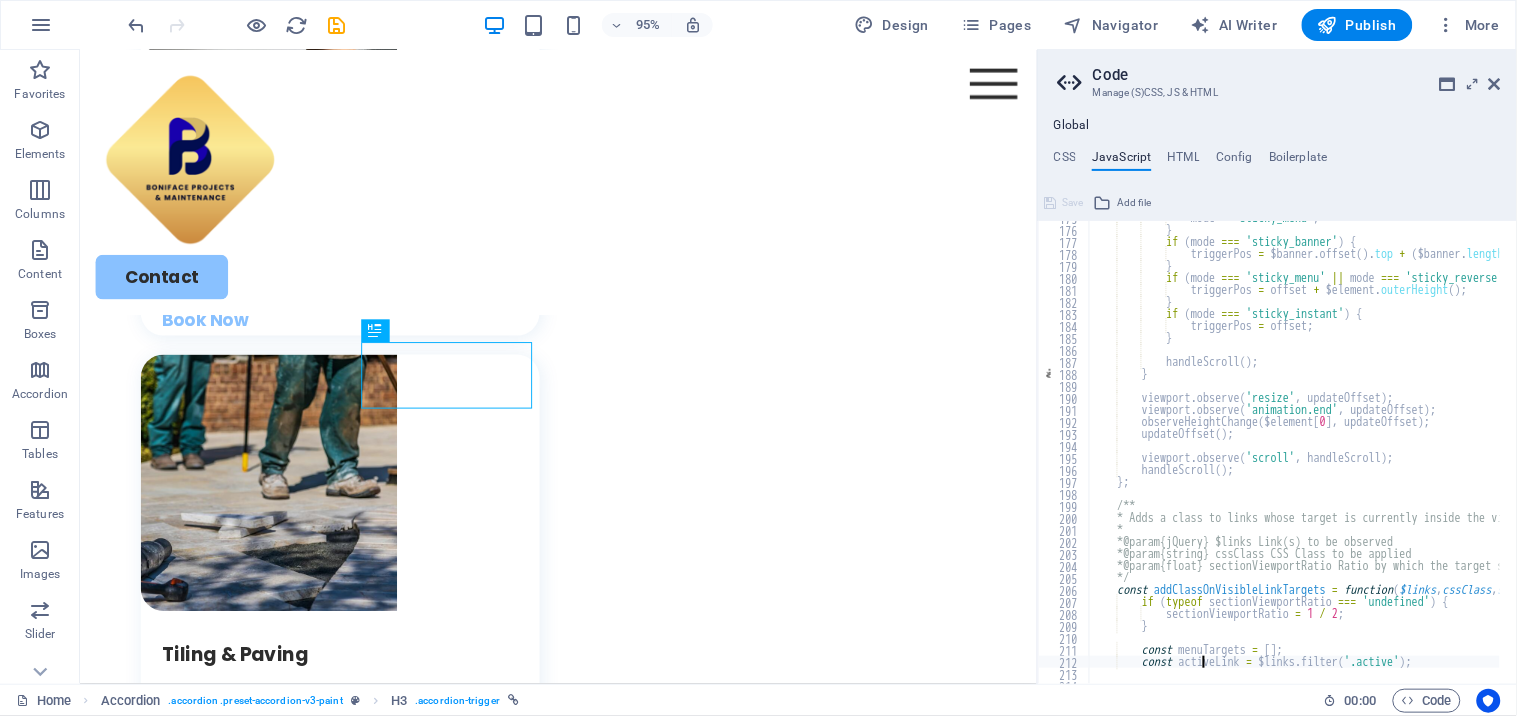 type on "}" 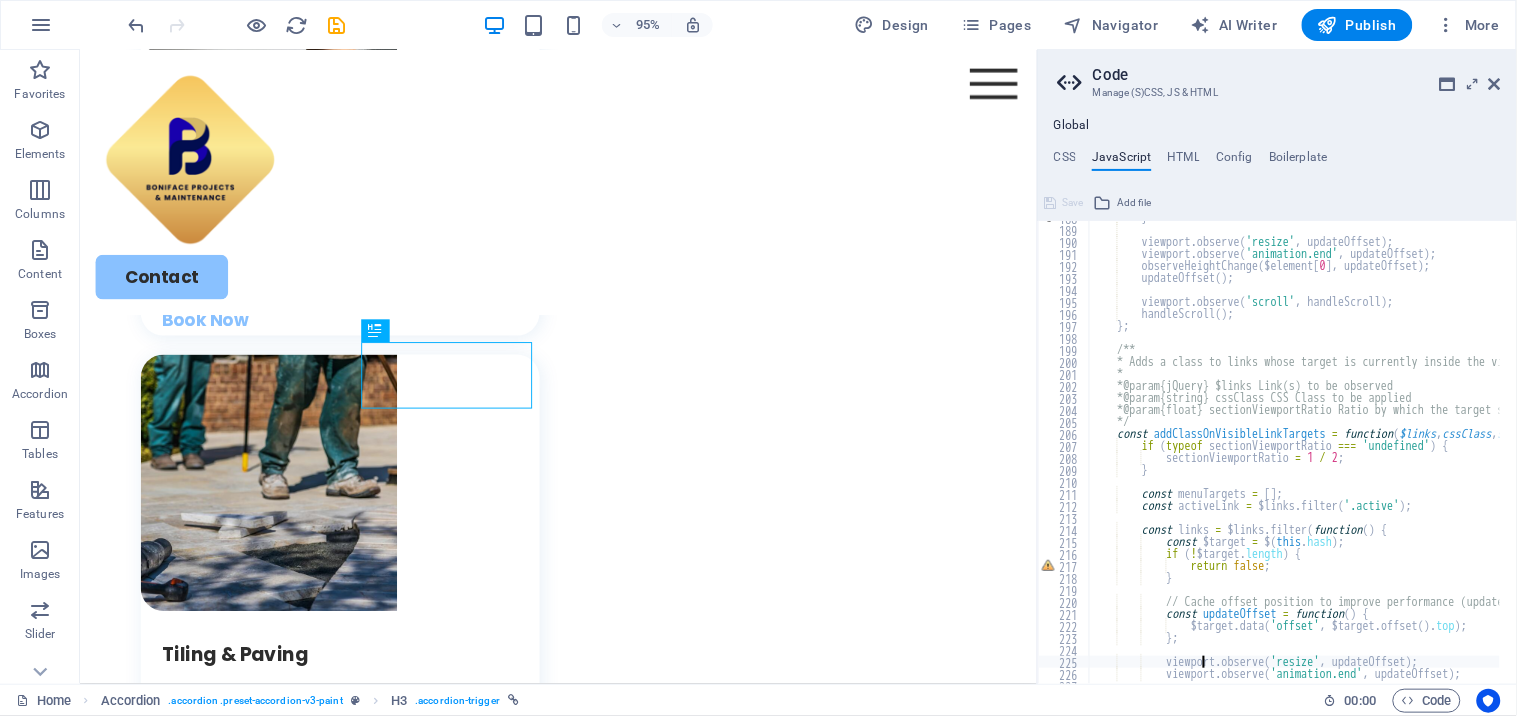 type on "updateOffset();" 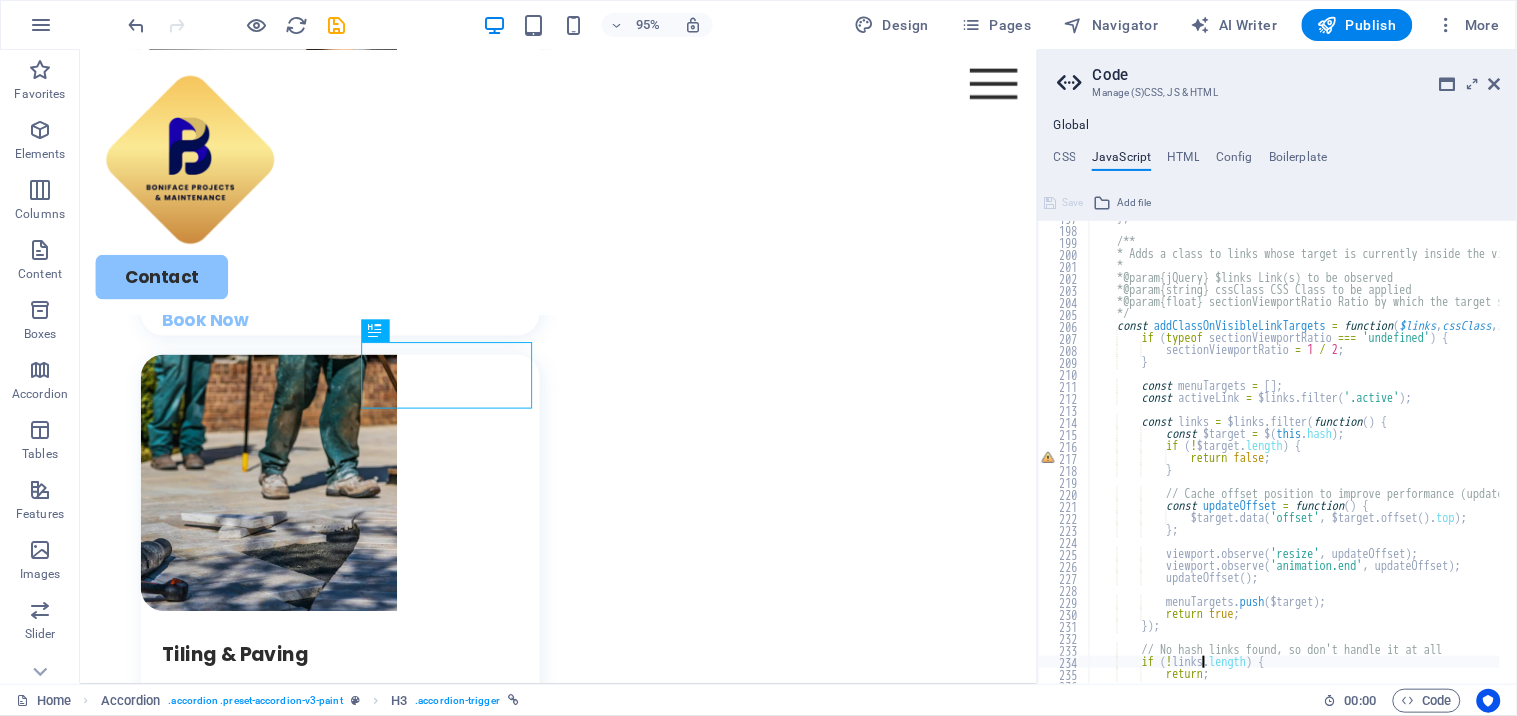 scroll, scrollTop: 2361, scrollLeft: 0, axis: vertical 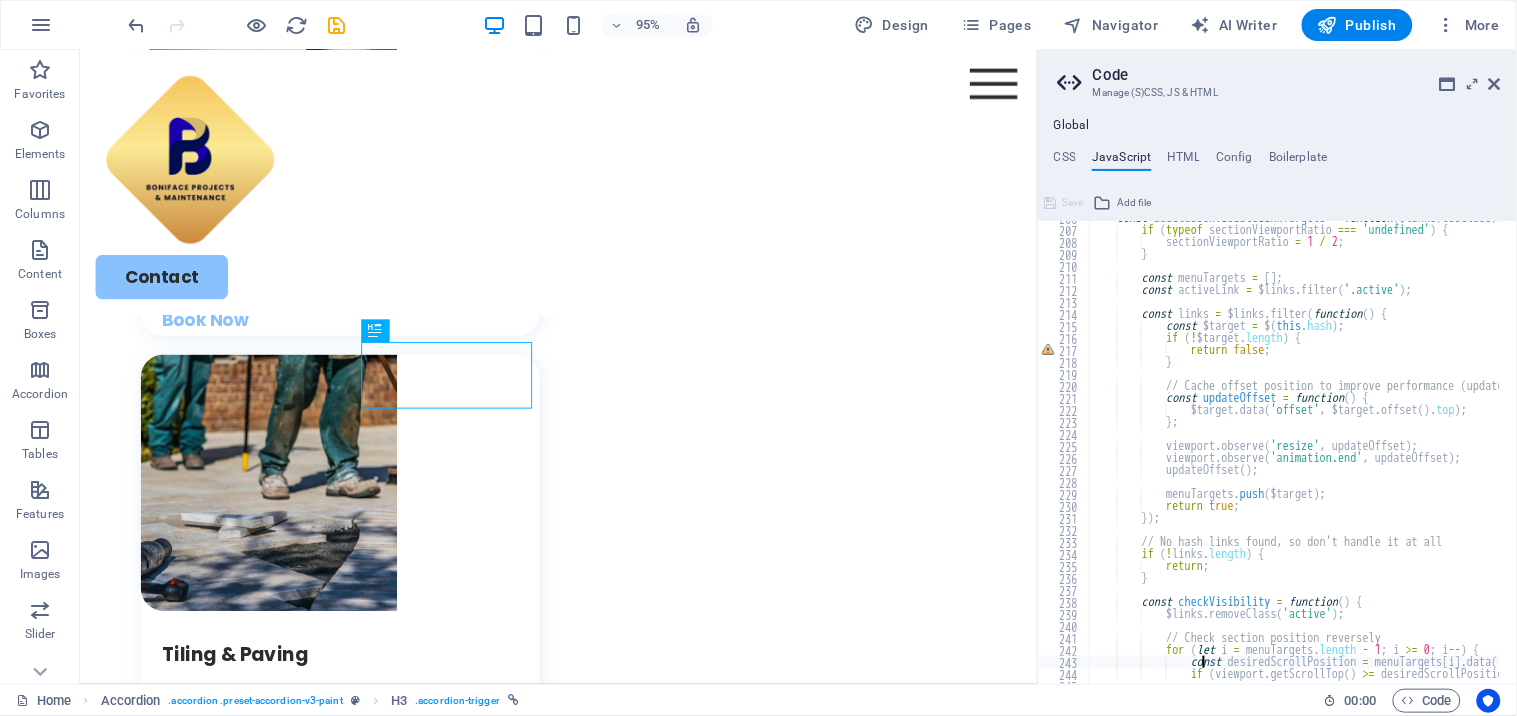 type on "}" 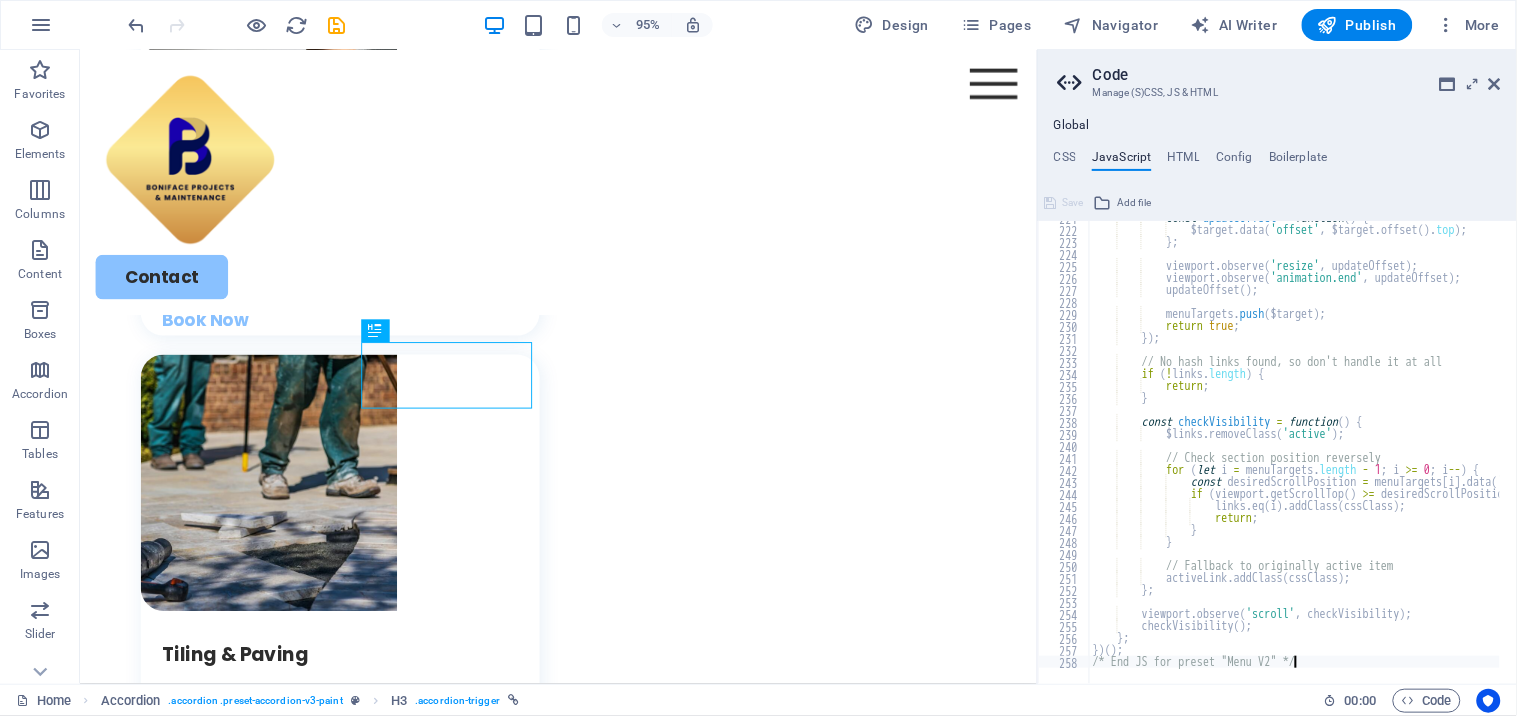 scroll, scrollTop: 2647, scrollLeft: 0, axis: vertical 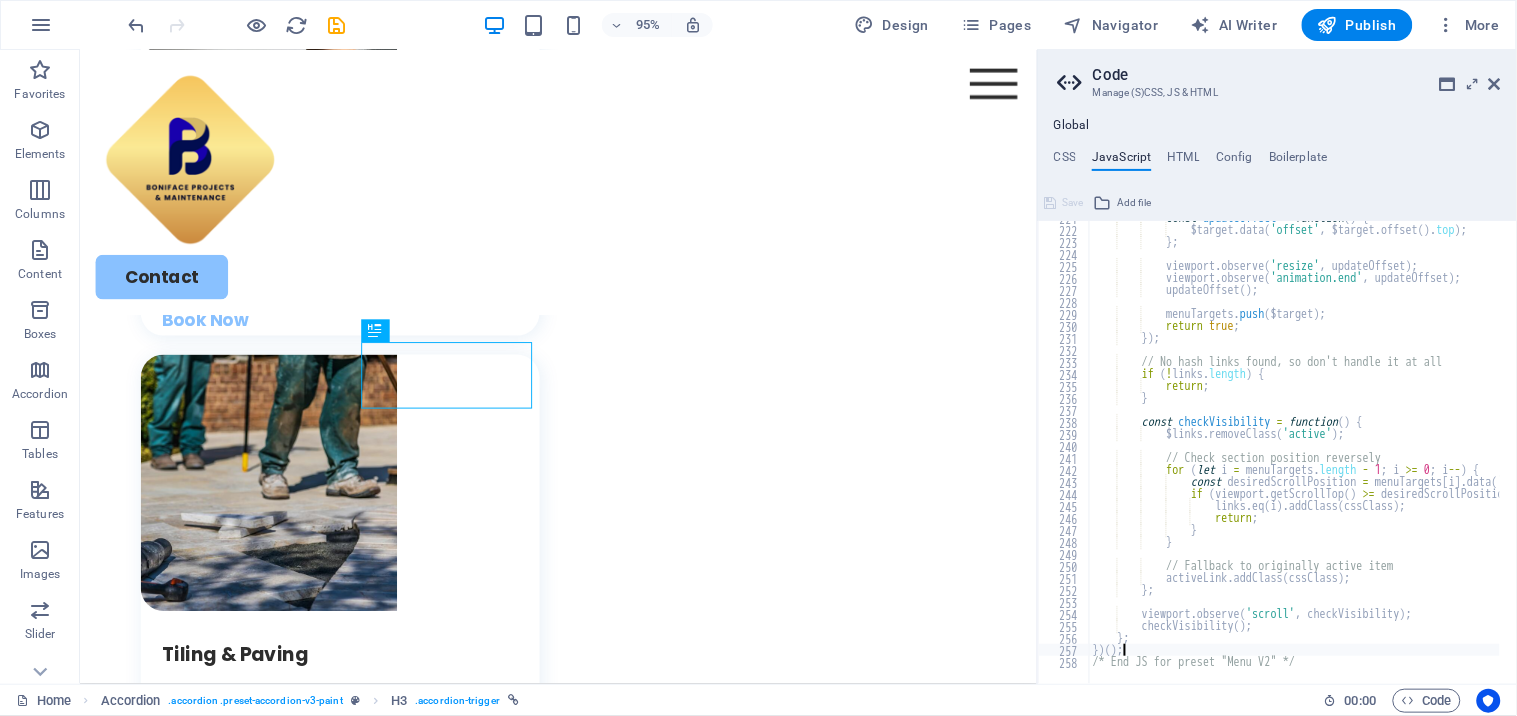 type on "viewport.observe('scroll', checkVisibility);" 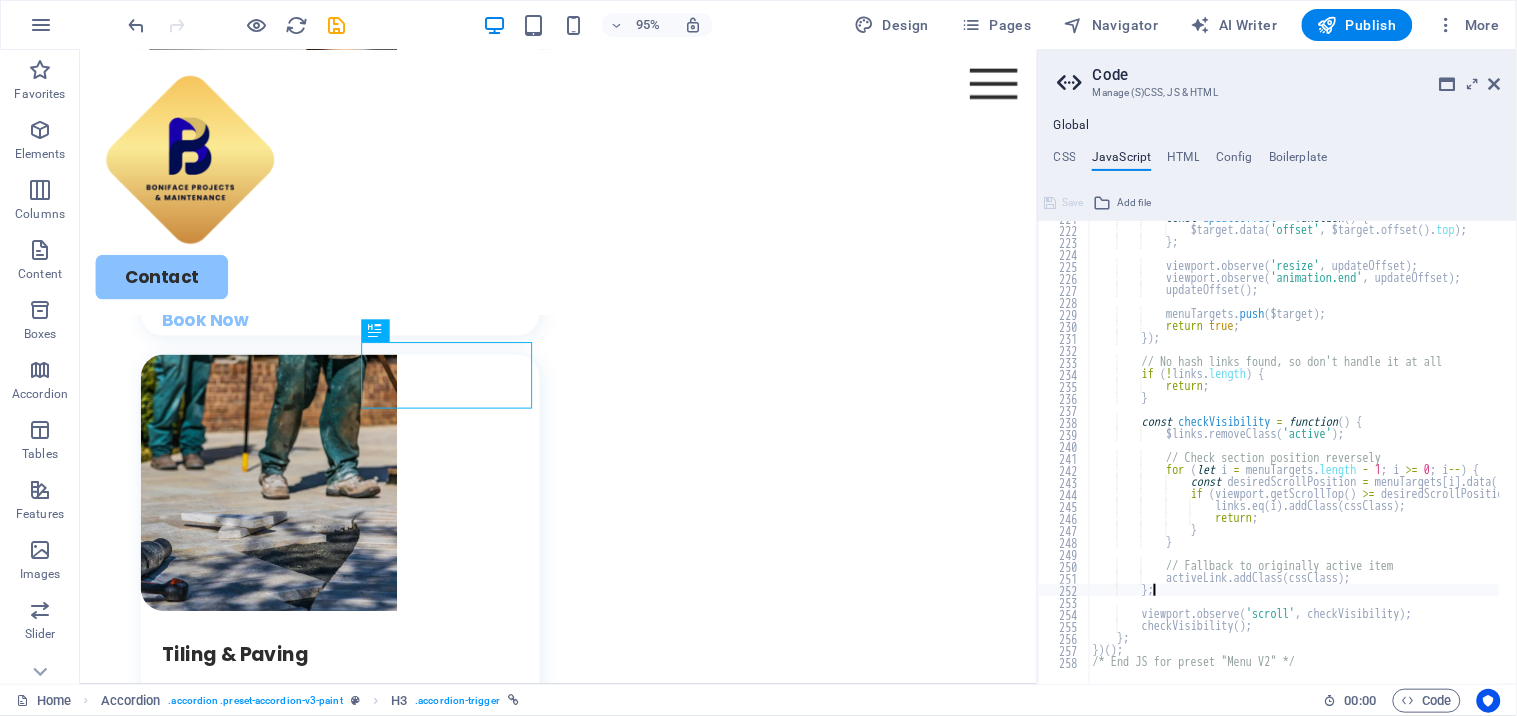 type on "// Fallback to originally active item" 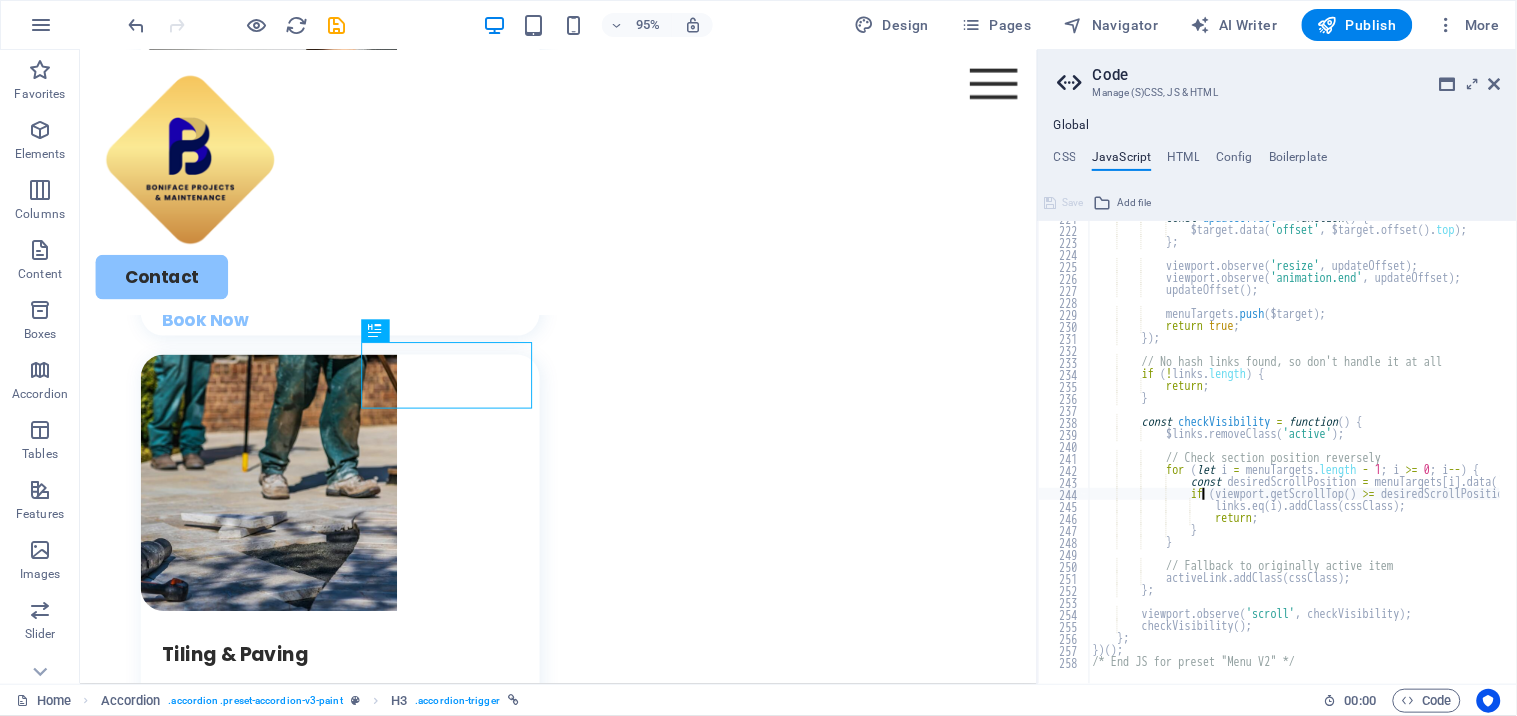 type on "// Check section position reversely" 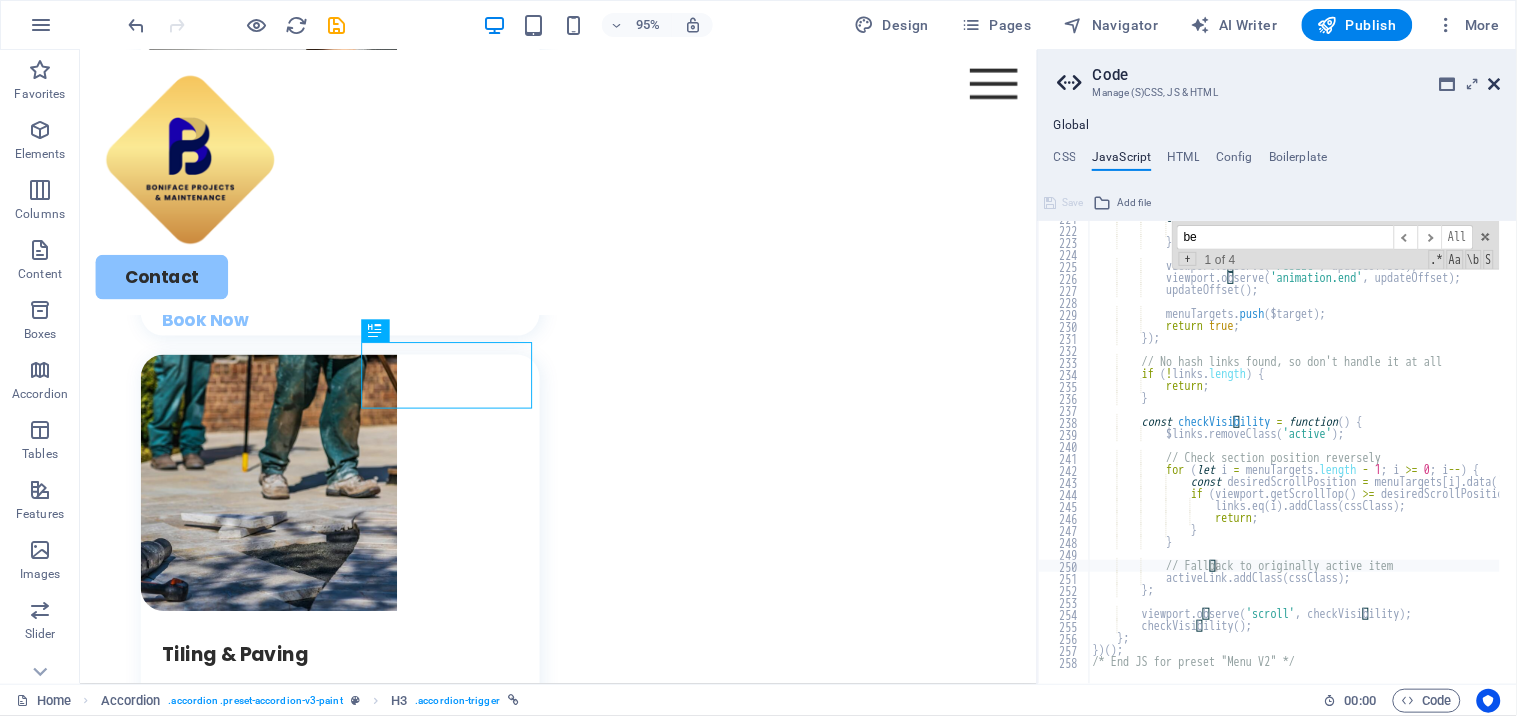scroll, scrollTop: 1384, scrollLeft: 0, axis: vertical 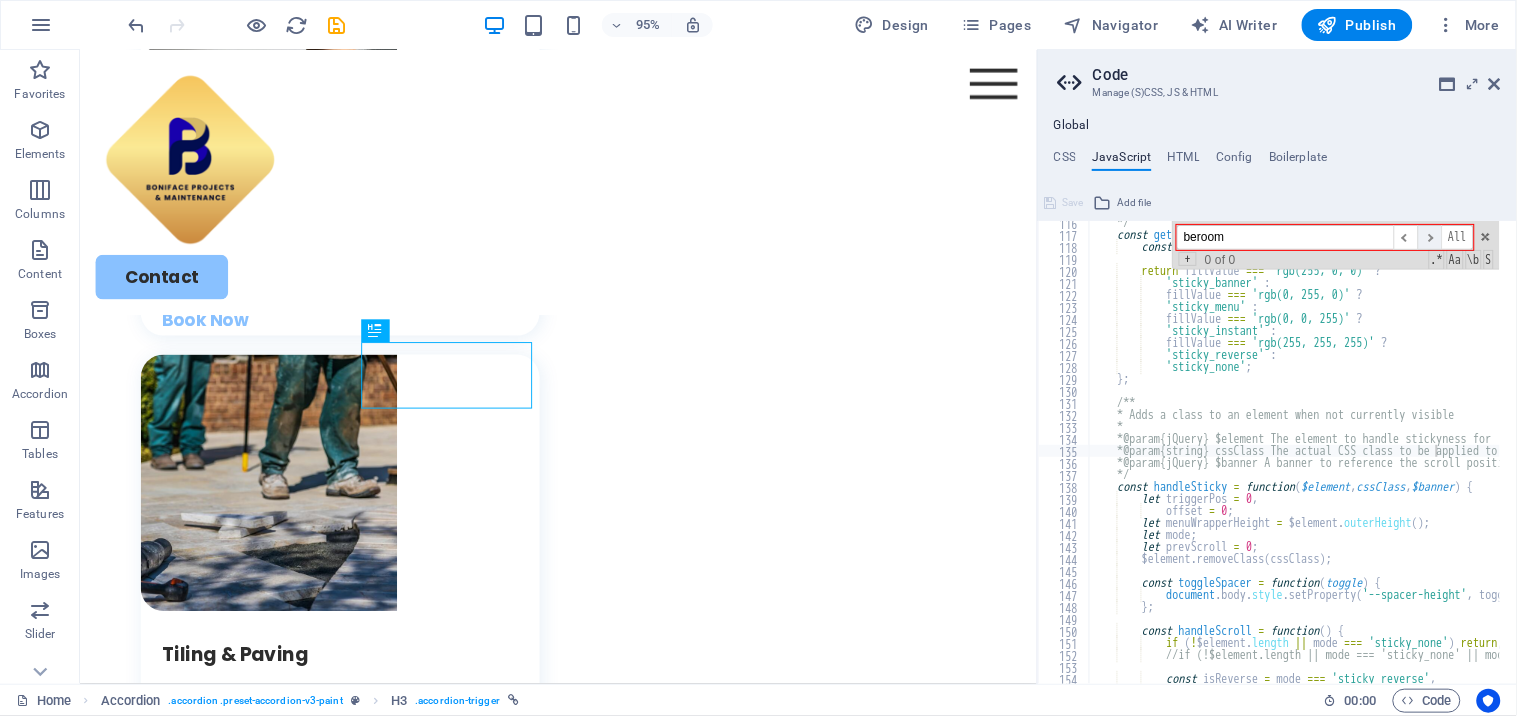 click on "​" at bounding box center [1430, 237] 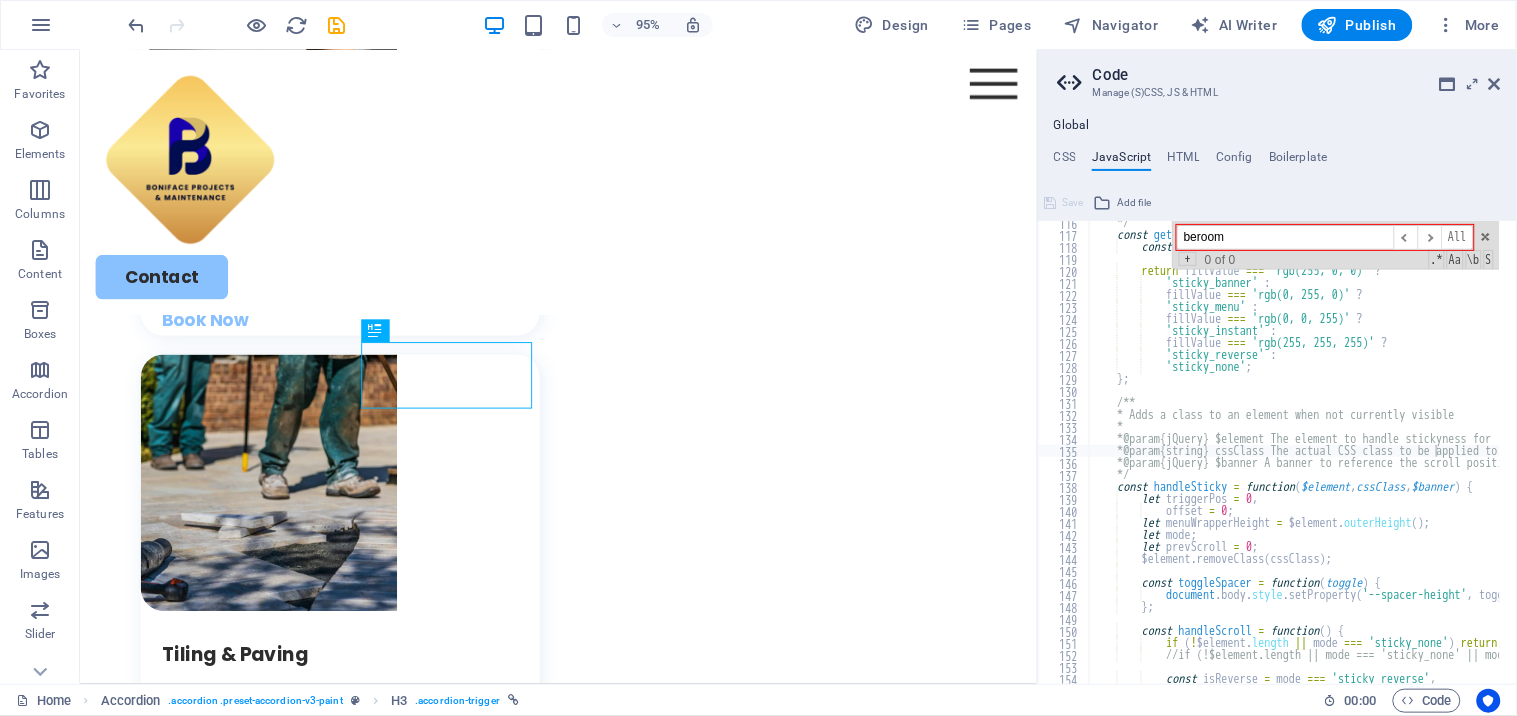 click on "beroom" at bounding box center (1285, 237) 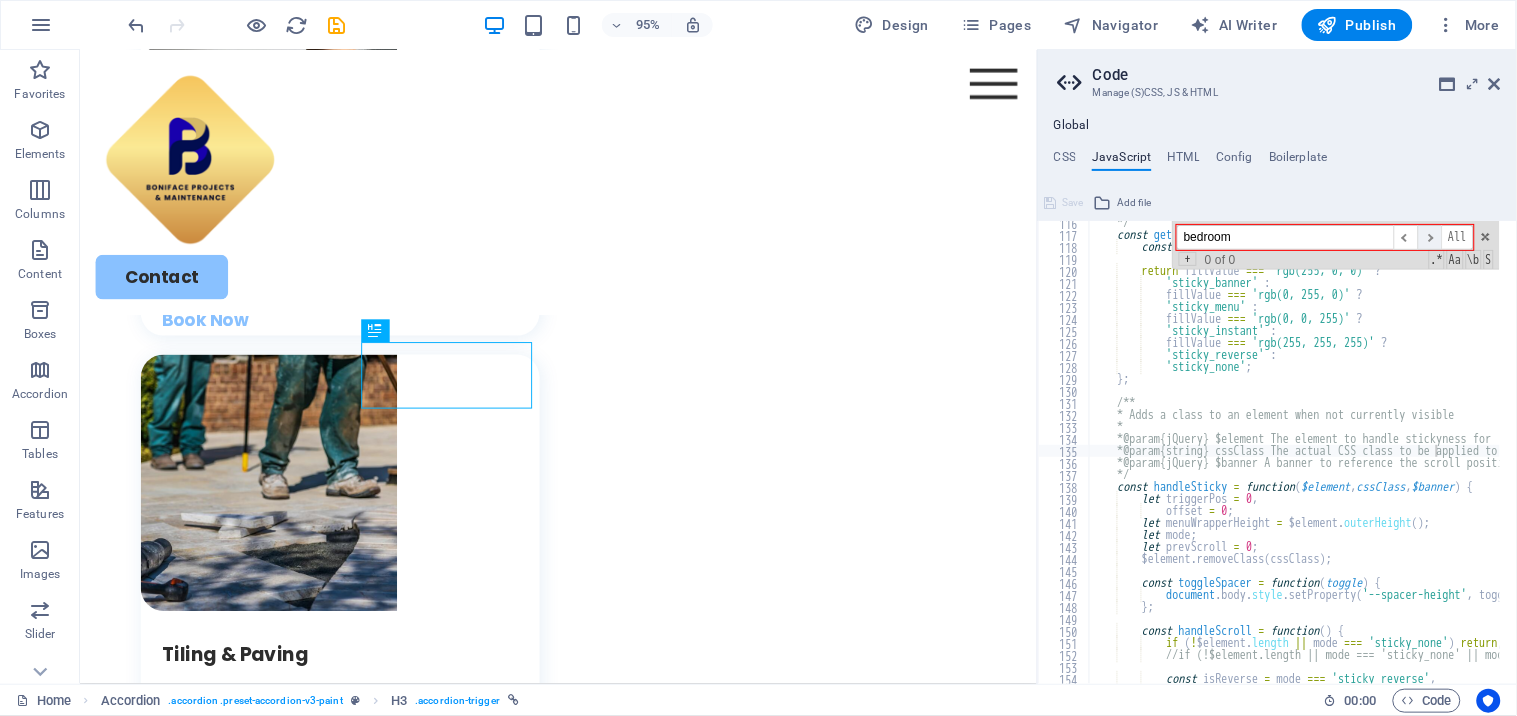 type on "bedroom" 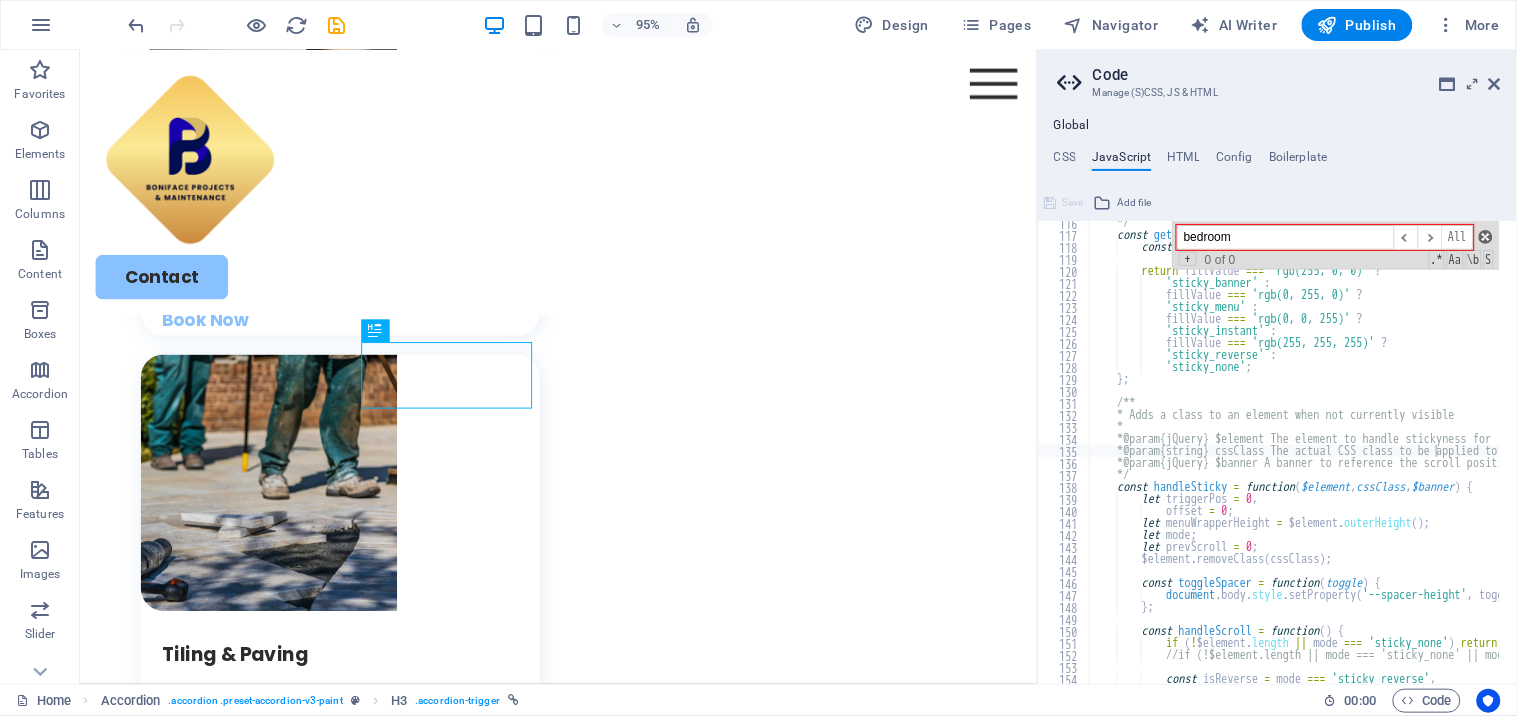 click at bounding box center [1486, 237] 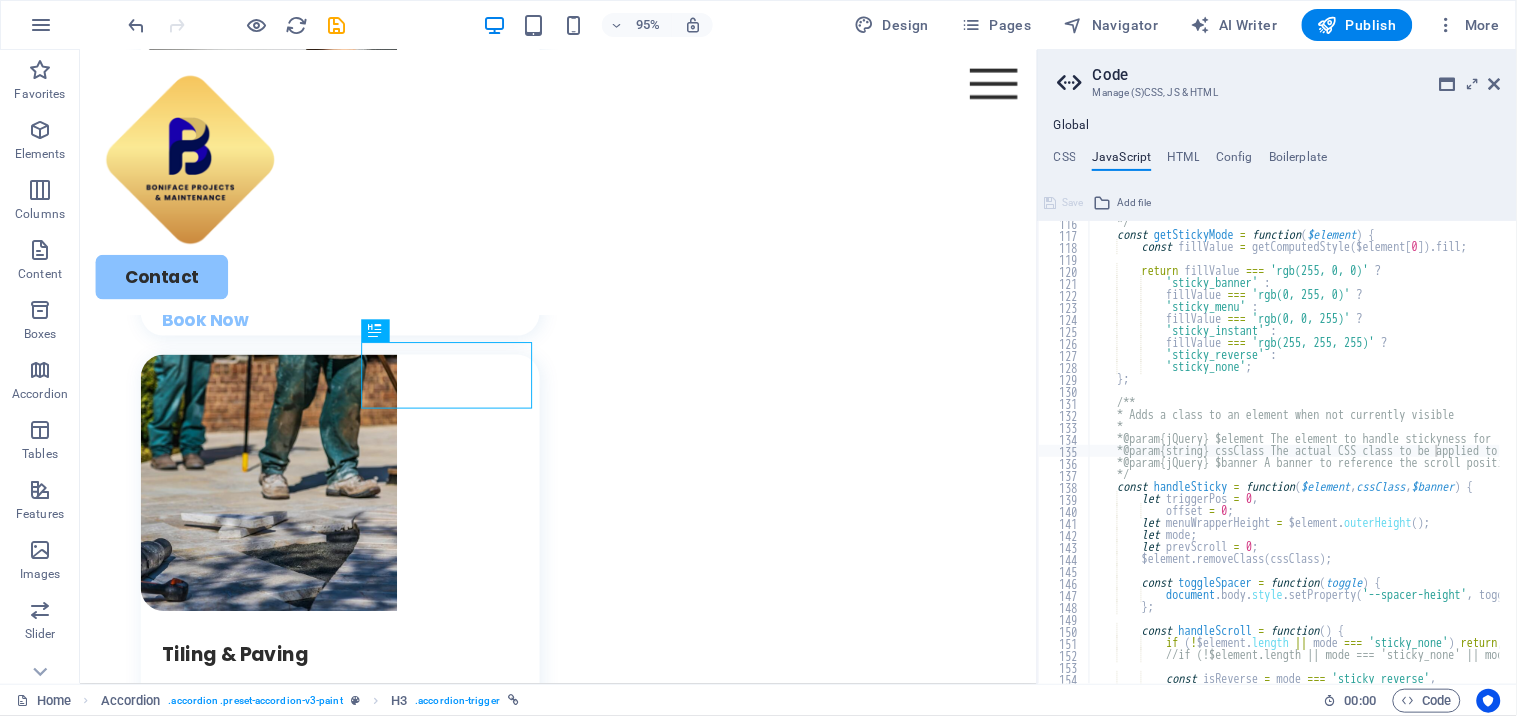 click on "Code" at bounding box center [1297, 75] 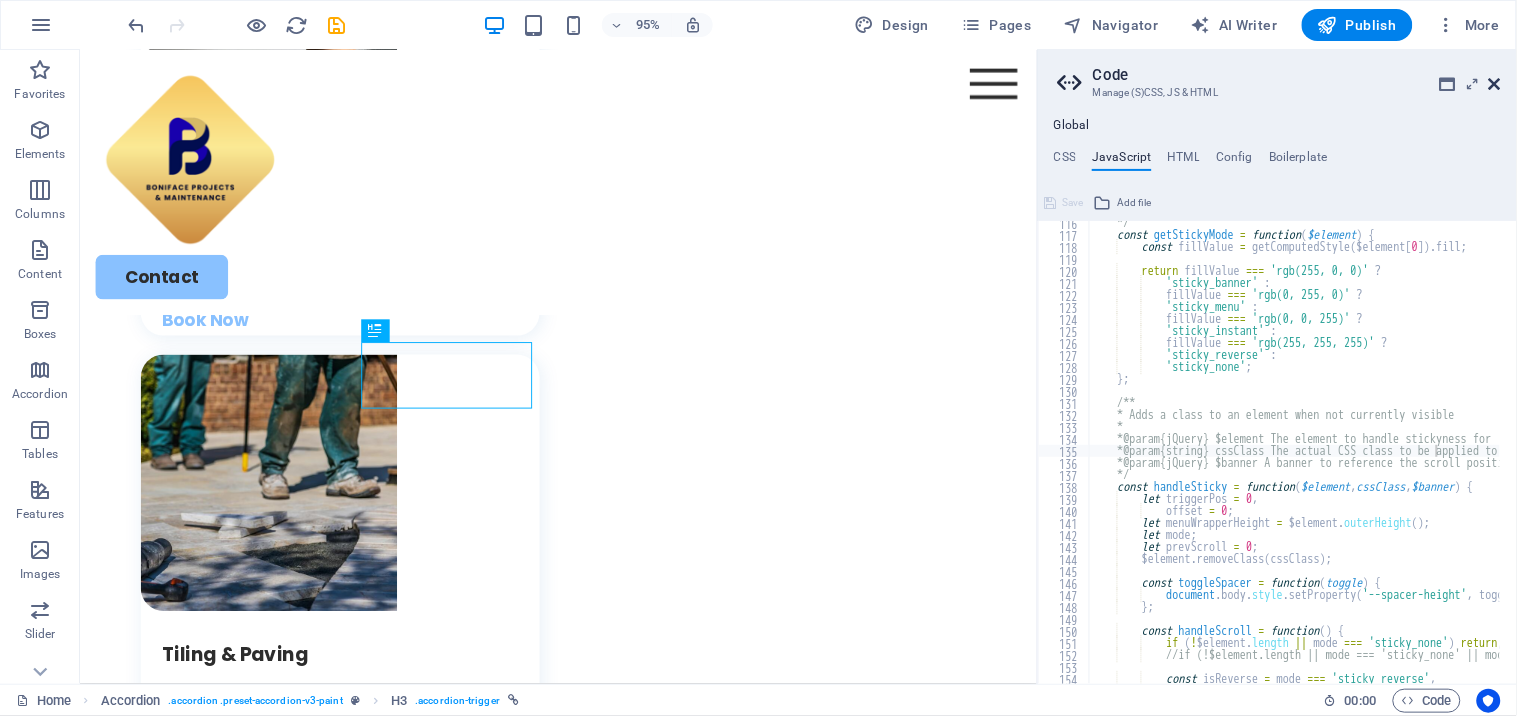 click at bounding box center (1495, 84) 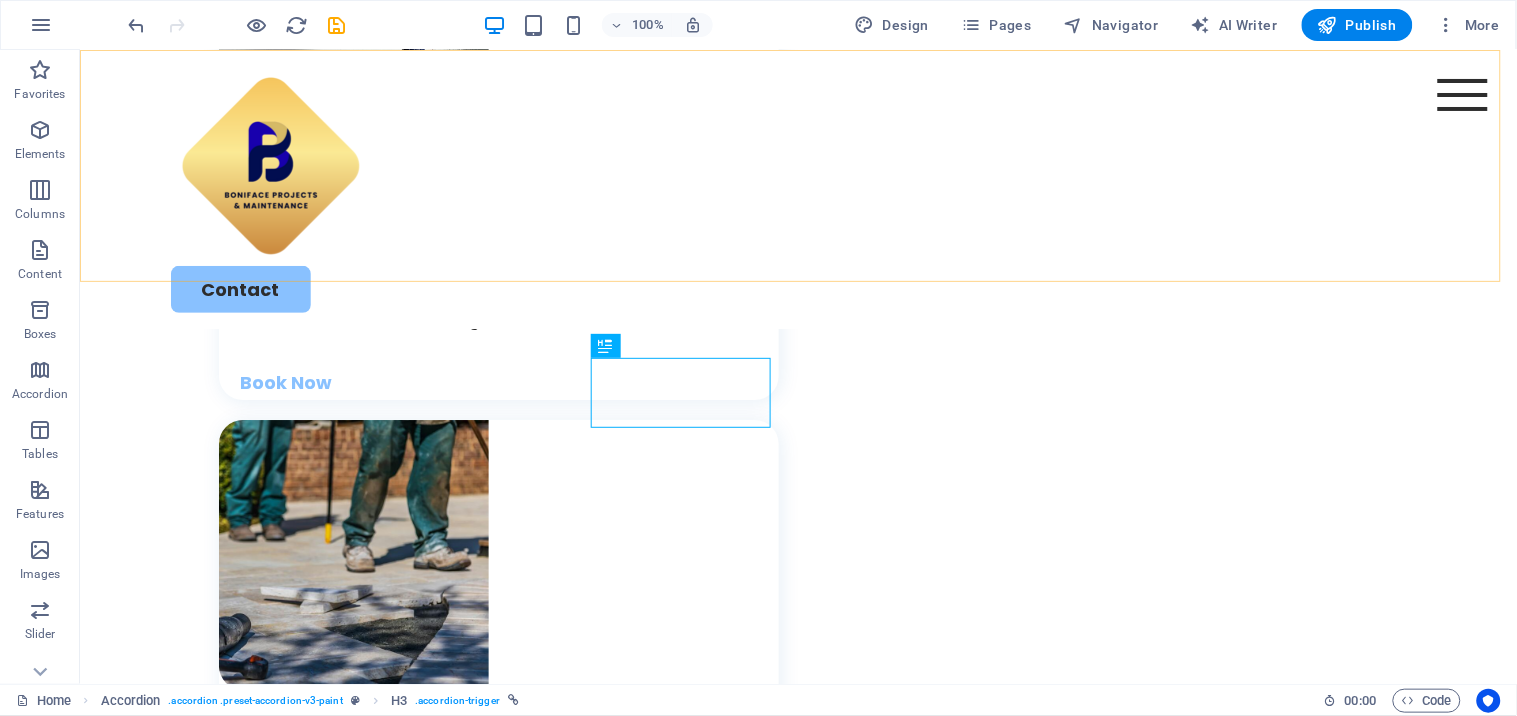 scroll, scrollTop: 3288, scrollLeft: 0, axis: vertical 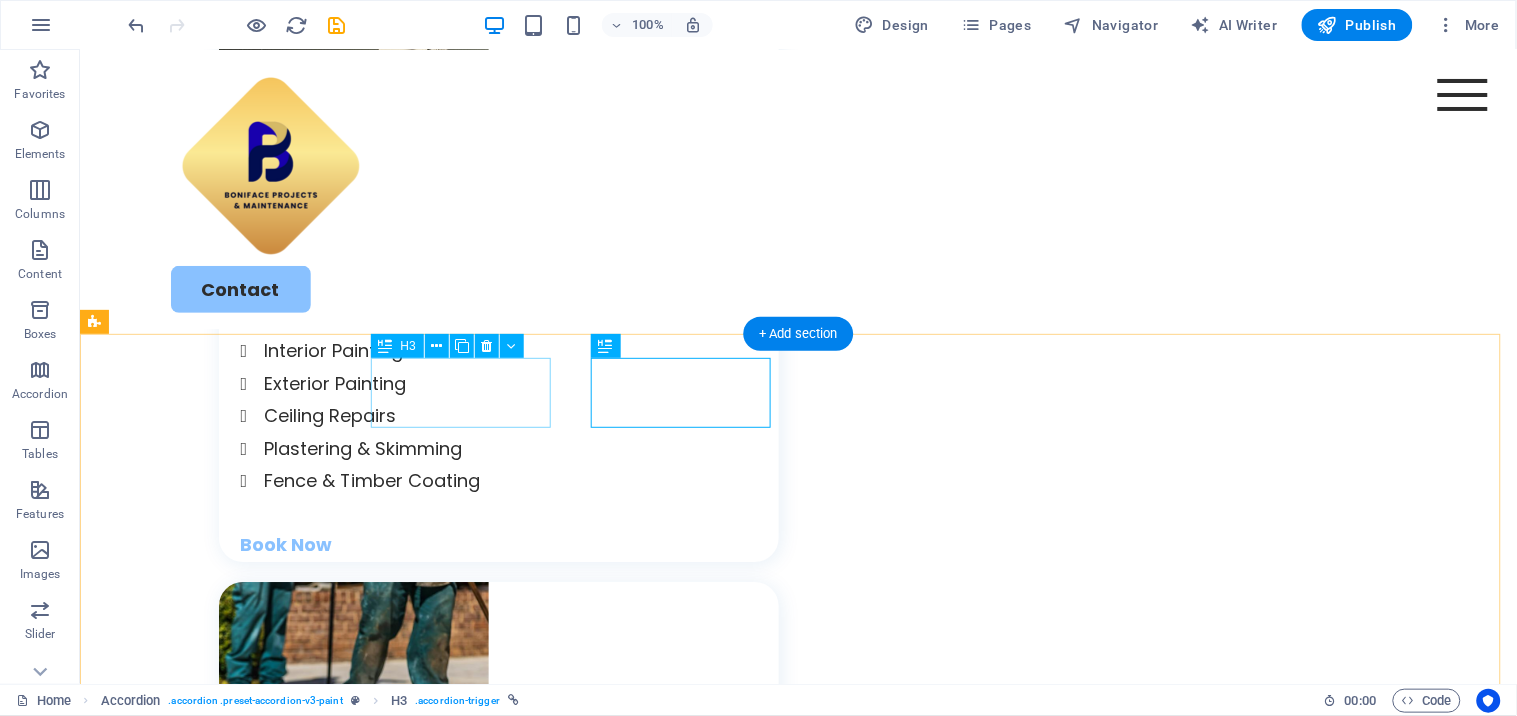 click on "Kitchen" at bounding box center (190, 2956) 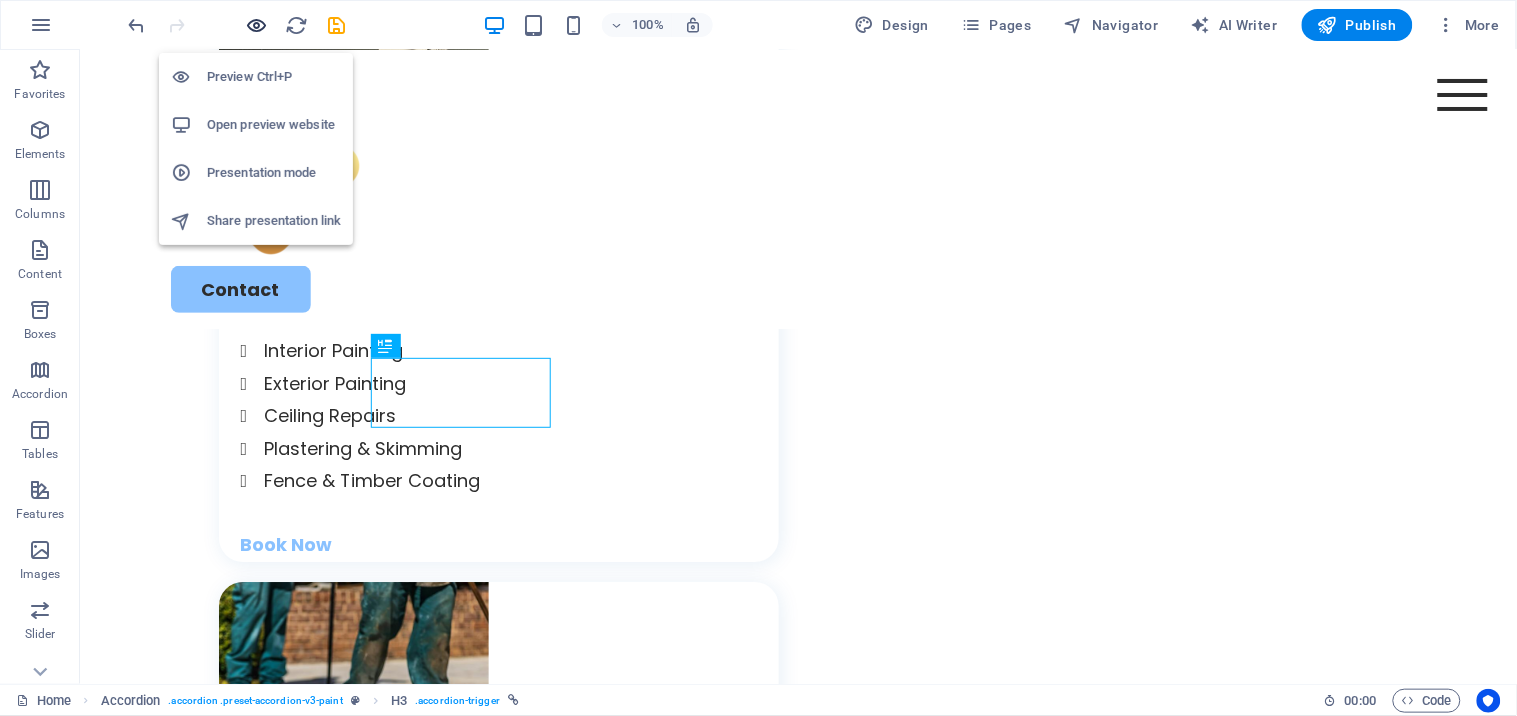 click at bounding box center [257, 25] 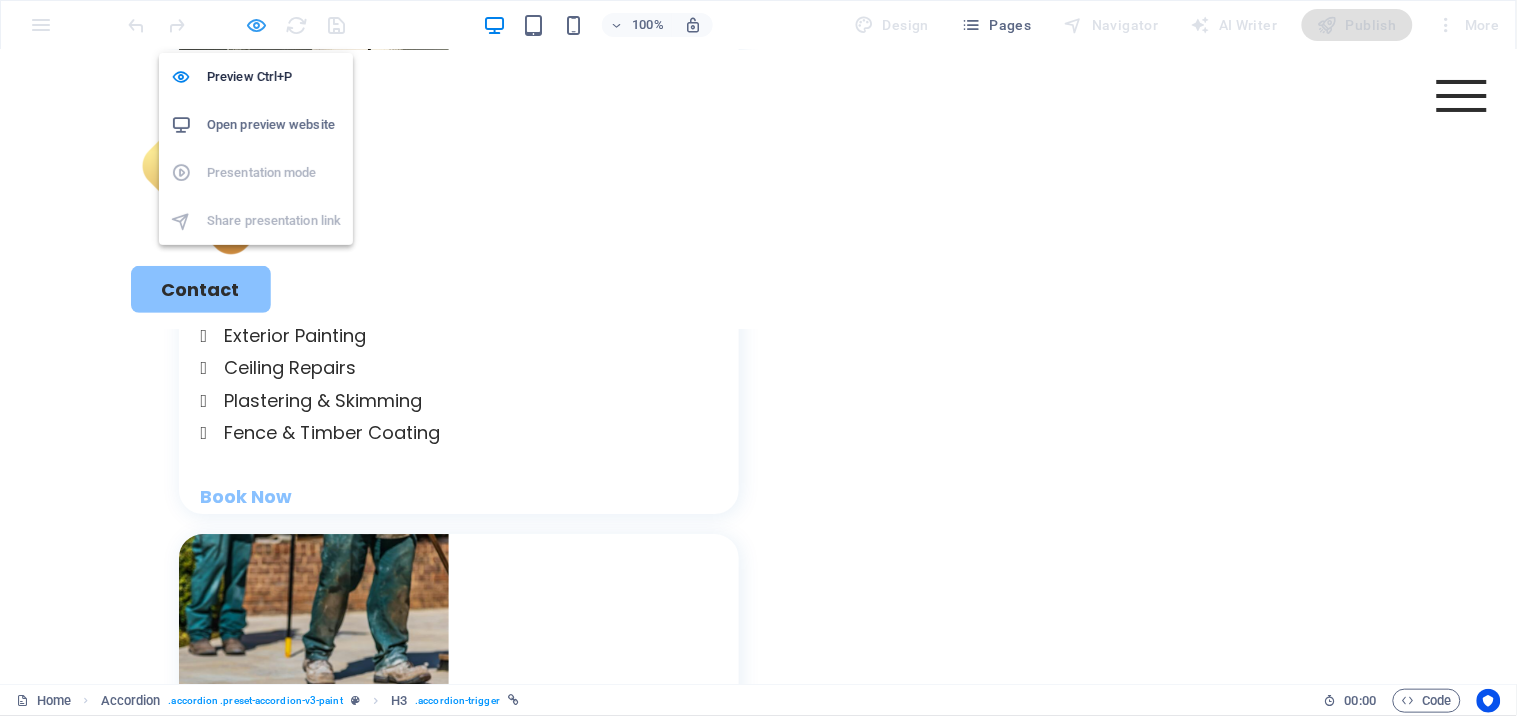 scroll, scrollTop: 3241, scrollLeft: 0, axis: vertical 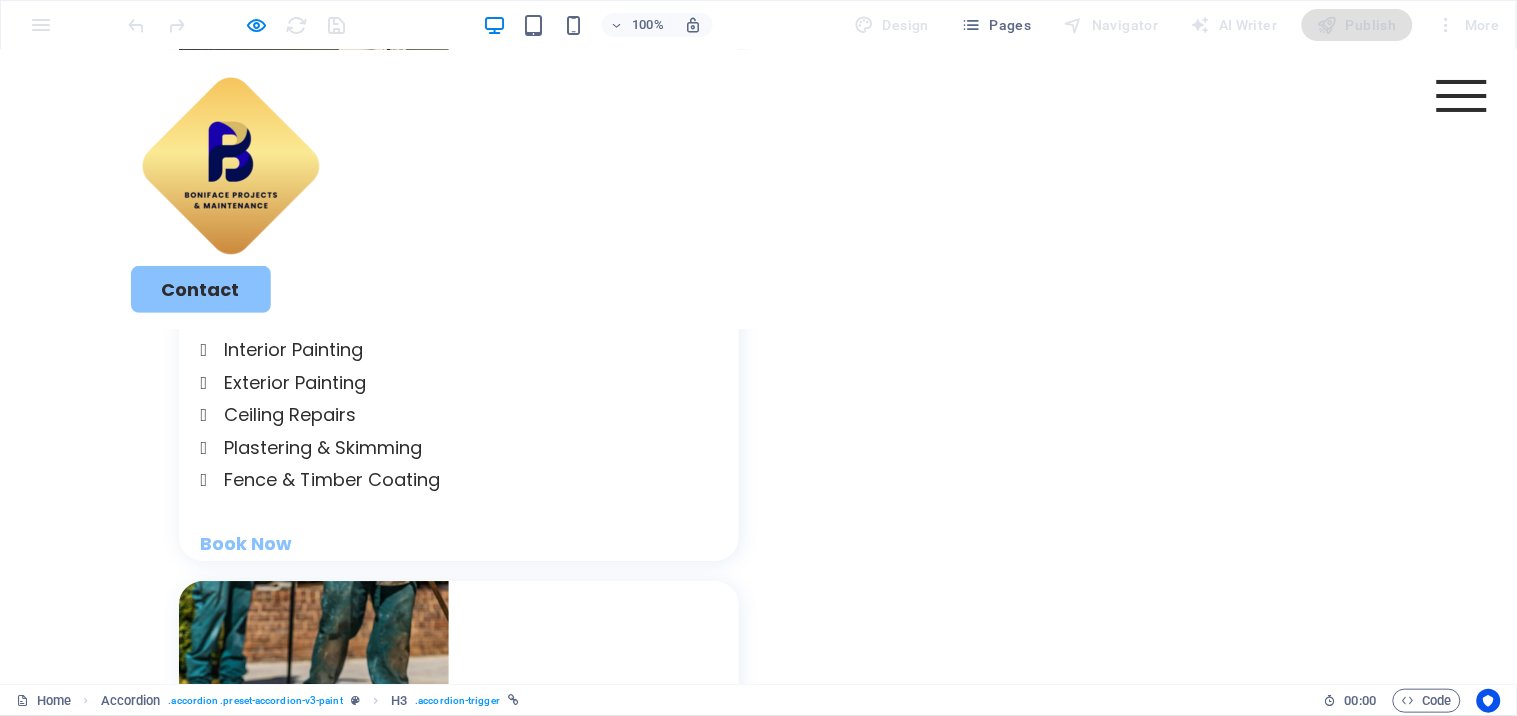 click on "Kitchen" at bounding box center [110, 2574] 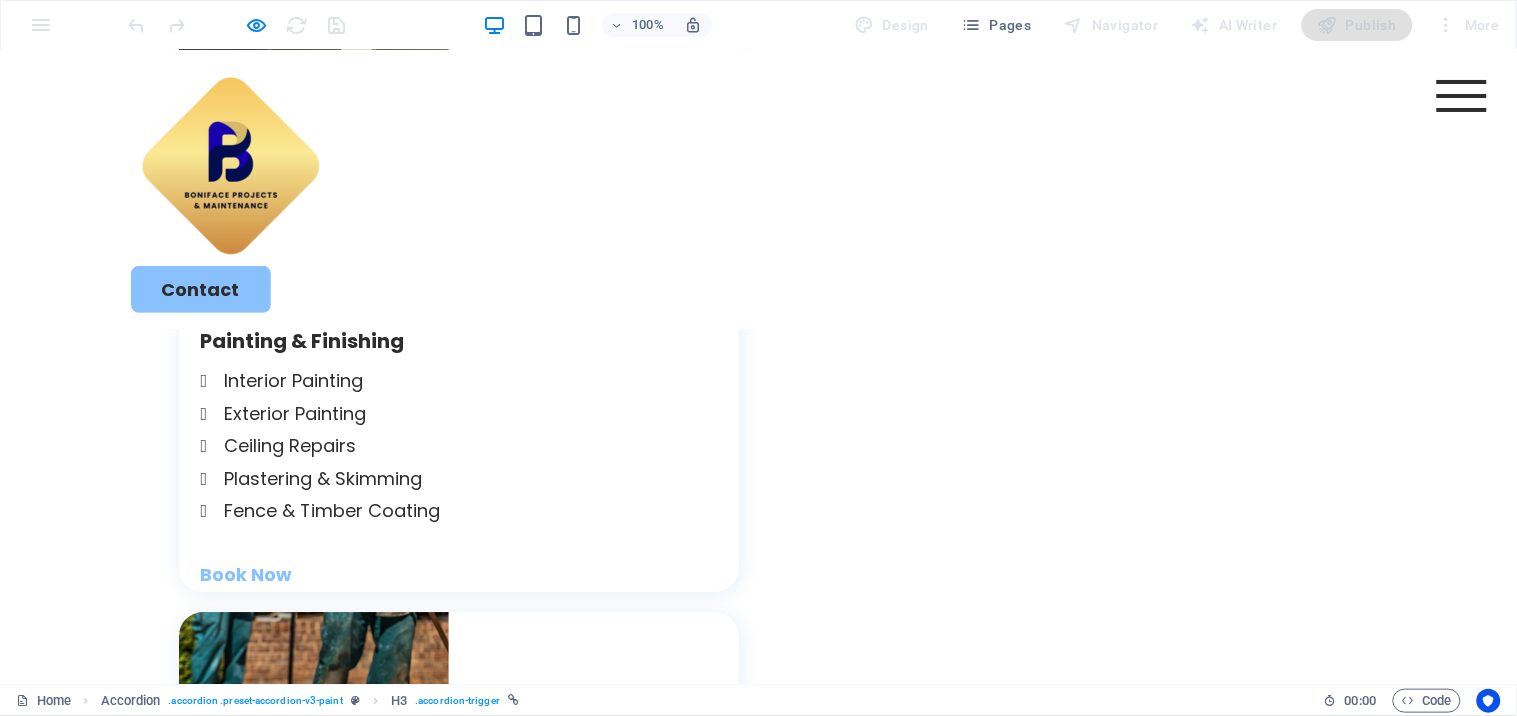 scroll, scrollTop: 3190, scrollLeft: 0, axis: vertical 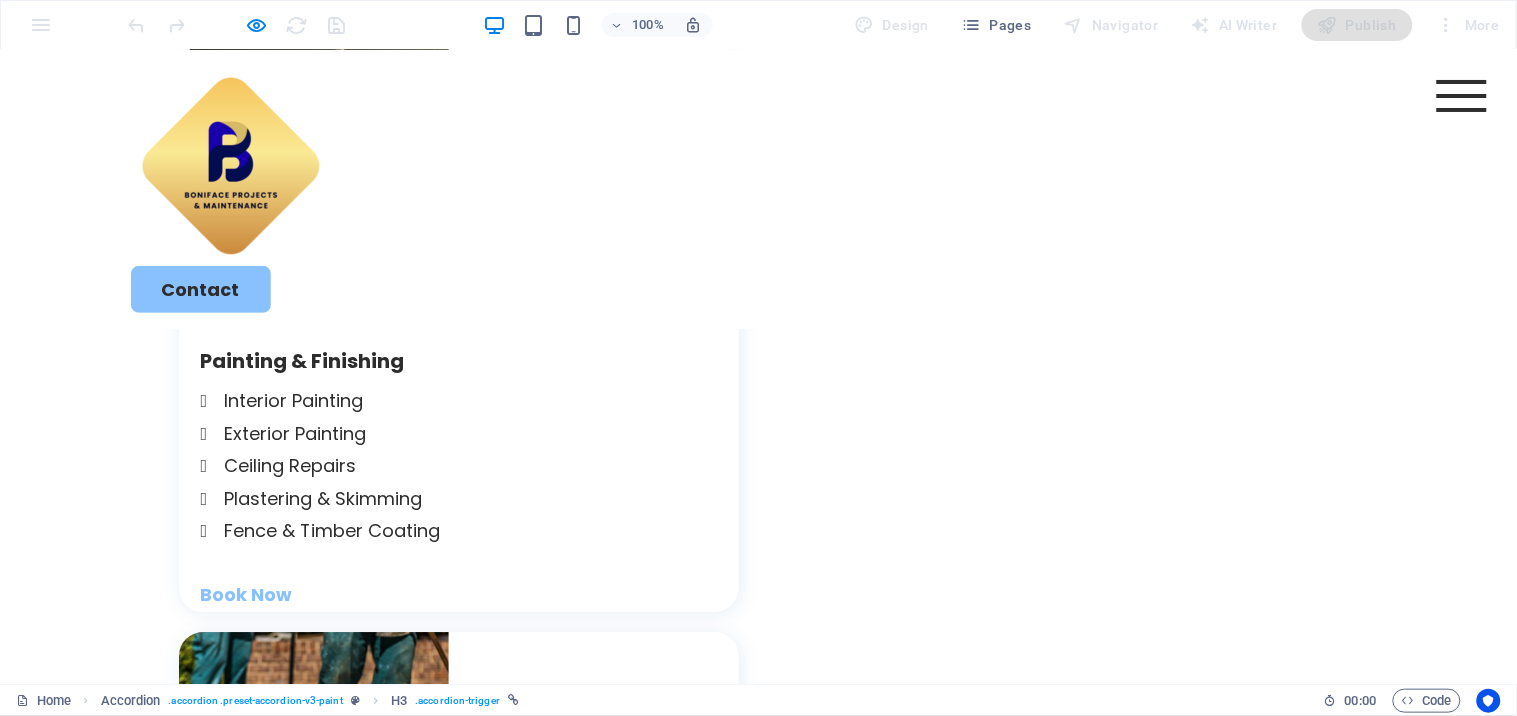 click on "Bedroom" at bounding box center [534, 2625] 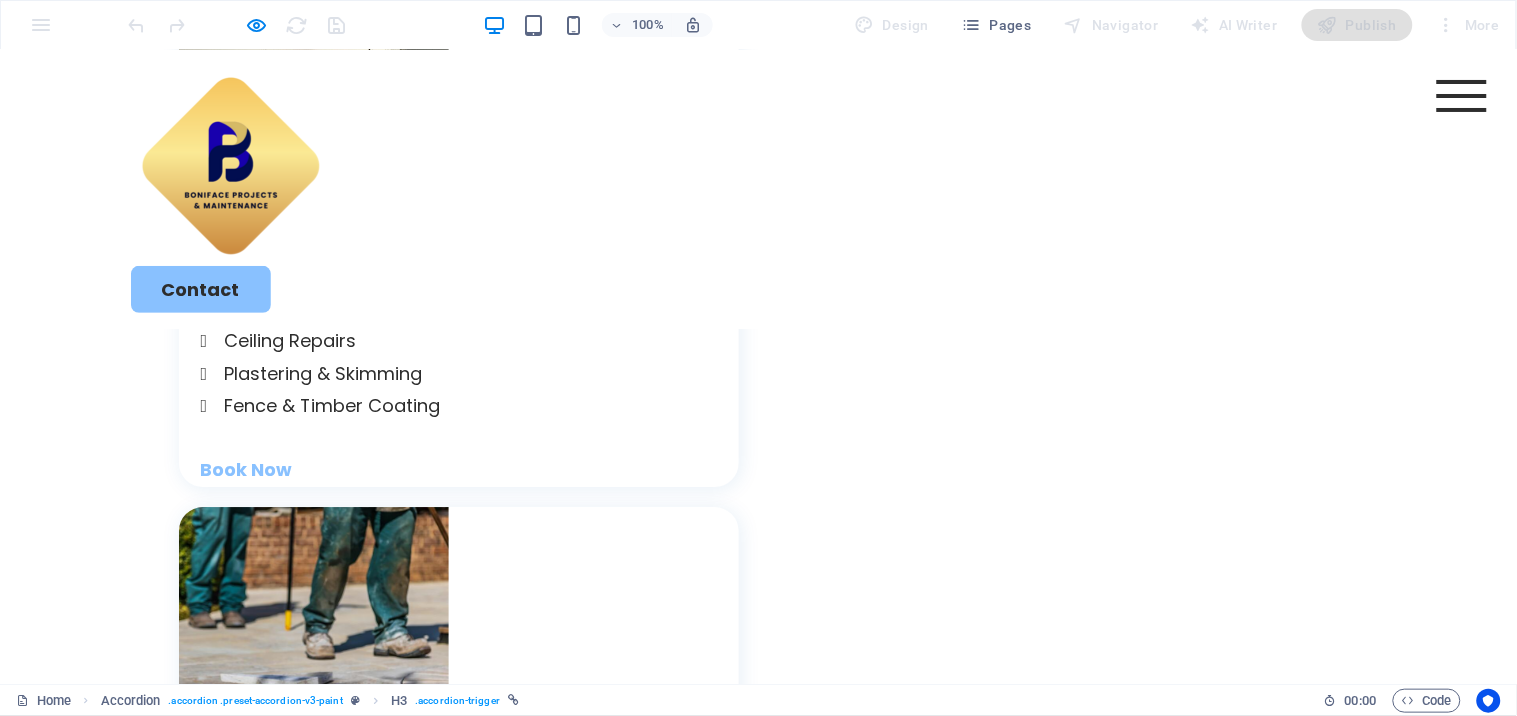 scroll, scrollTop: 3317, scrollLeft: 0, axis: vertical 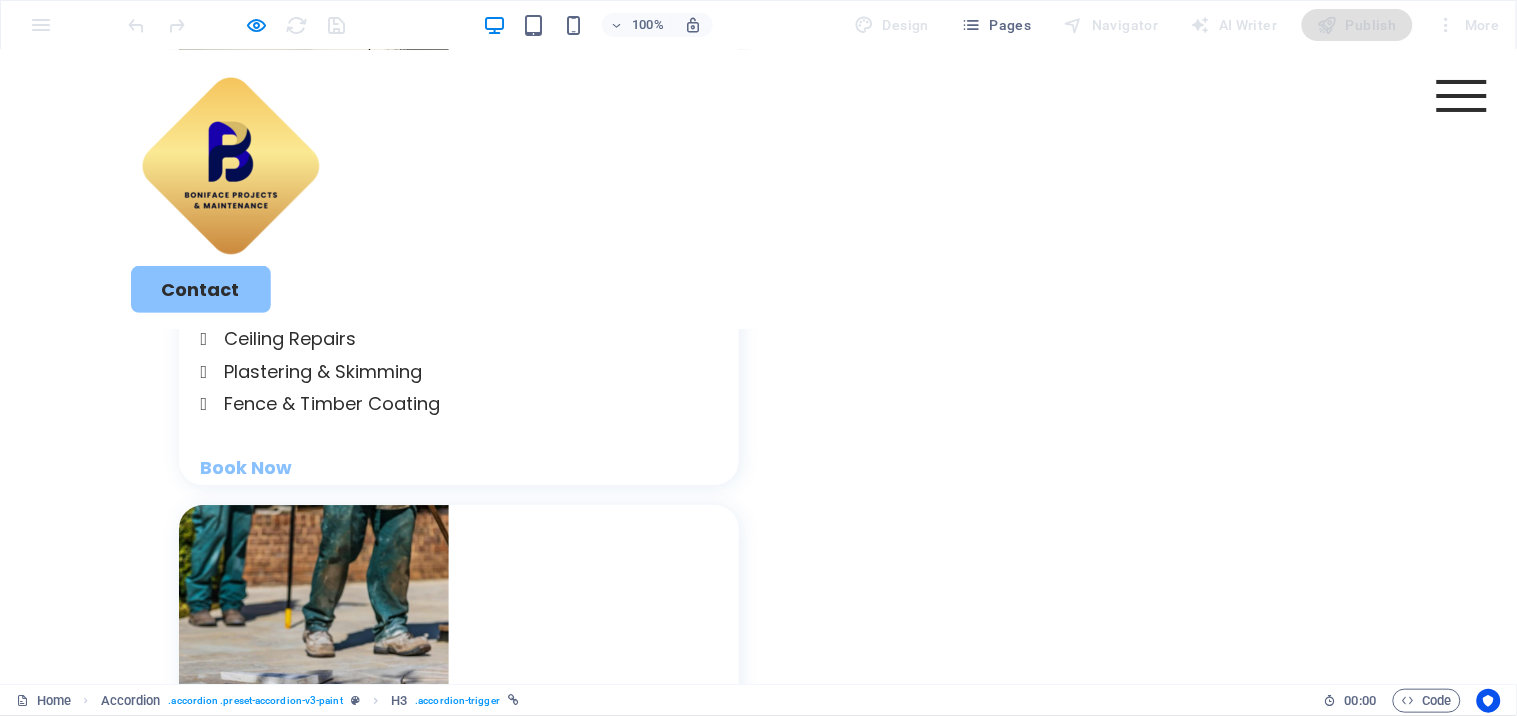 click on "Bedroom" at bounding box center [534, 2498] 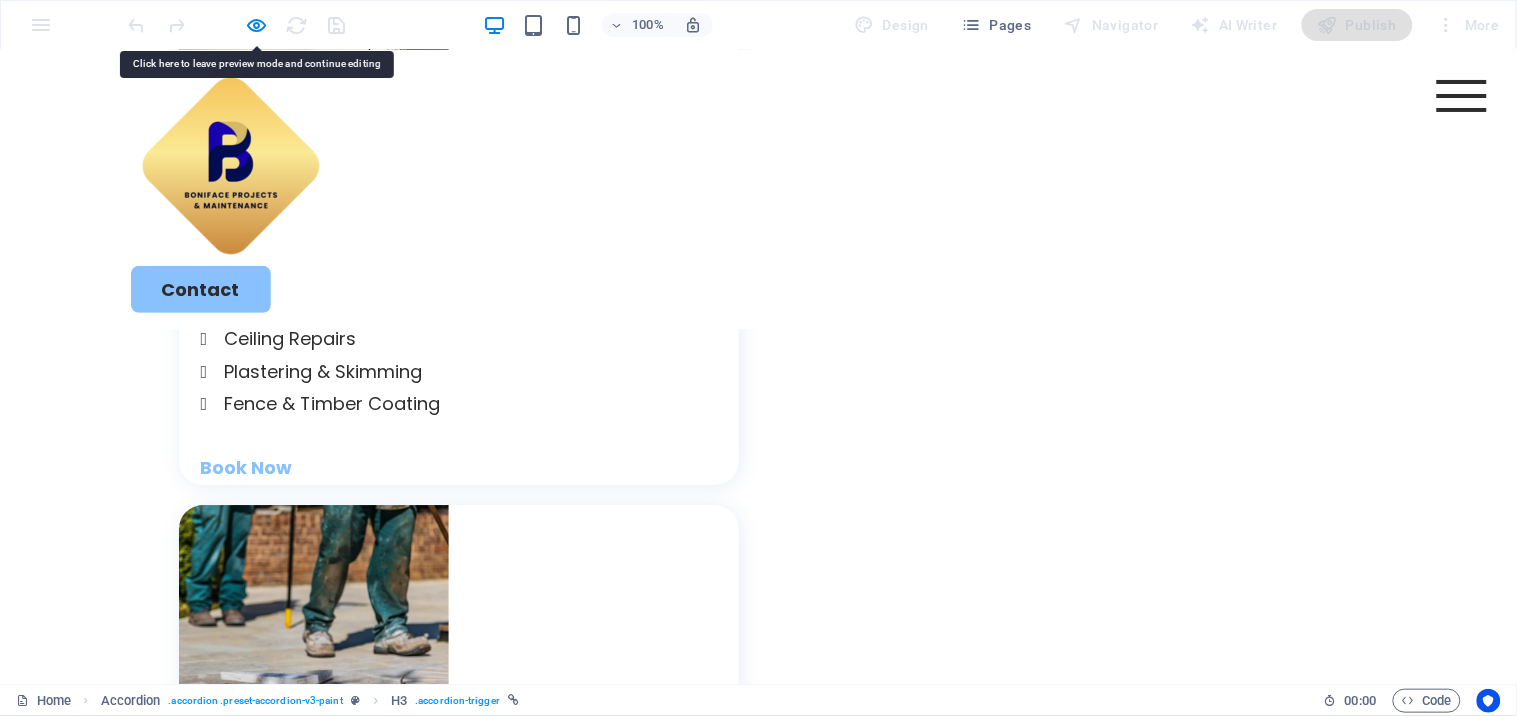 click on "Cabinet" at bounding box center [754, 2498] 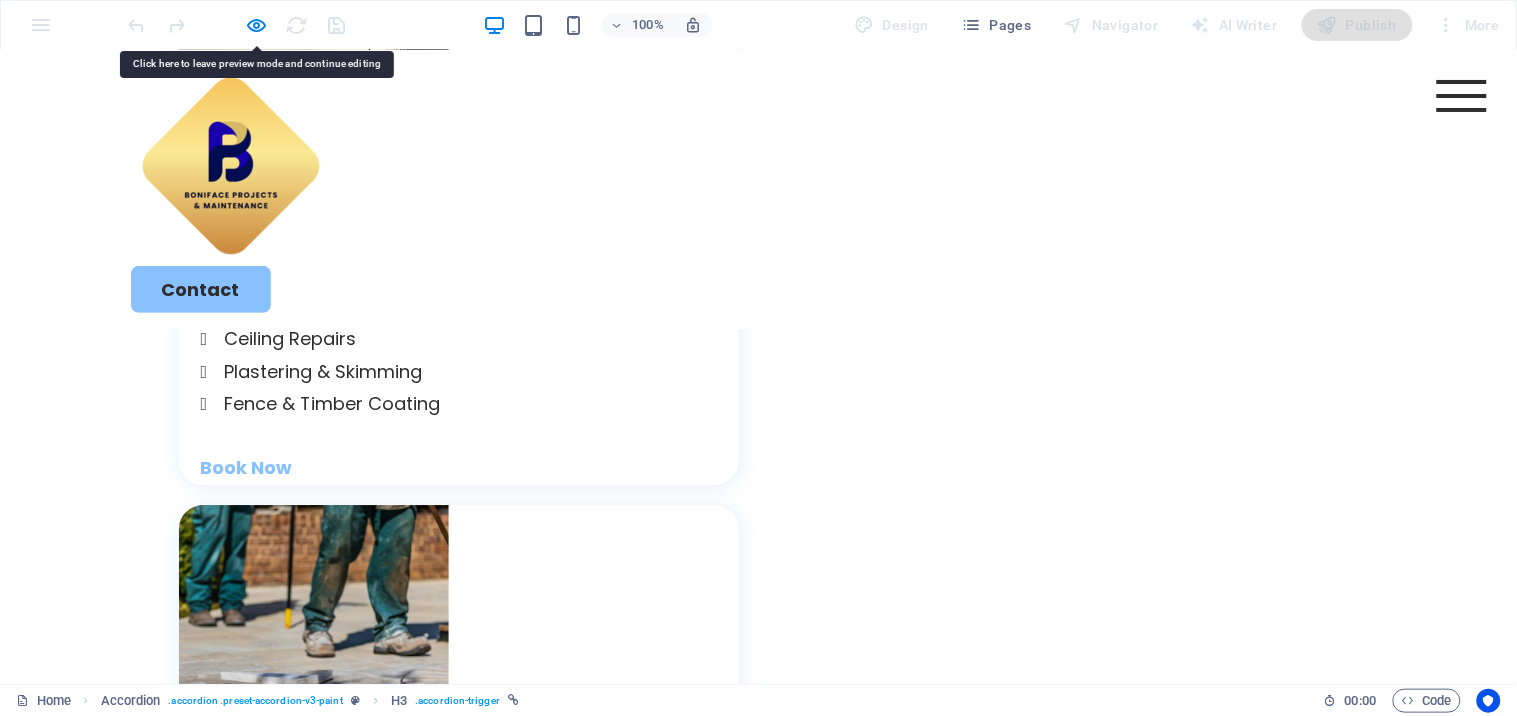 click on "Cabinet" at bounding box center (754, 2498) 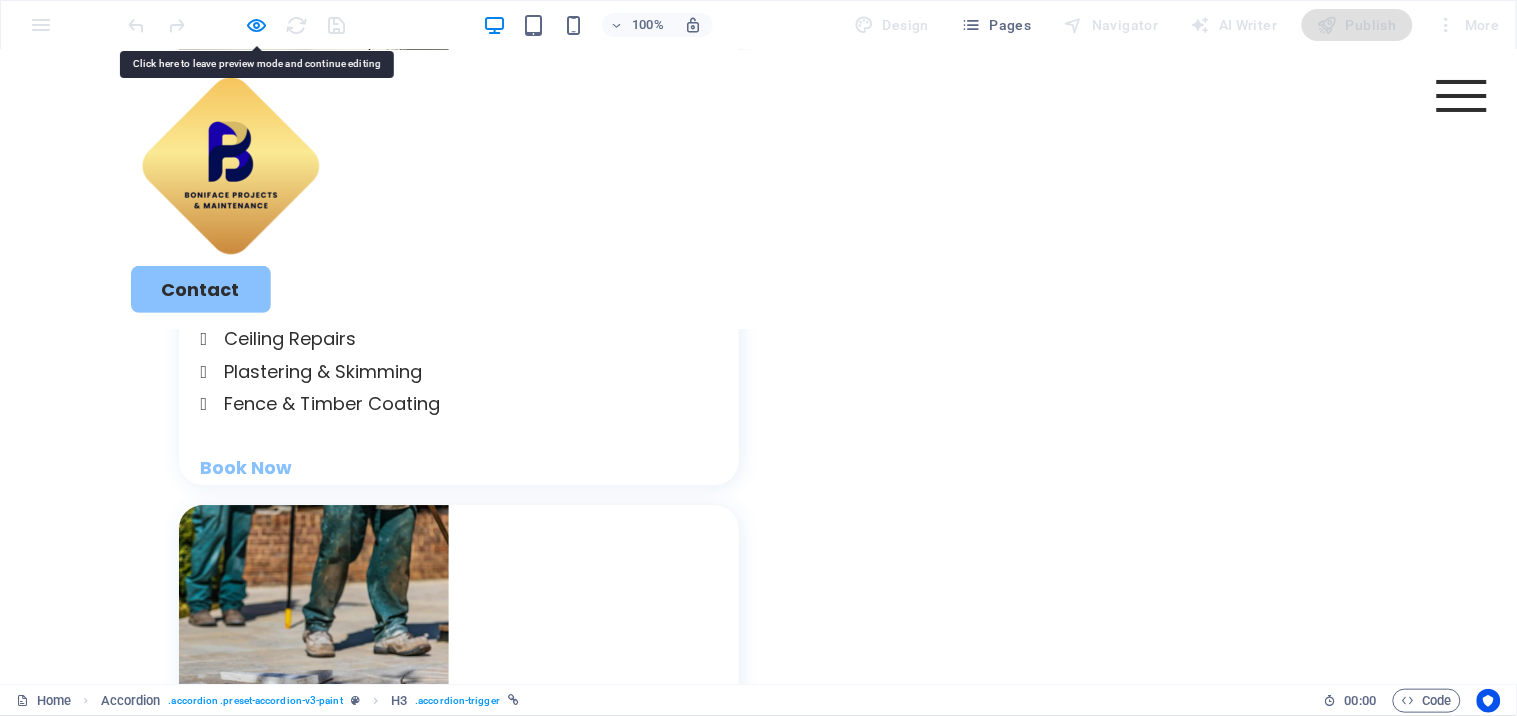 click on "Cabinet" at bounding box center [754, 2498] 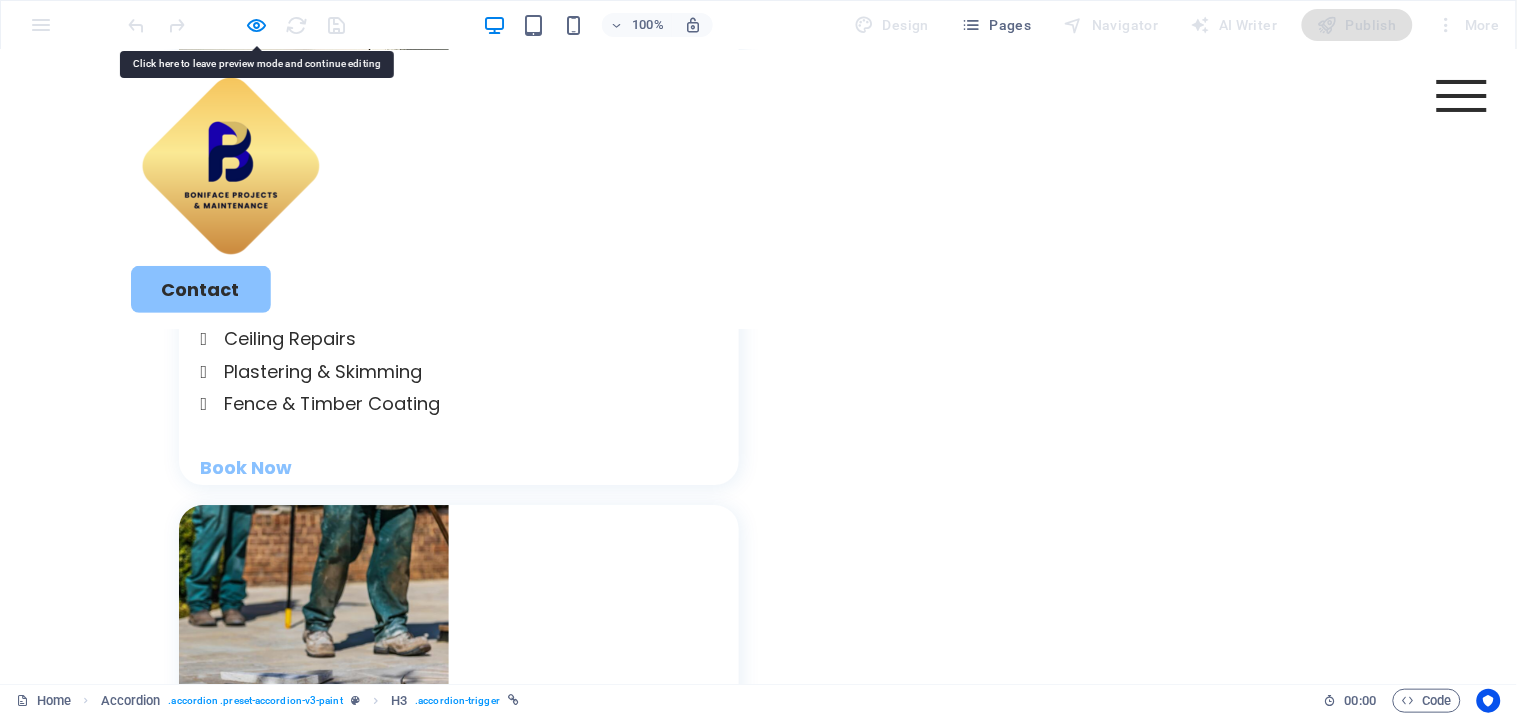 click on "Cabinet" at bounding box center [754, 2498] 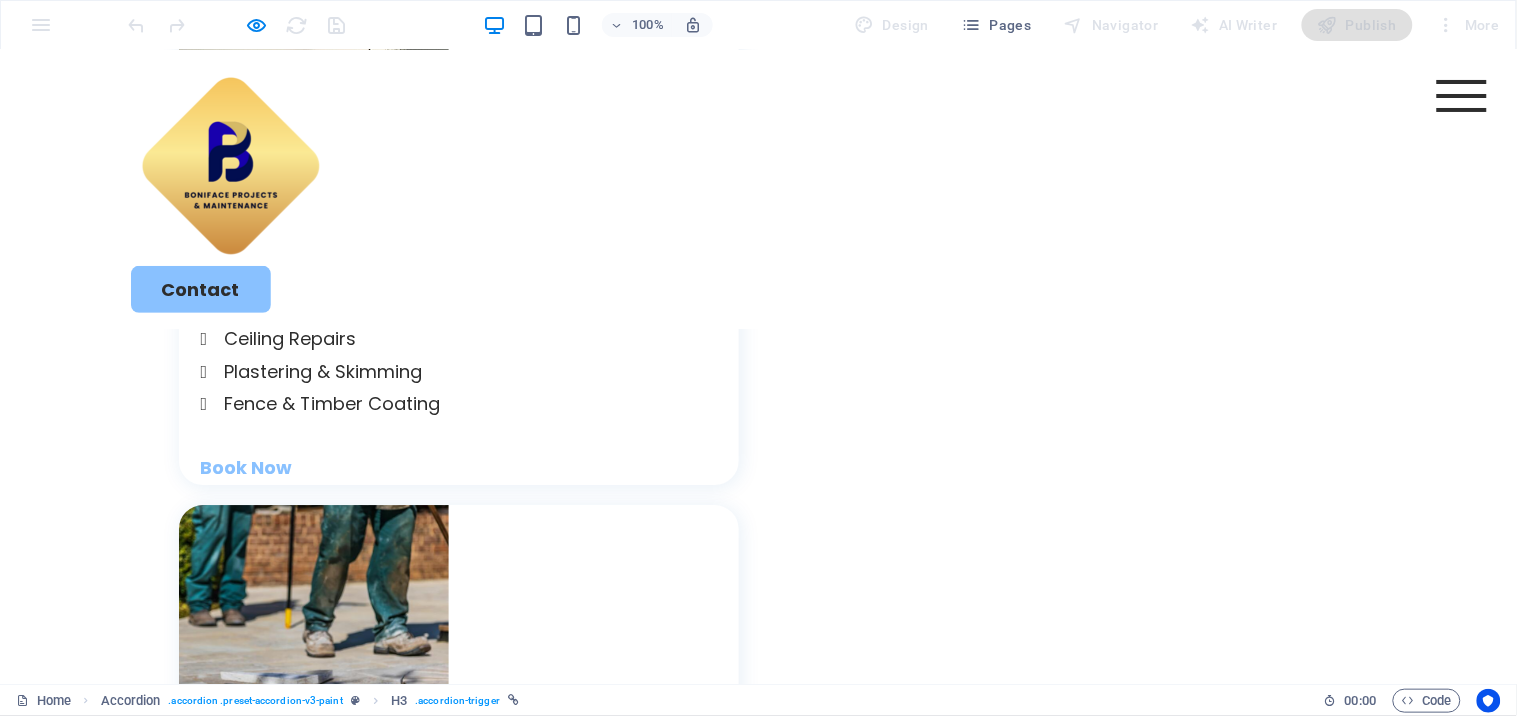 click on "Bathroom" at bounding box center (974, 2498) 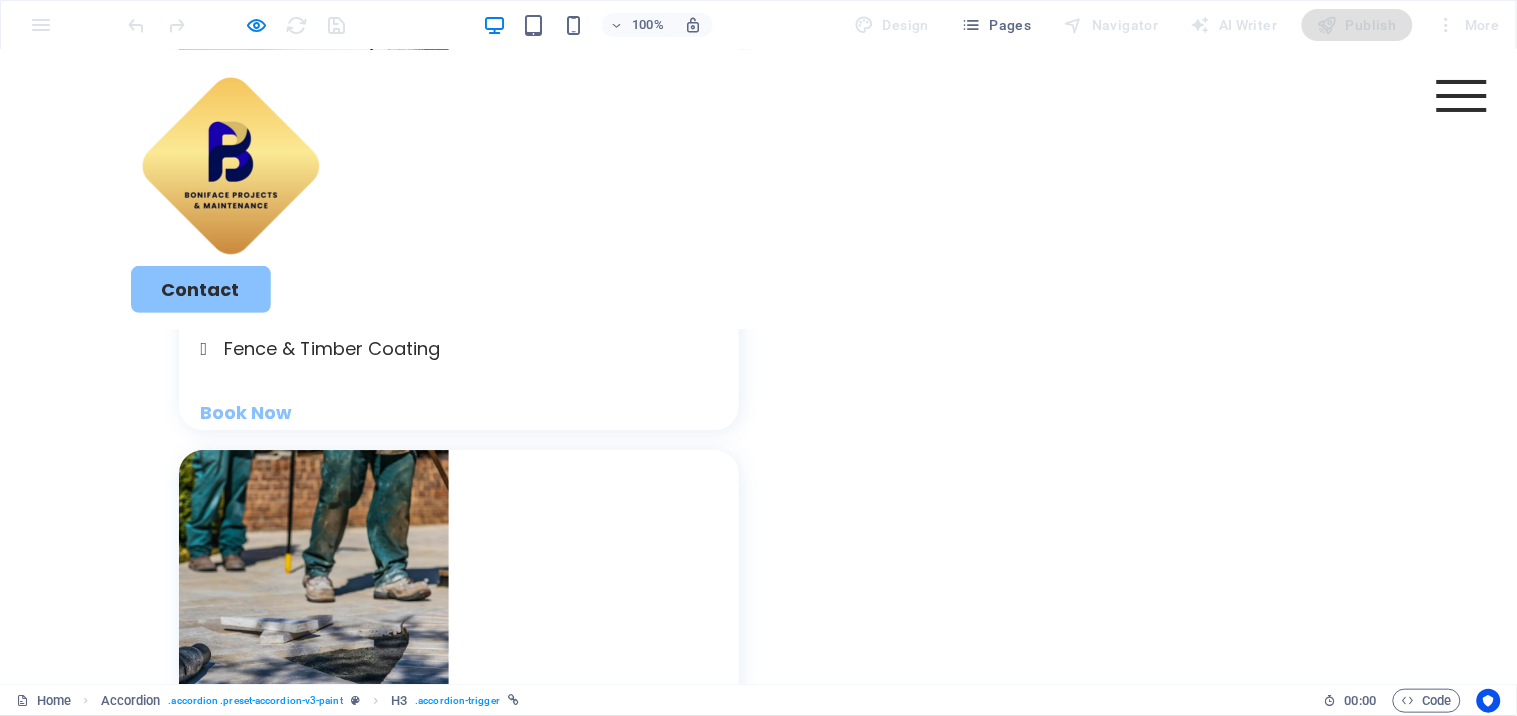 click on "Kitchen Bedroom Cabinet Bathroom" at bounding box center (758, 2481) 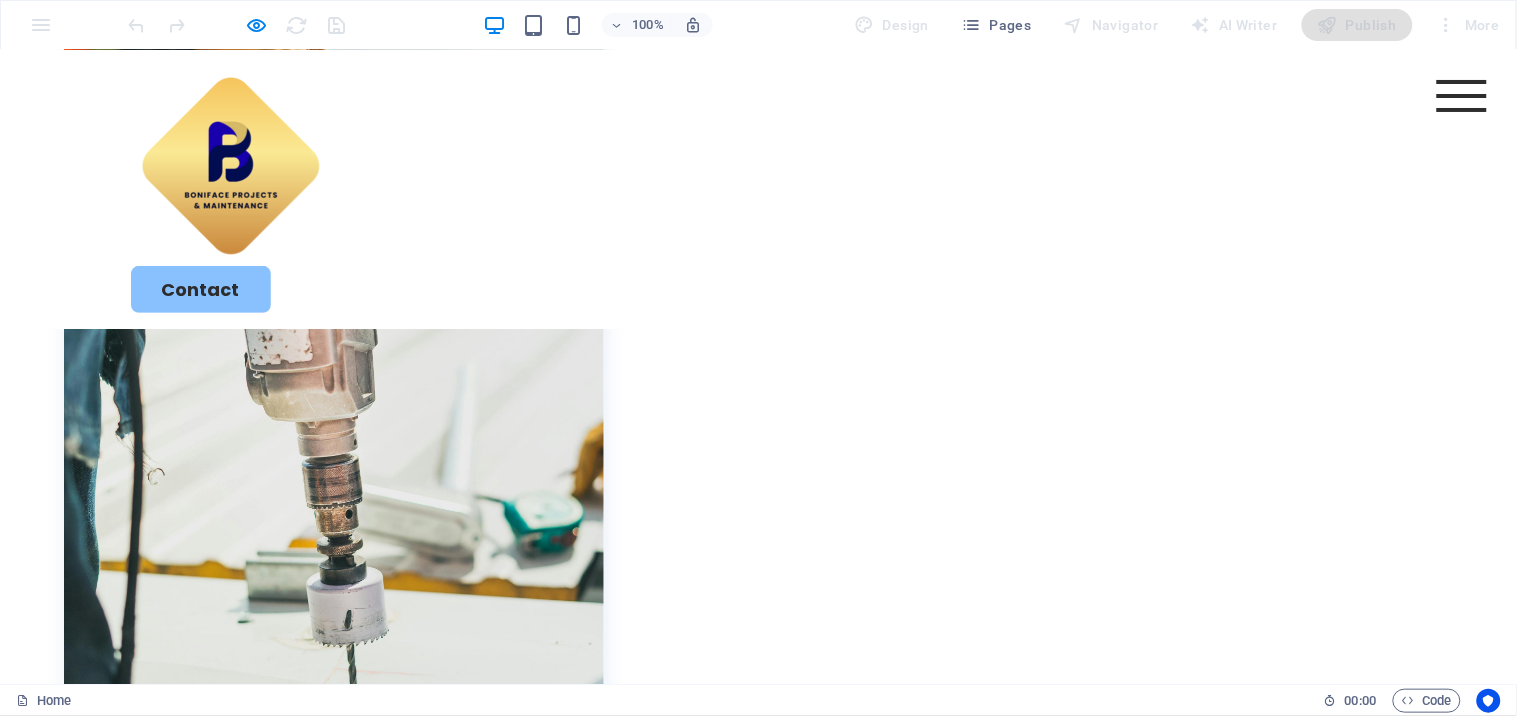 scroll, scrollTop: 0, scrollLeft: 0, axis: both 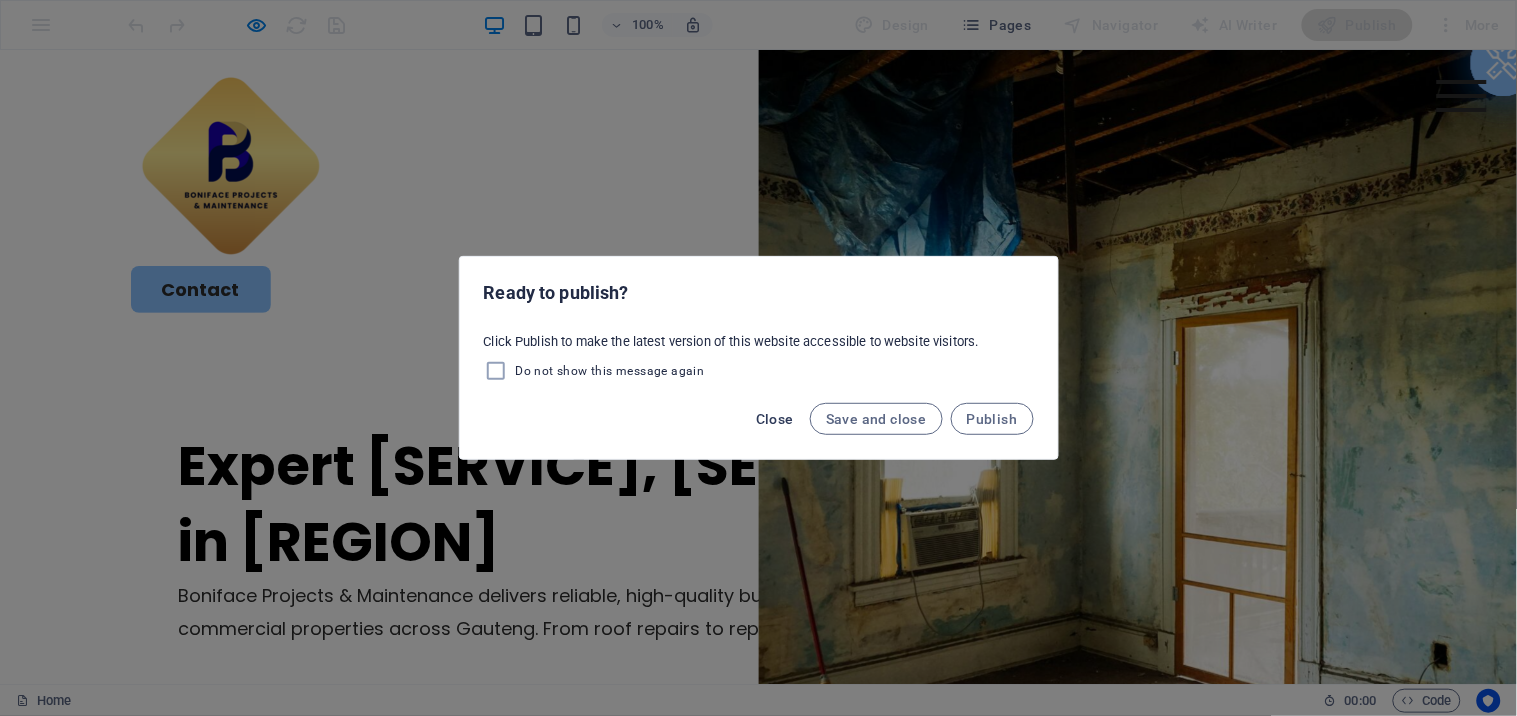 click on "Close" at bounding box center (775, 419) 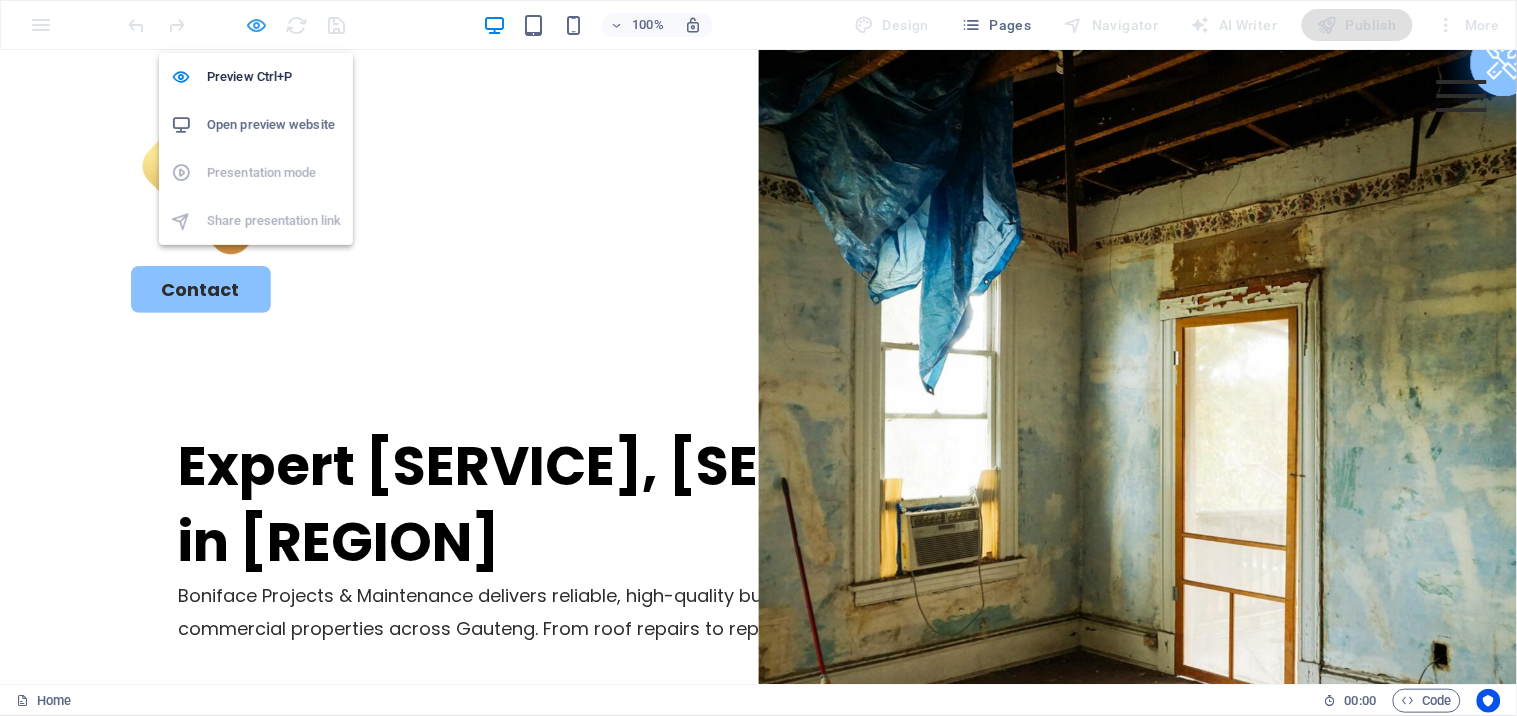 click at bounding box center [257, 25] 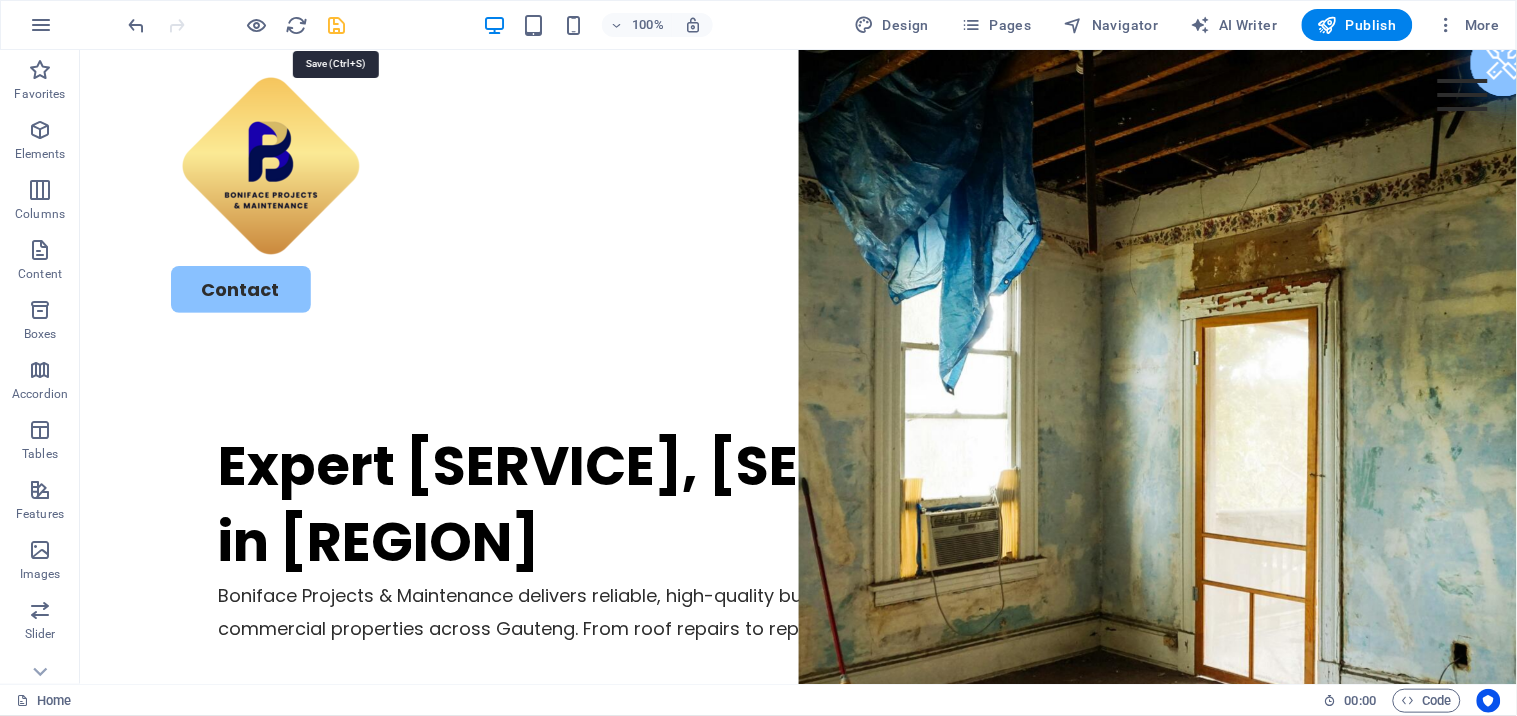 click at bounding box center (337, 25) 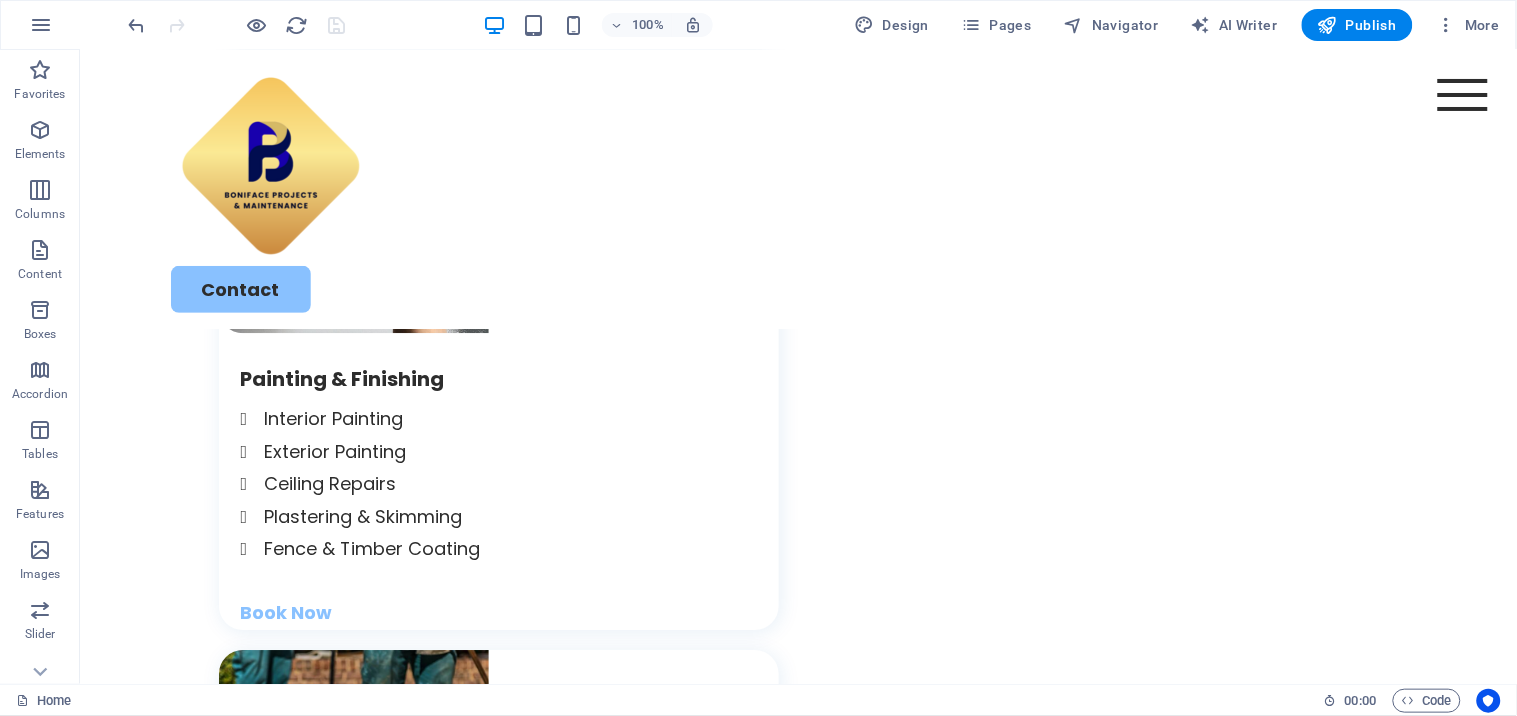 scroll, scrollTop: 3300, scrollLeft: 0, axis: vertical 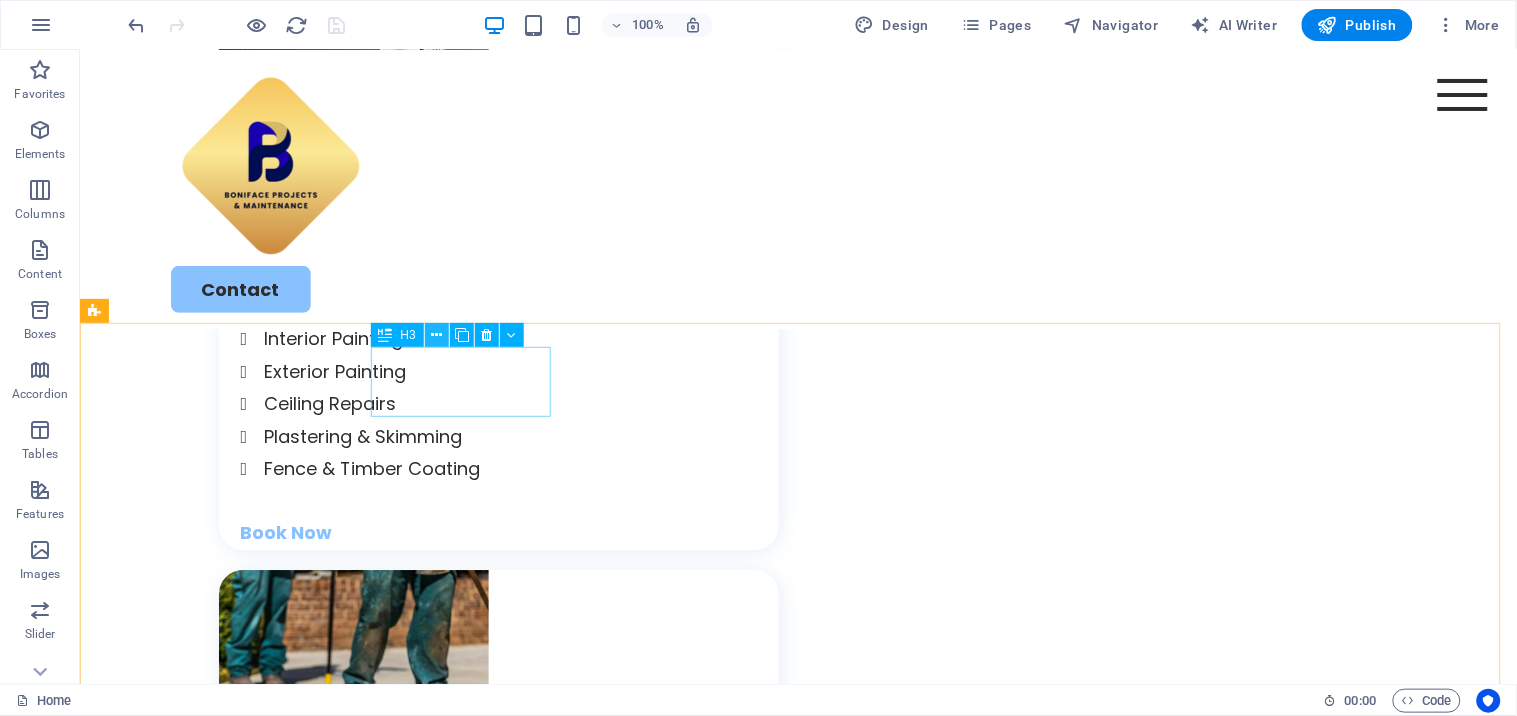 click at bounding box center (436, 335) 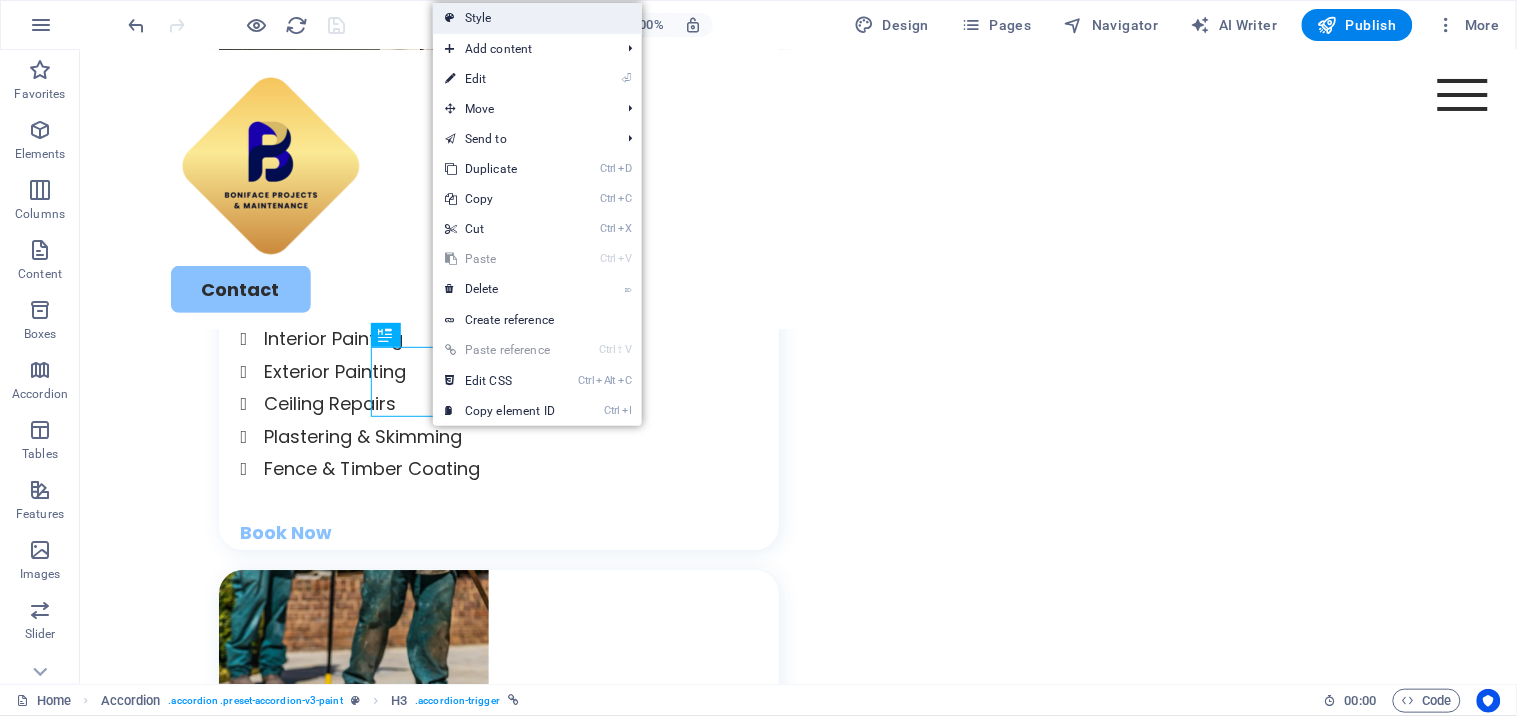 click on "Style" at bounding box center (537, 18) 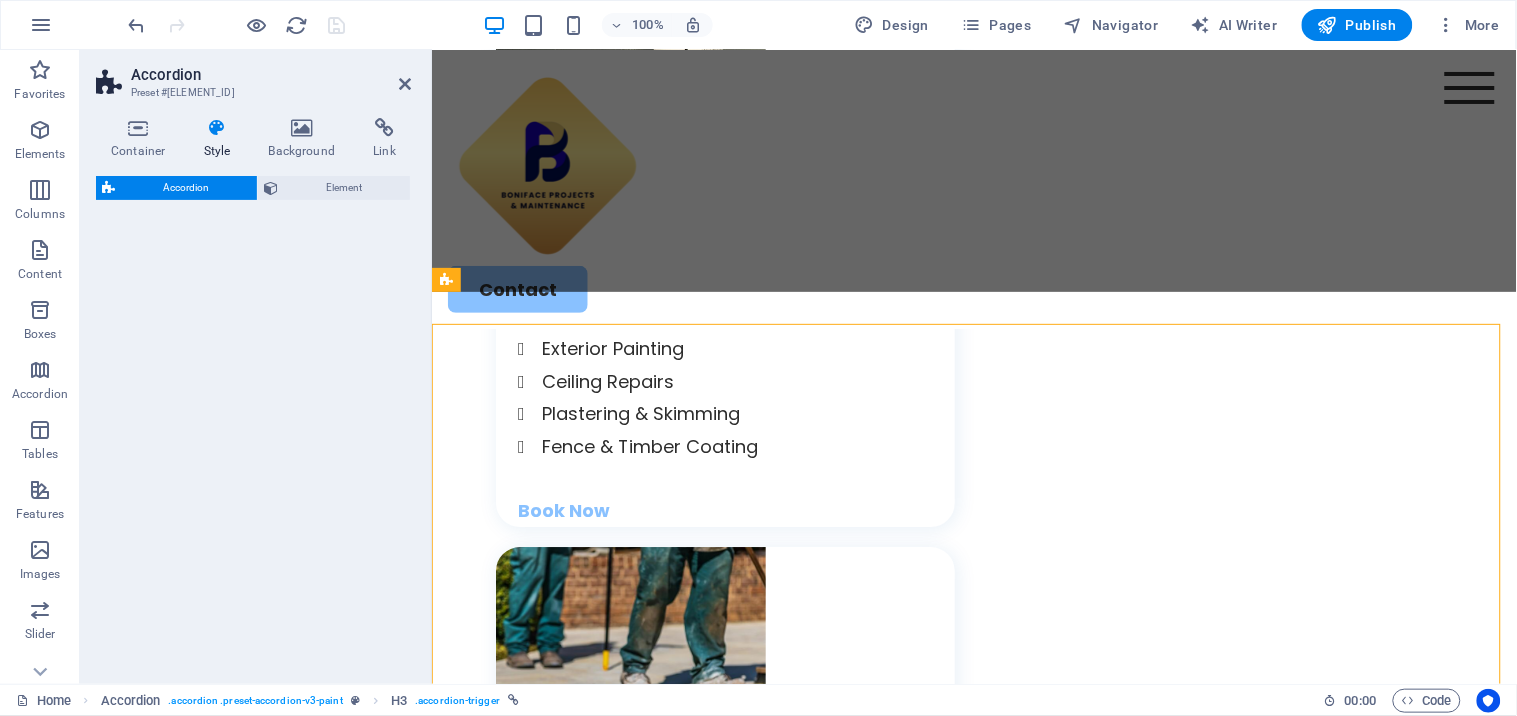 select on "rem" 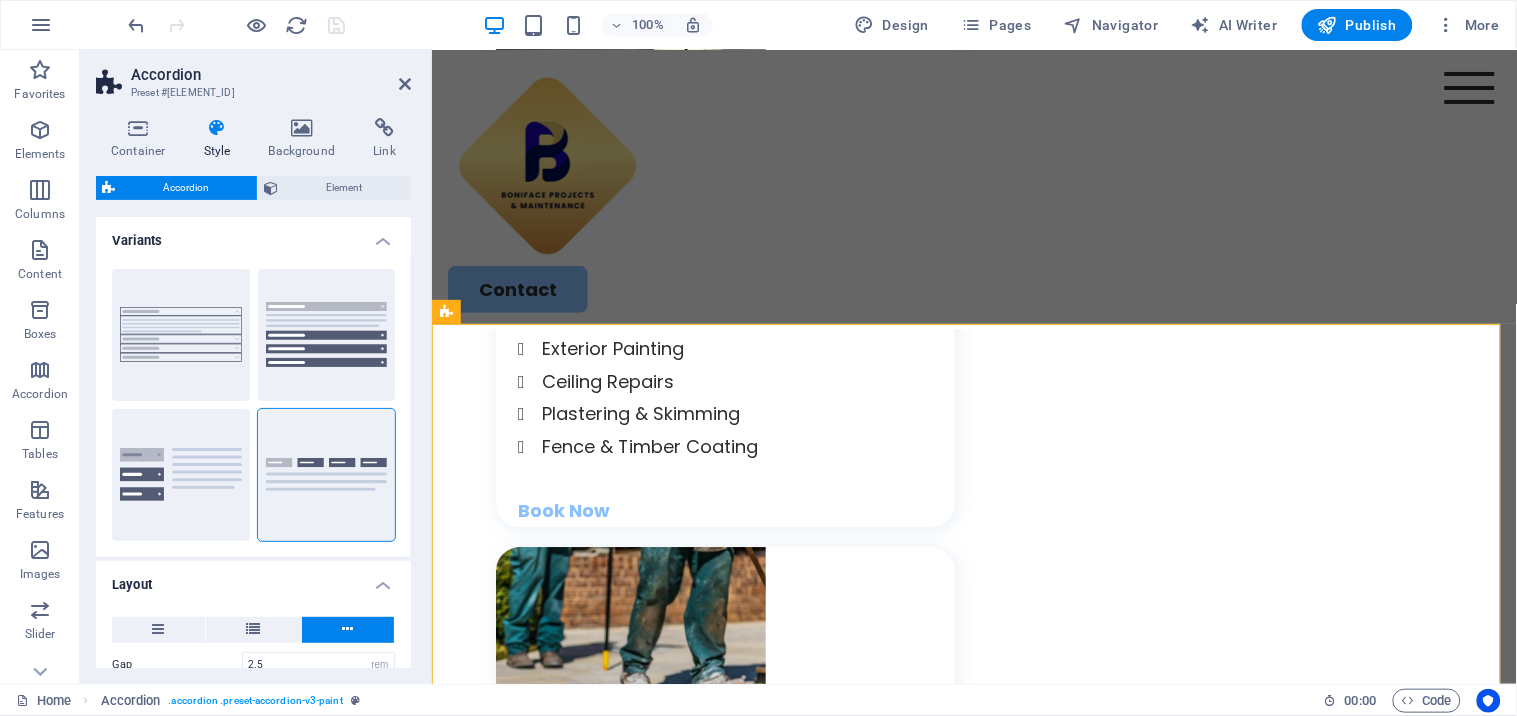 scroll, scrollTop: 3331, scrollLeft: 0, axis: vertical 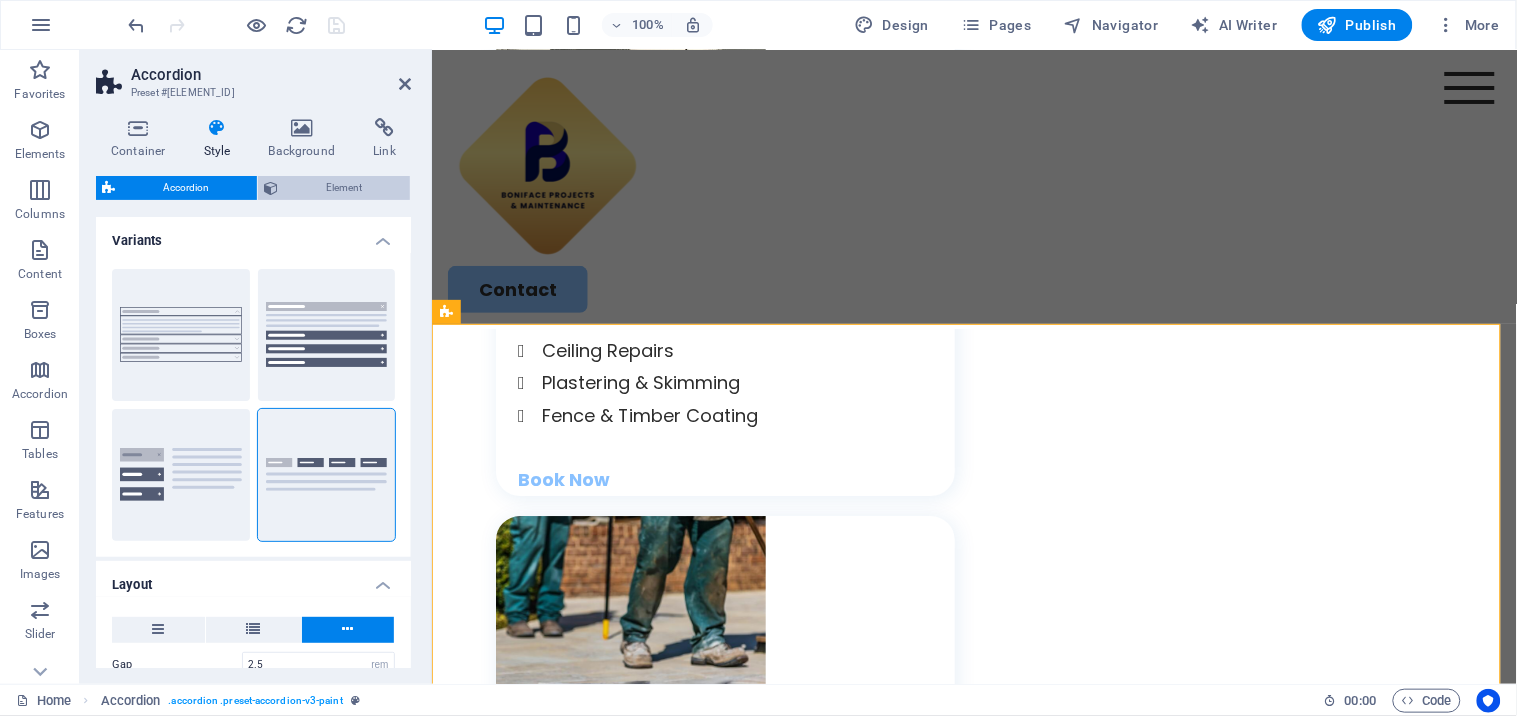 click on "Element" at bounding box center [344, 188] 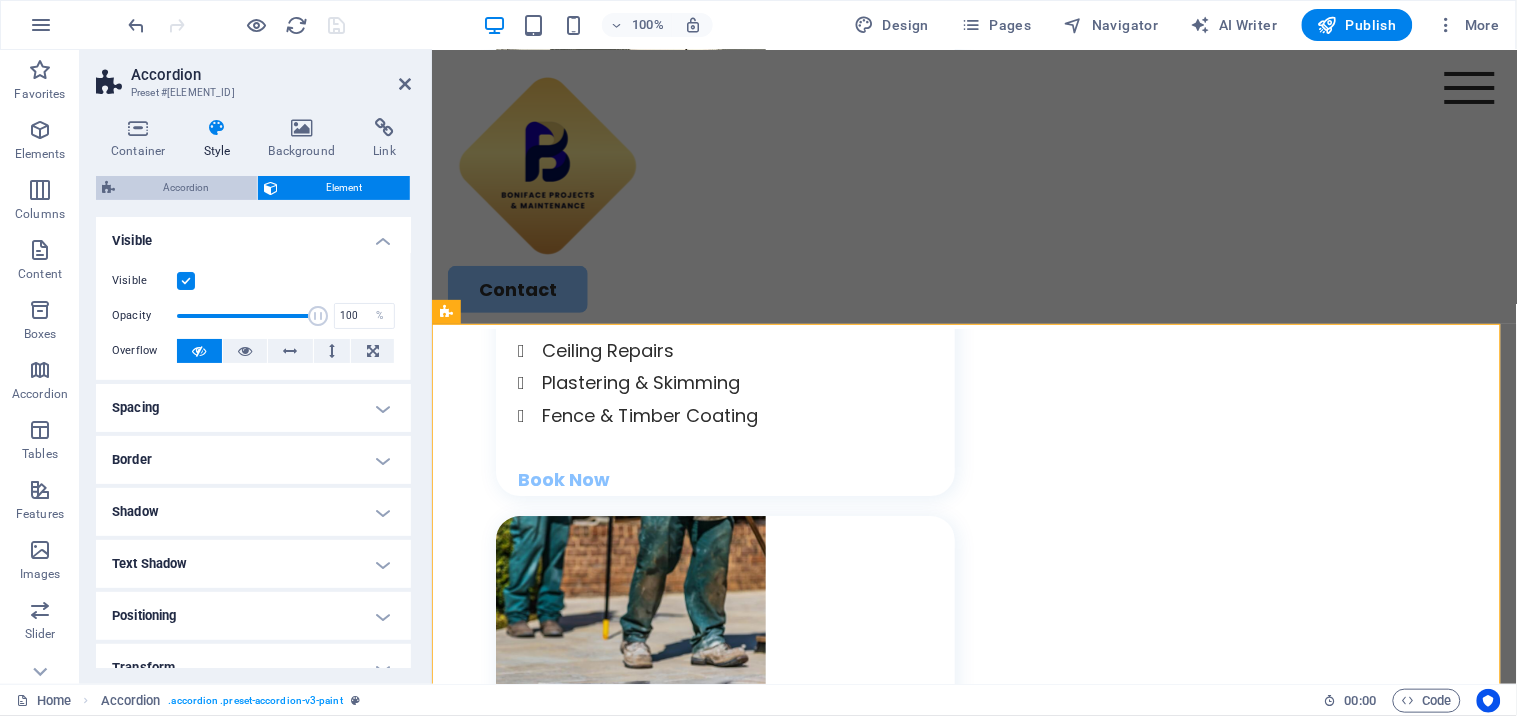 click on "Accordion" at bounding box center [186, 188] 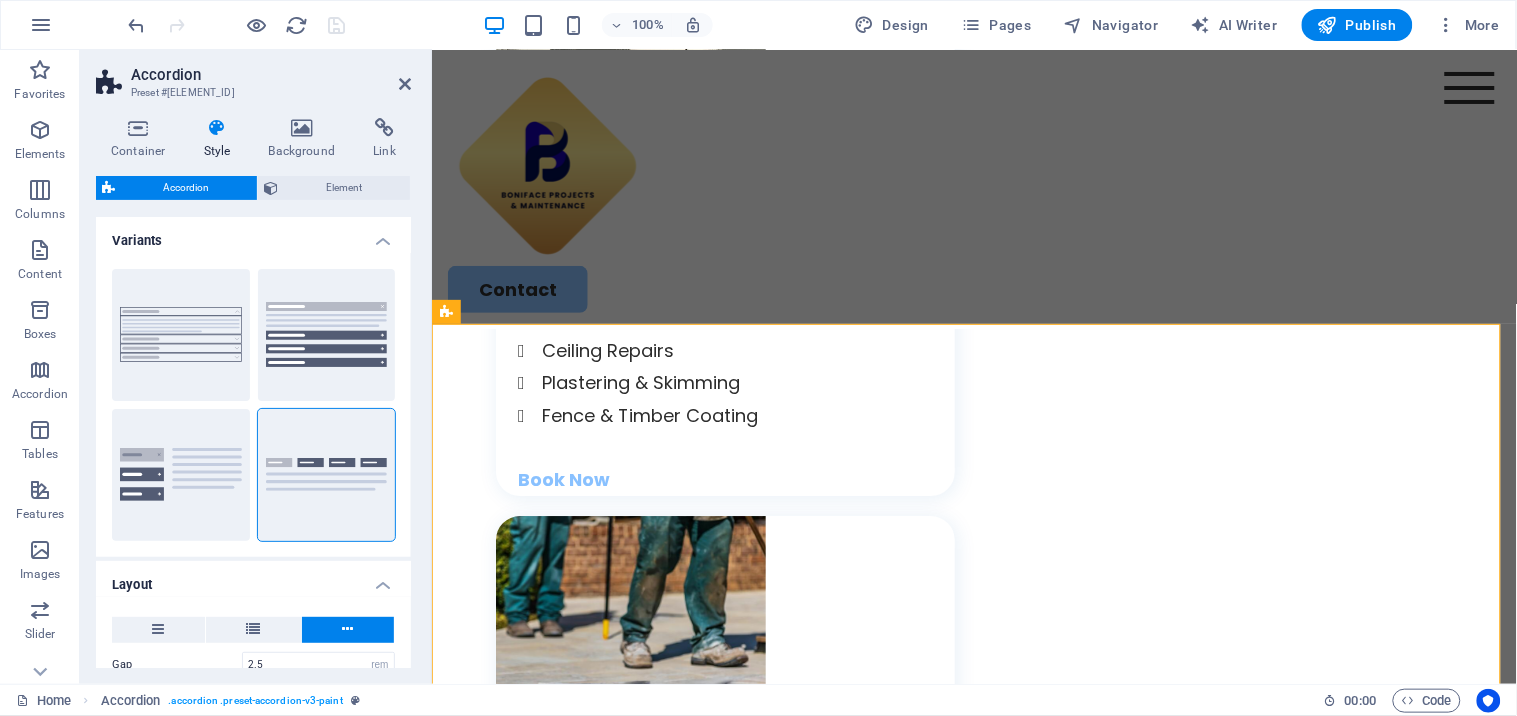 drag, startPoint x: 406, startPoint y: 335, endPoint x: 418, endPoint y: 442, distance: 107.67079 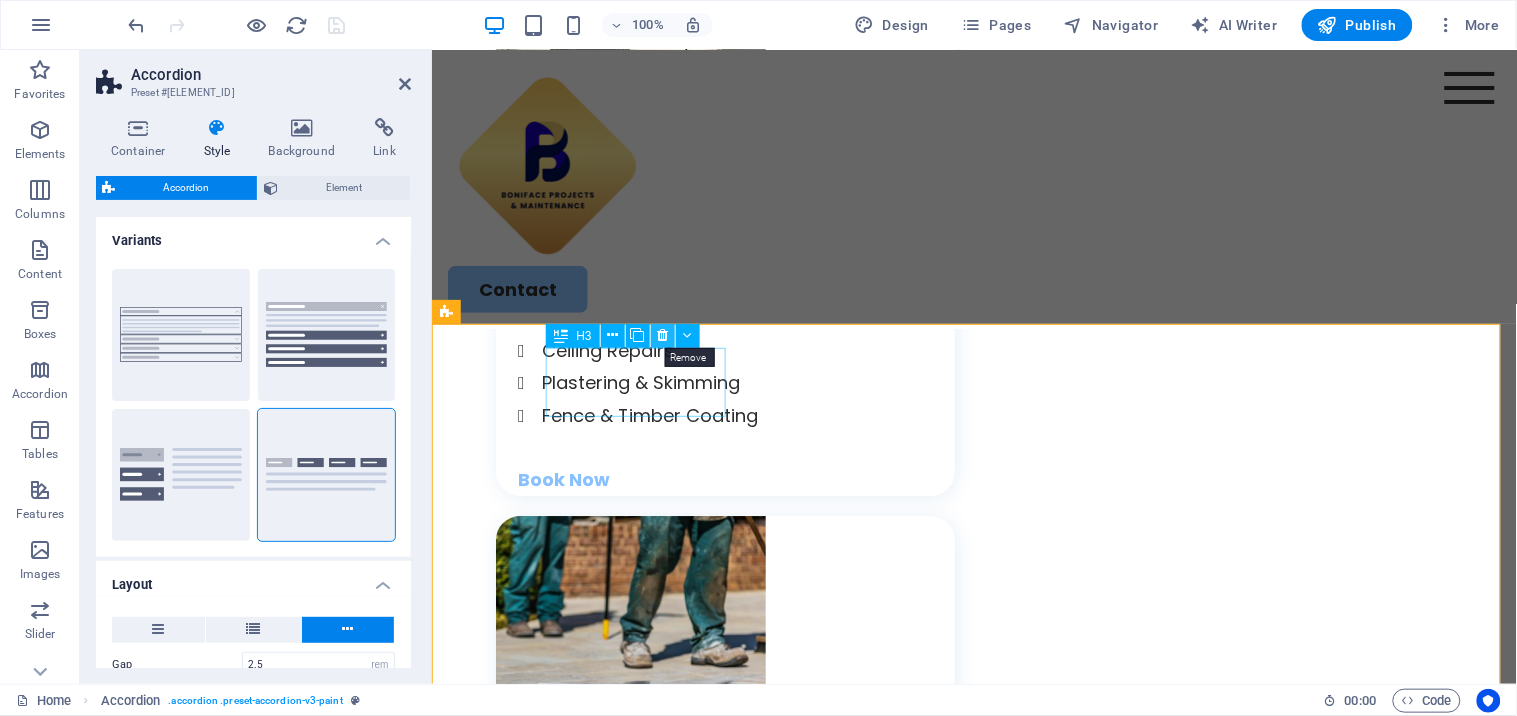 click at bounding box center (662, 335) 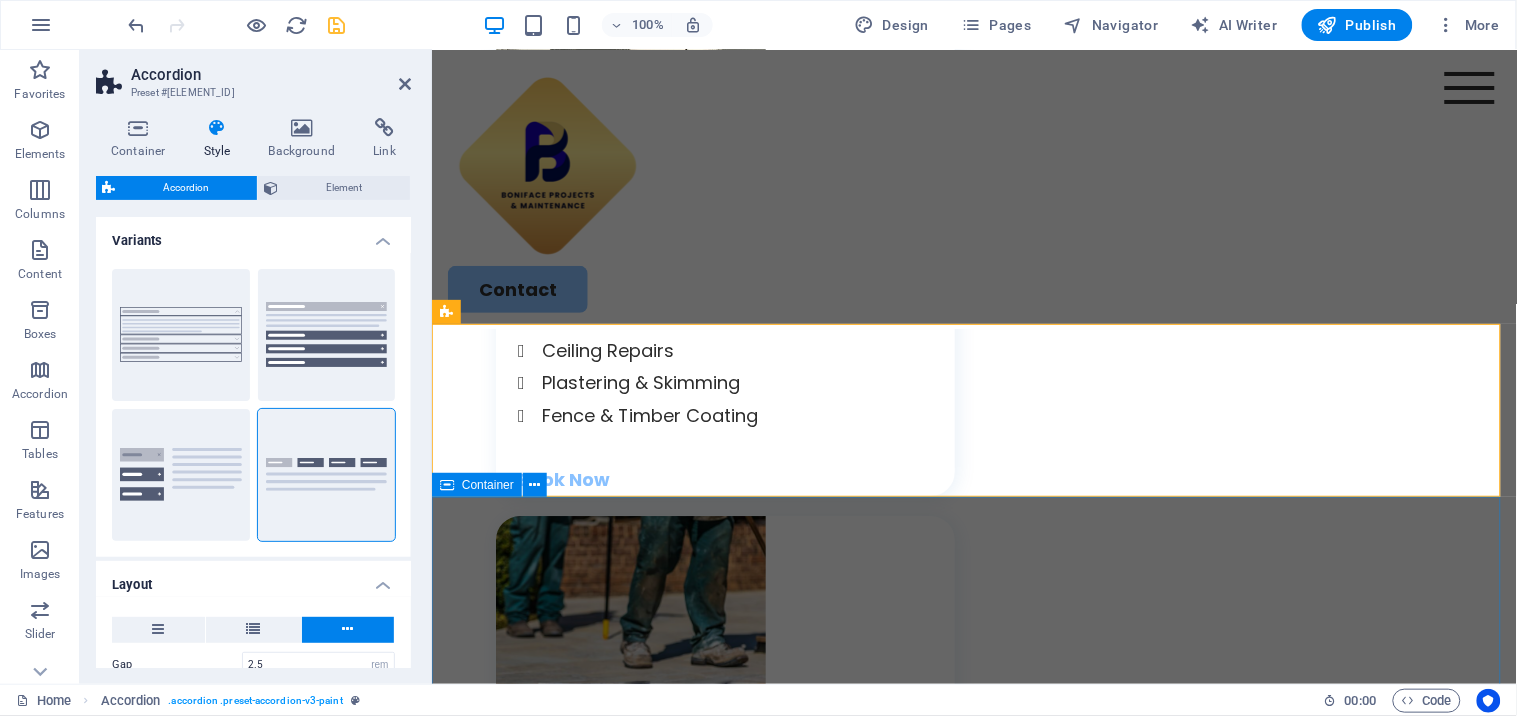 click on "Contact Us Let’s bring your property back to life — contact us for expert, affordable solutions. I have read and understand the privacy policy. Unreadable? Load new Submit" at bounding box center [973, 3574] 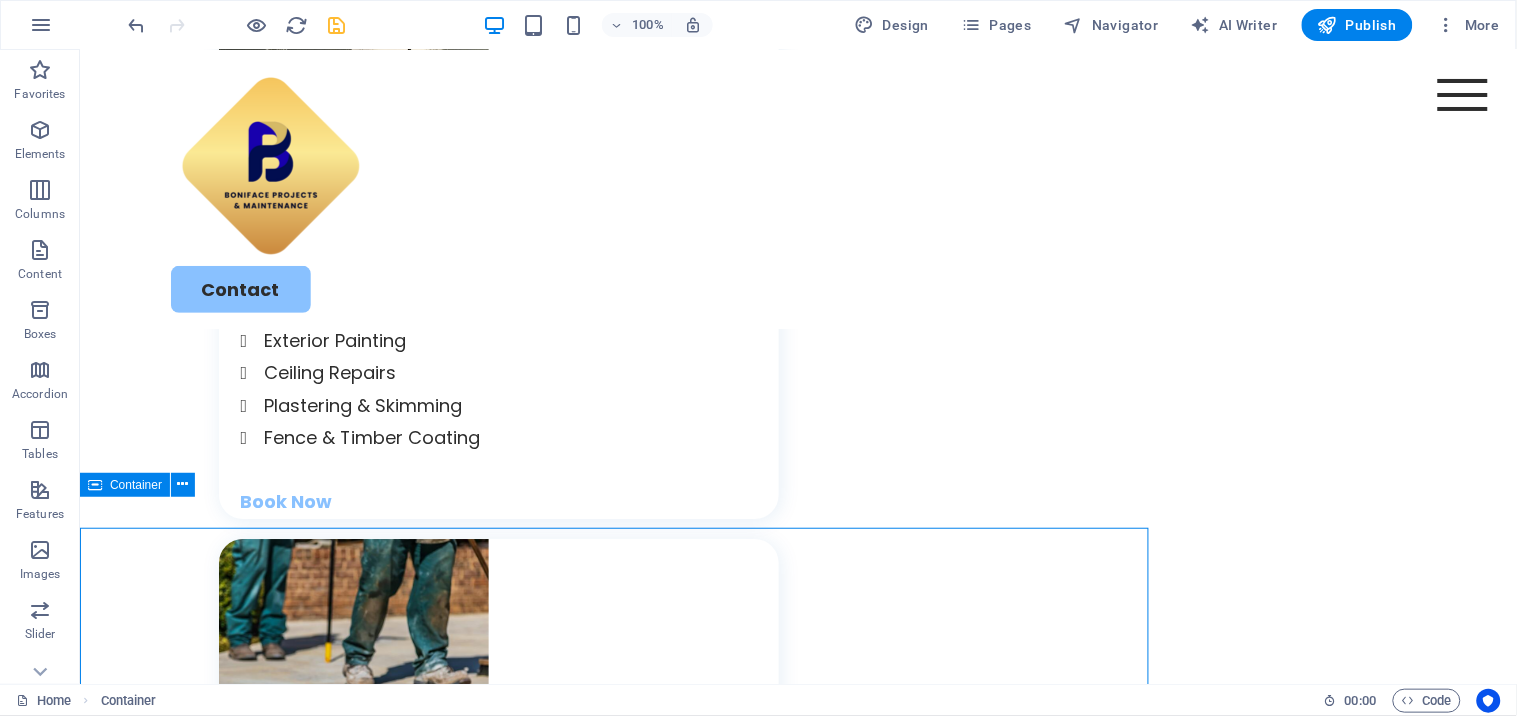scroll, scrollTop: 3300, scrollLeft: 0, axis: vertical 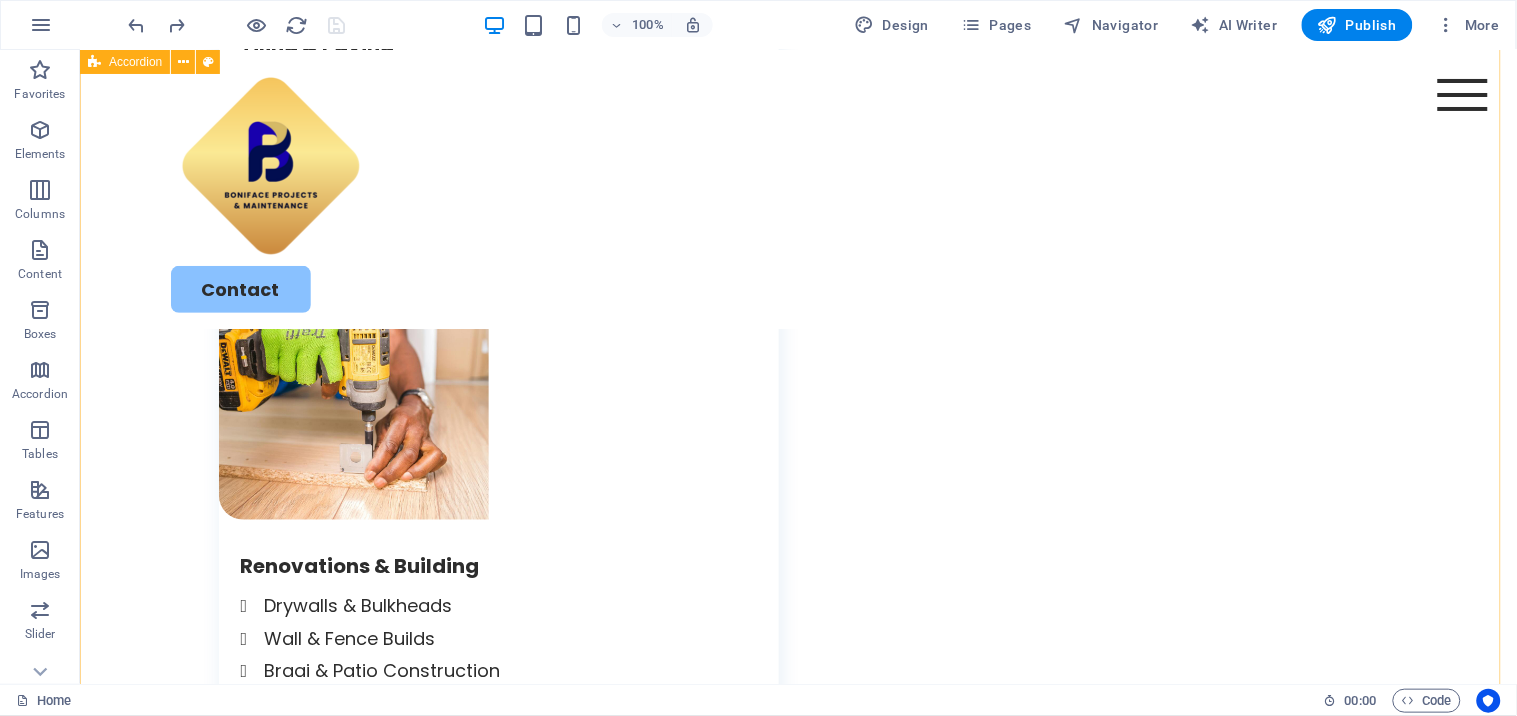 click on "Kitchen Bedroom Cabinet Bathroom" at bounding box center (797, 2131) 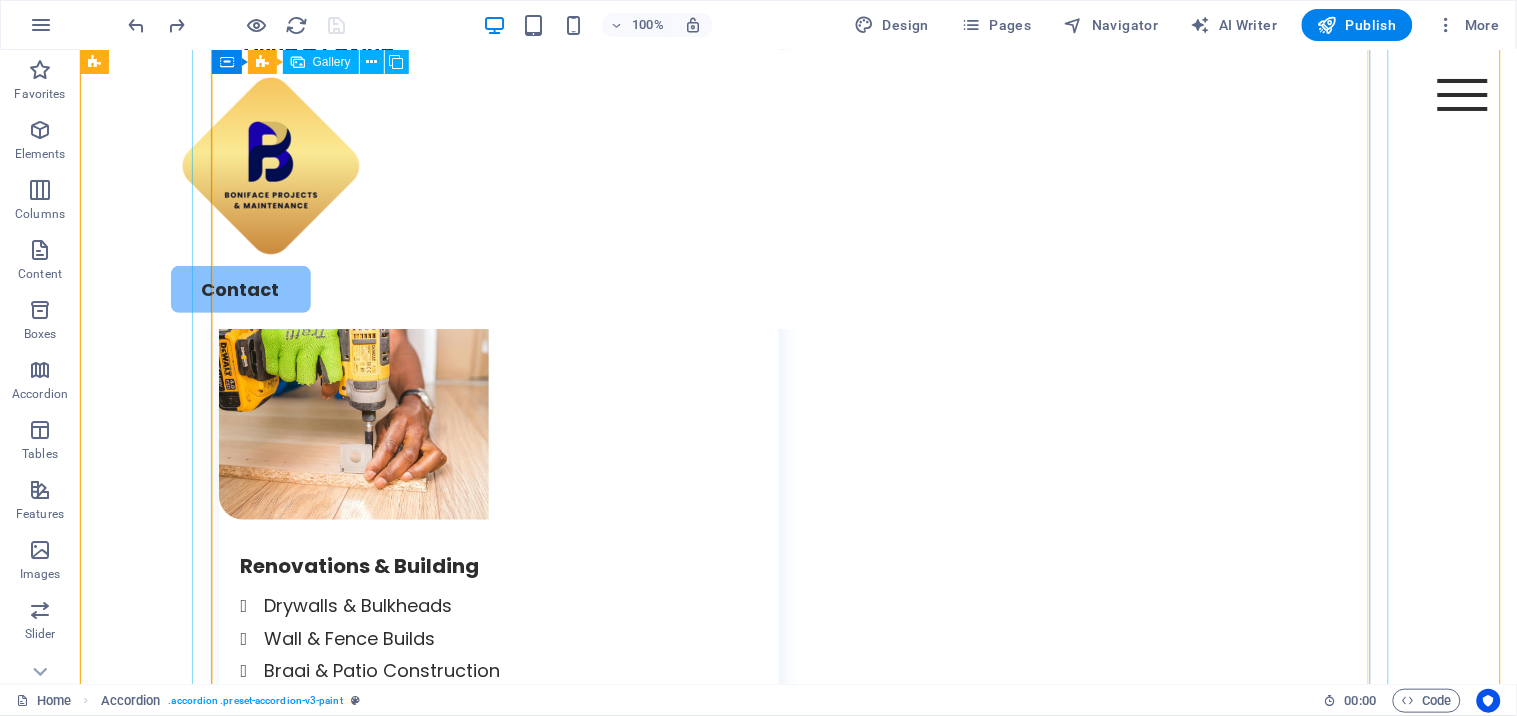 click at bounding box center [1218, 2216] 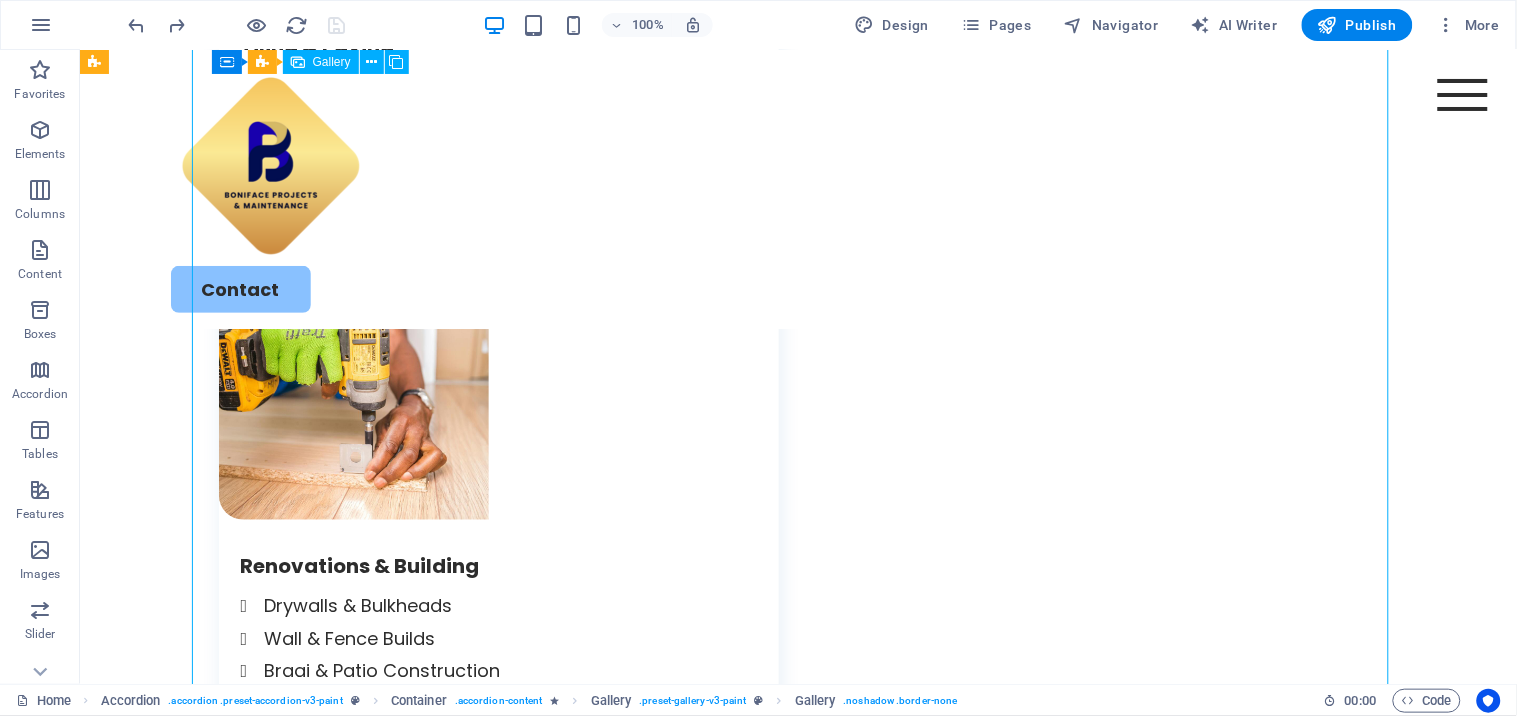 click at bounding box center (1218, 2216) 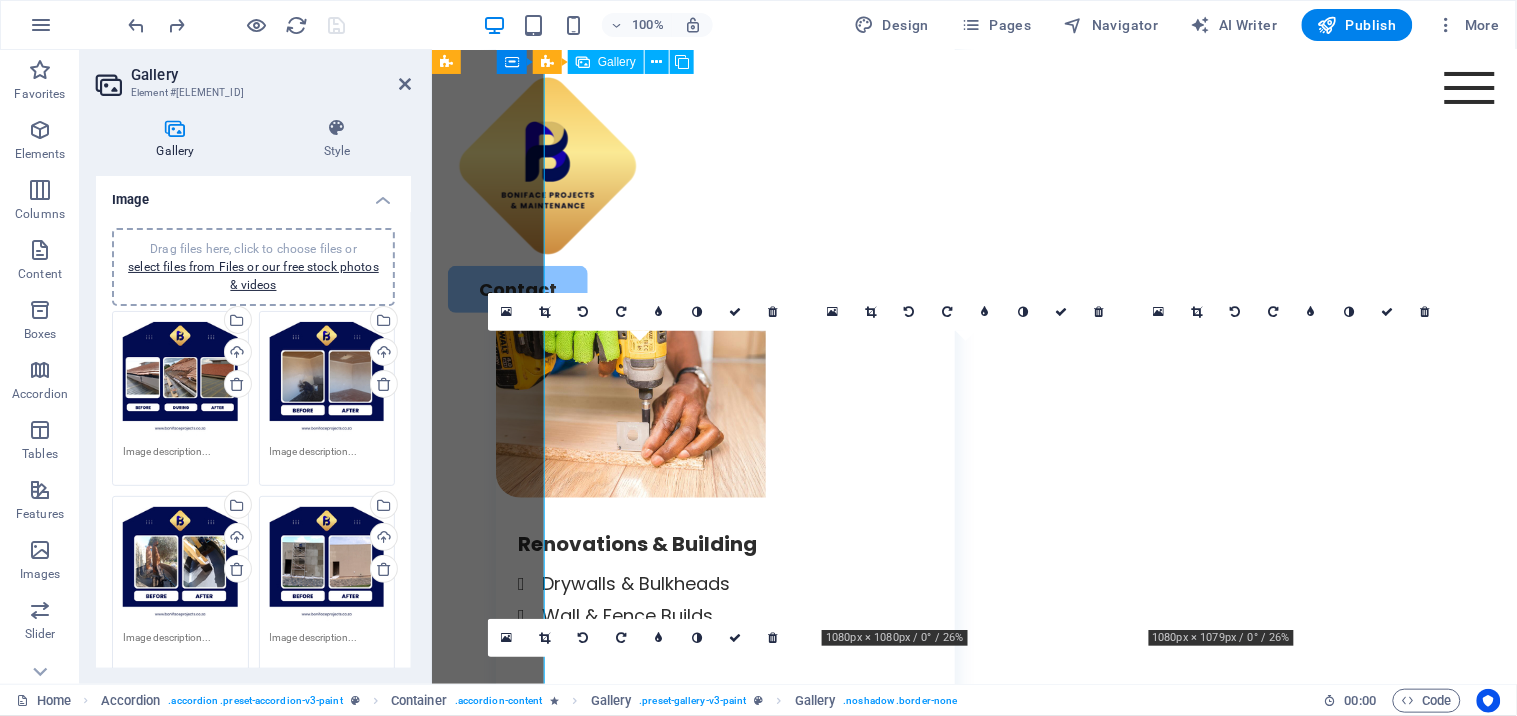 scroll, scrollTop: 4098, scrollLeft: 0, axis: vertical 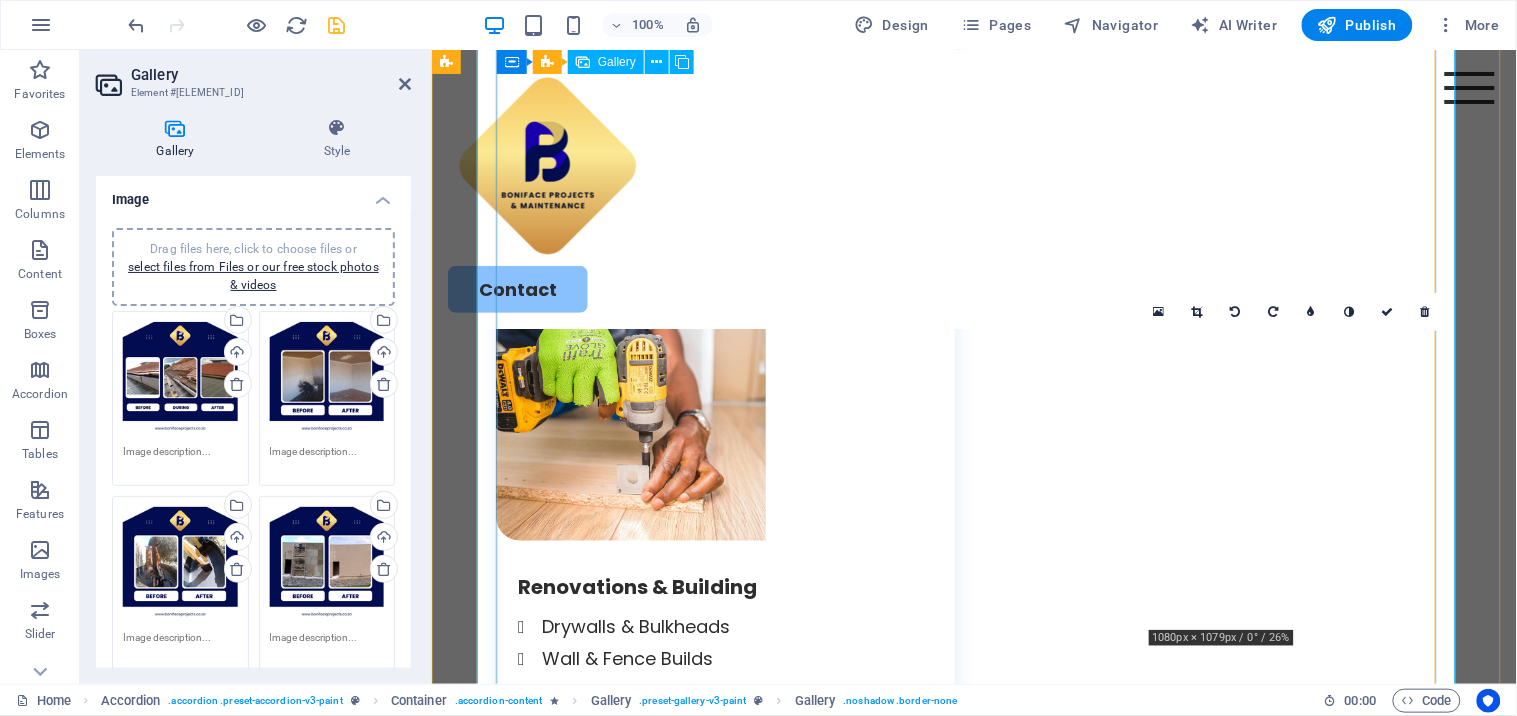 click at bounding box center (1401, 2069) 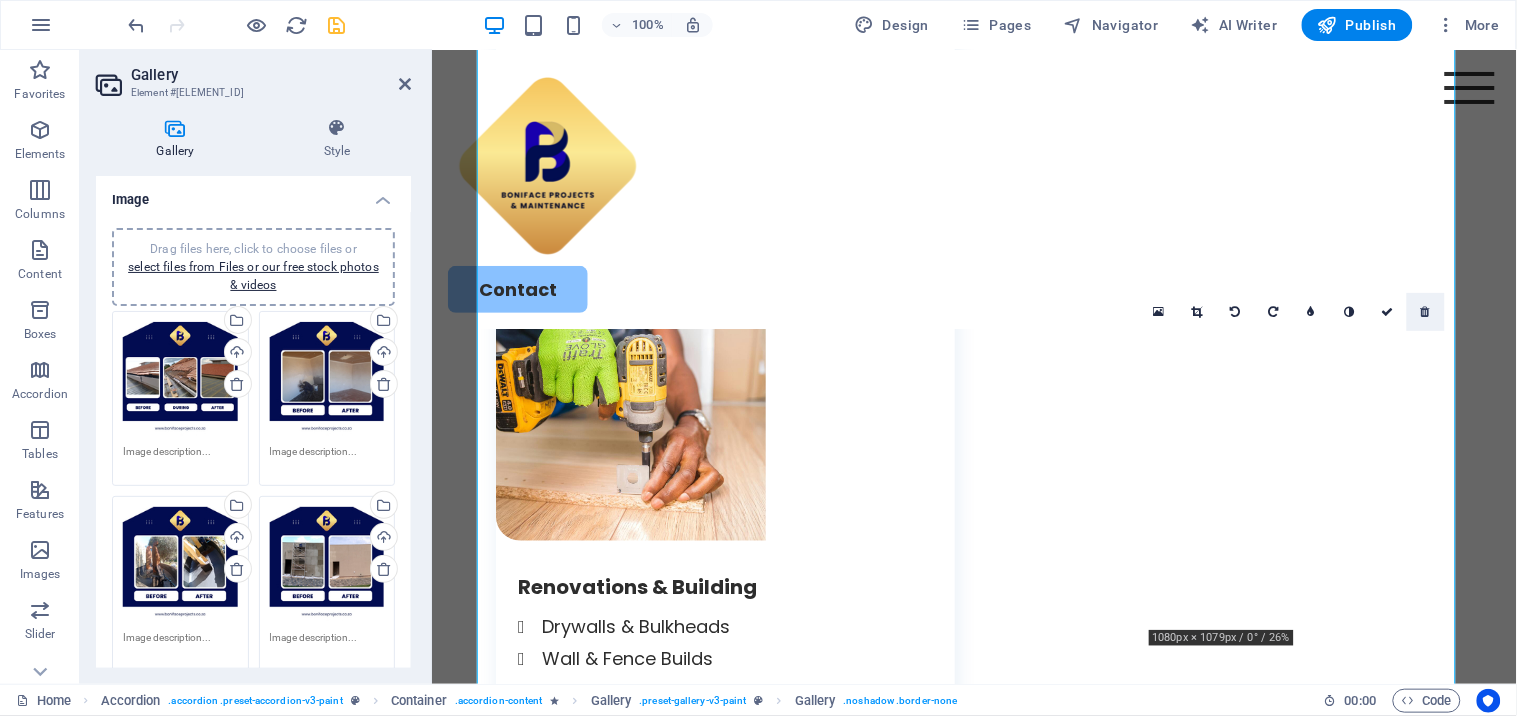 click at bounding box center [1425, 312] 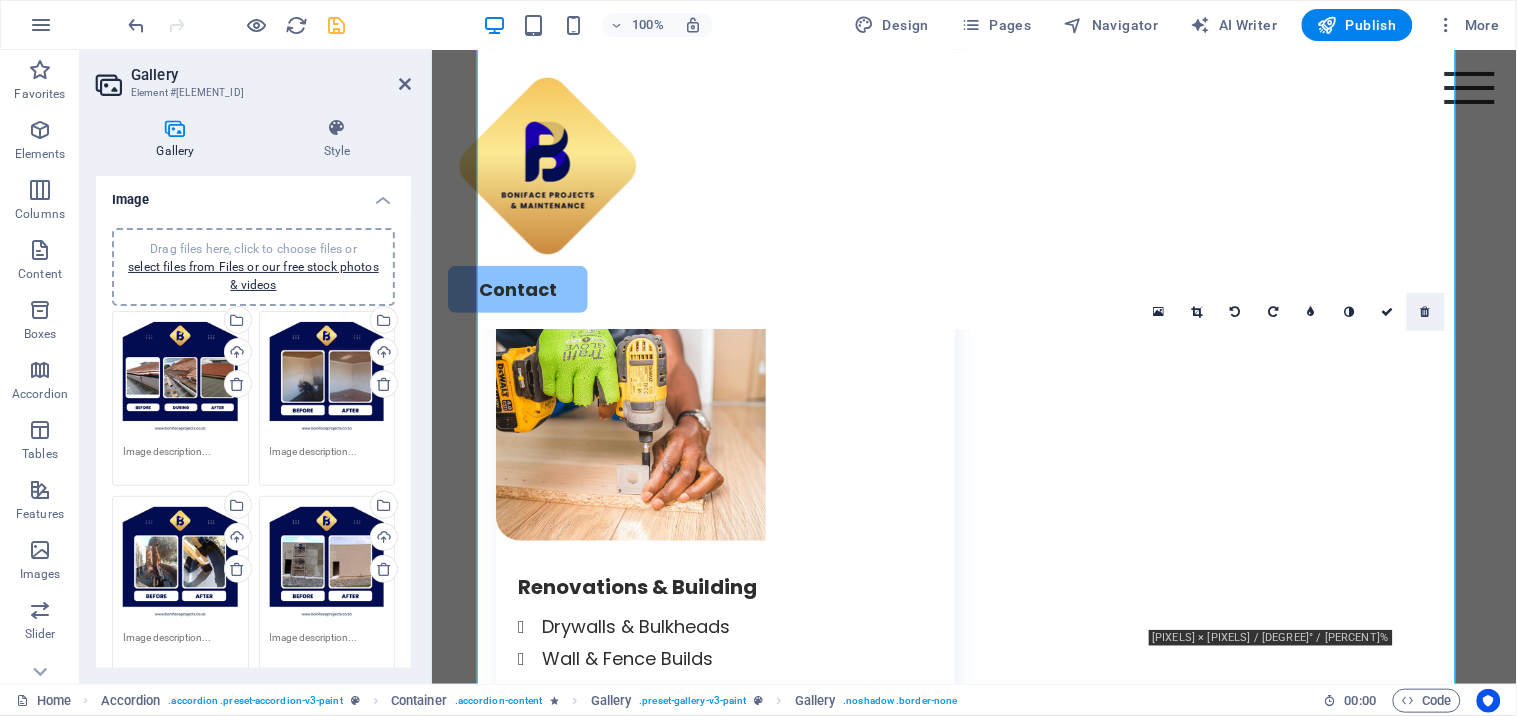 click at bounding box center (1425, 312) 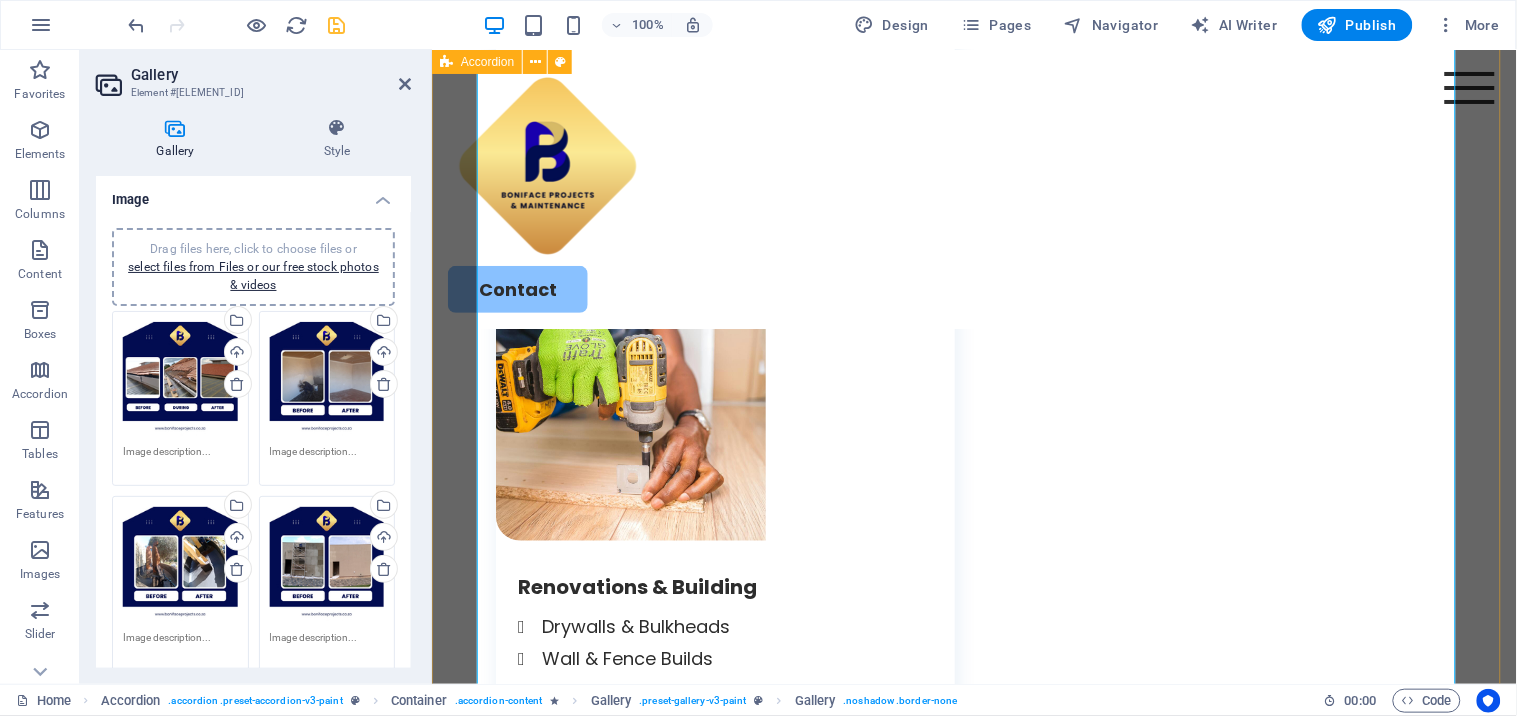 click on "Kitchen Bedroom Cabinet Bathroom" at bounding box center (973, 2016) 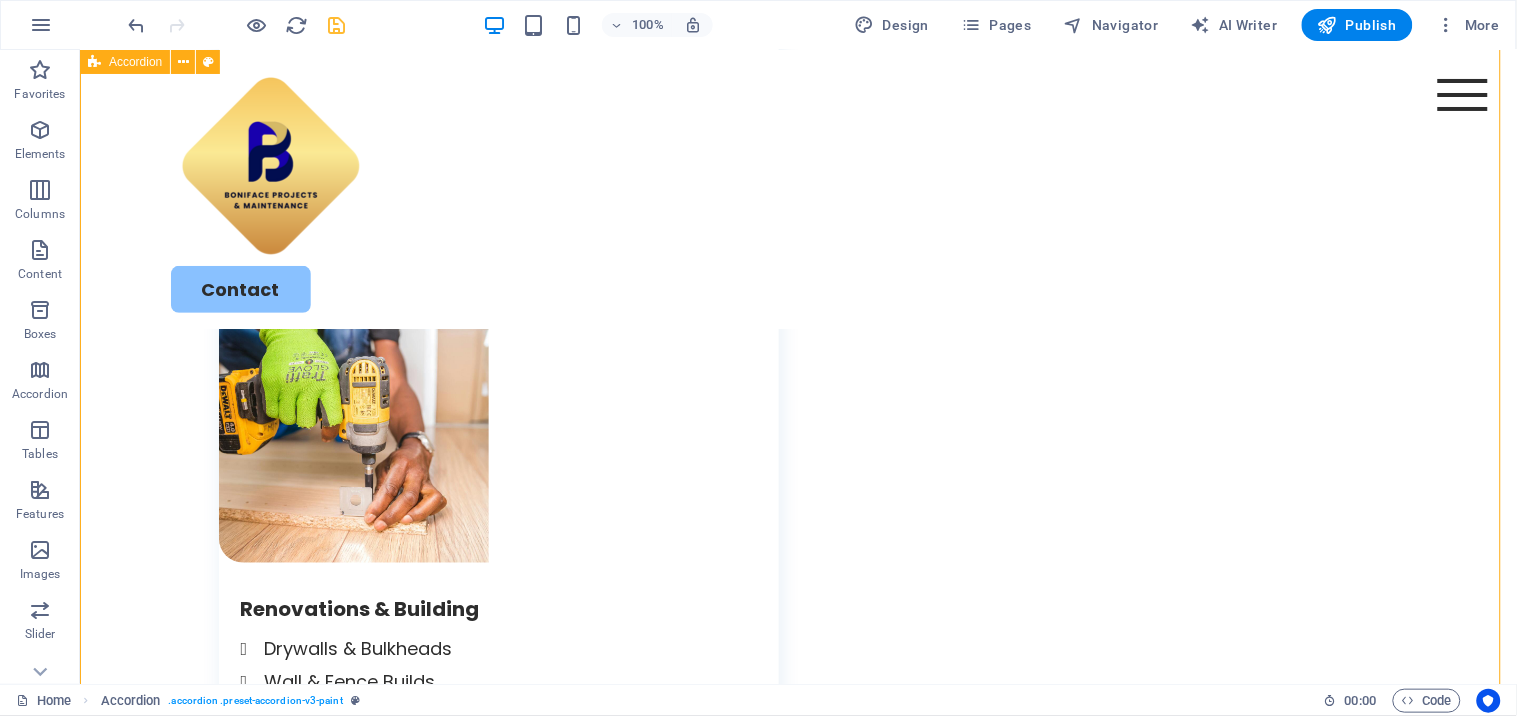 scroll, scrollTop: 4066, scrollLeft: 0, axis: vertical 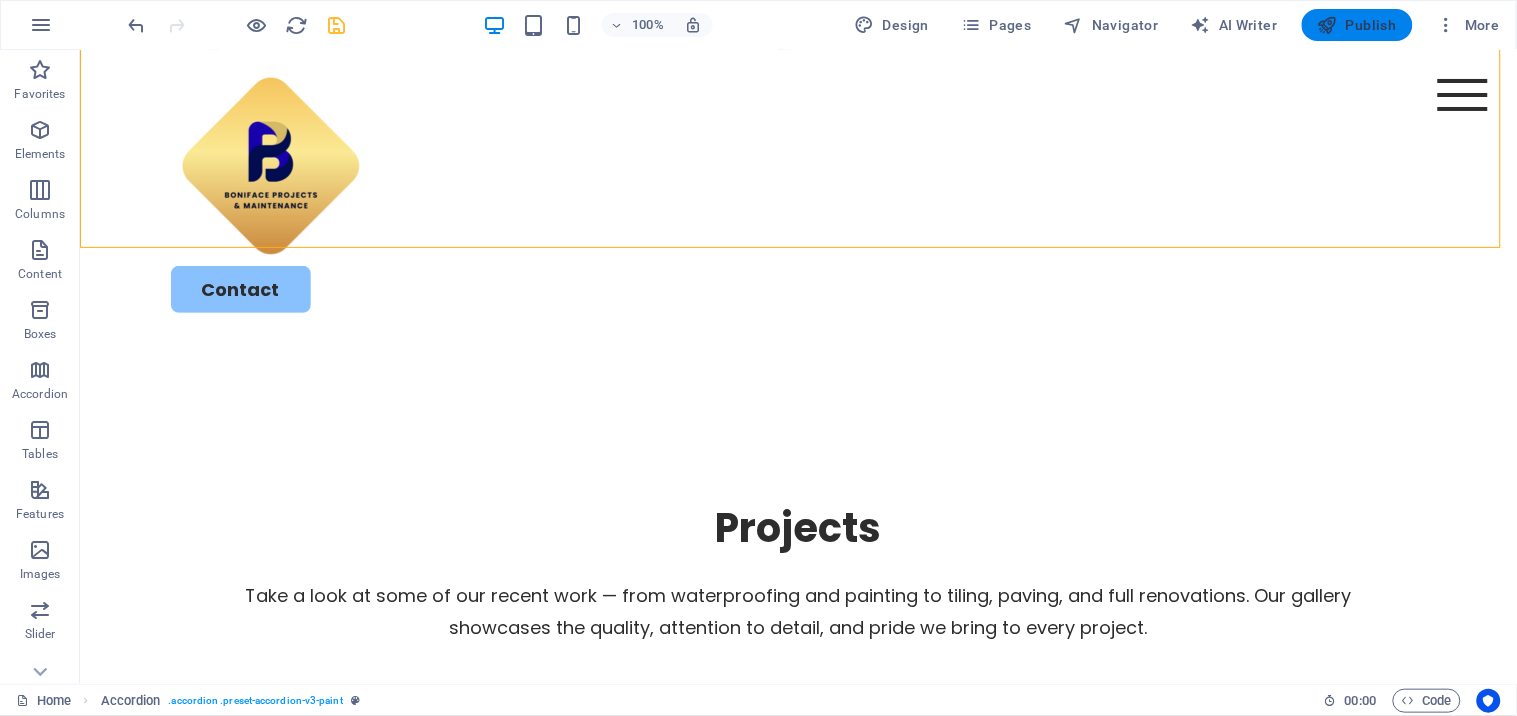 click on "Publish" at bounding box center (1357, 25) 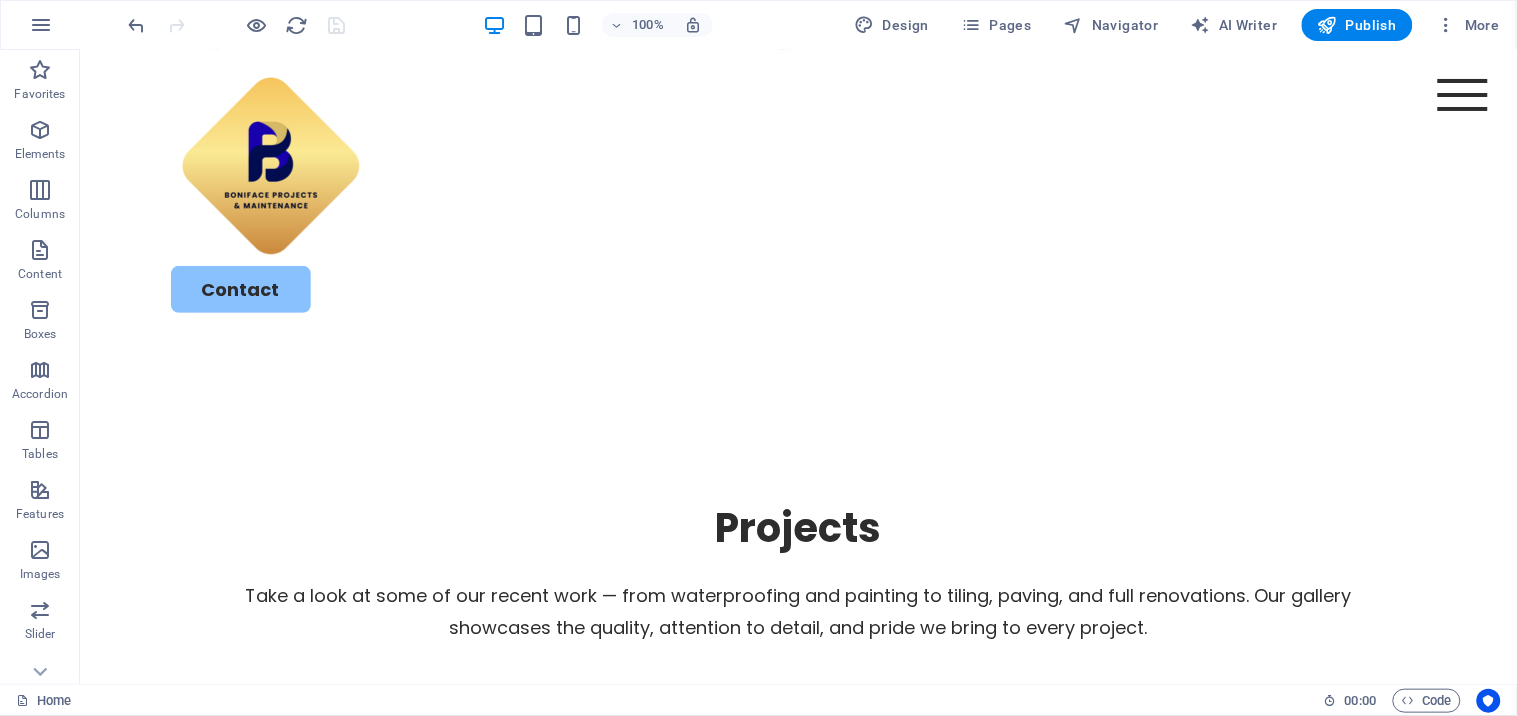 click at bounding box center (237, 25) 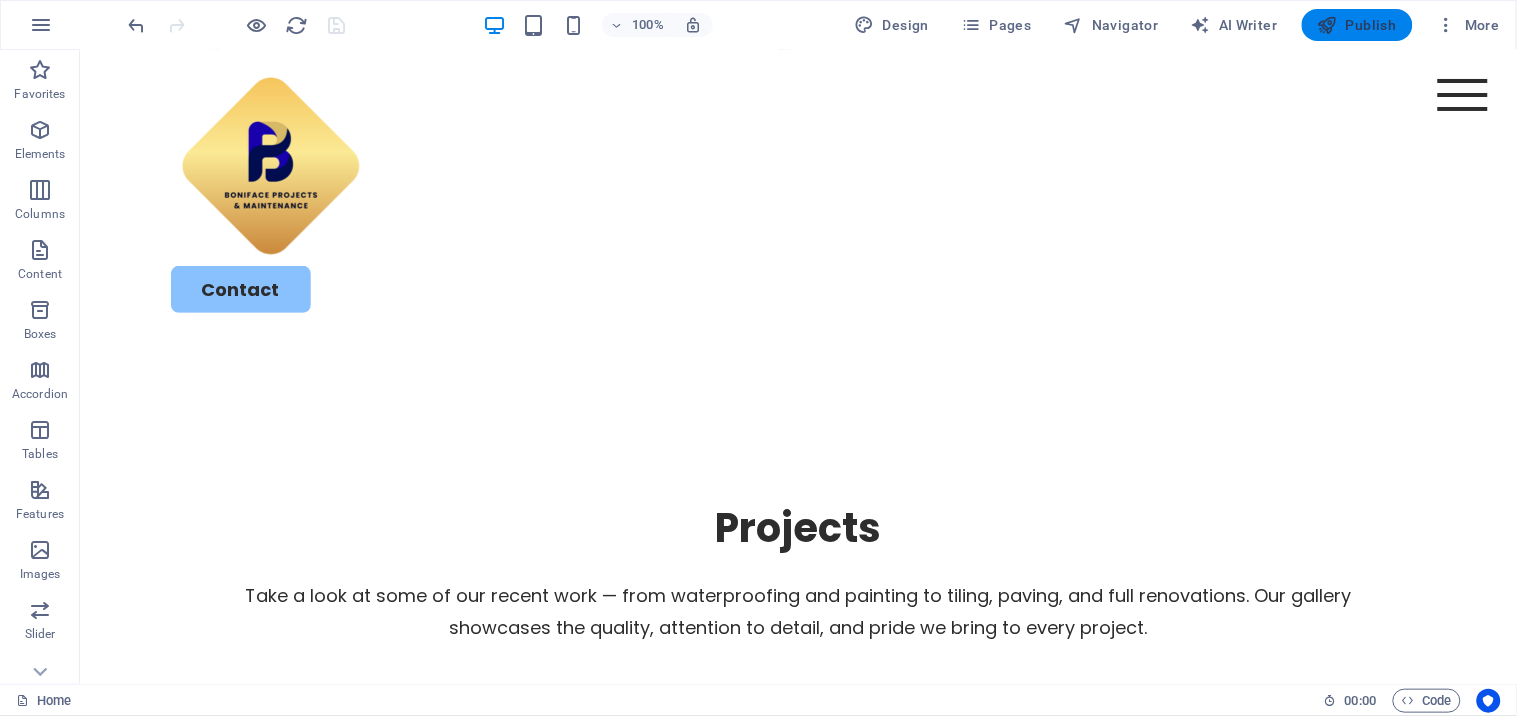 click on "Publish" at bounding box center [1357, 25] 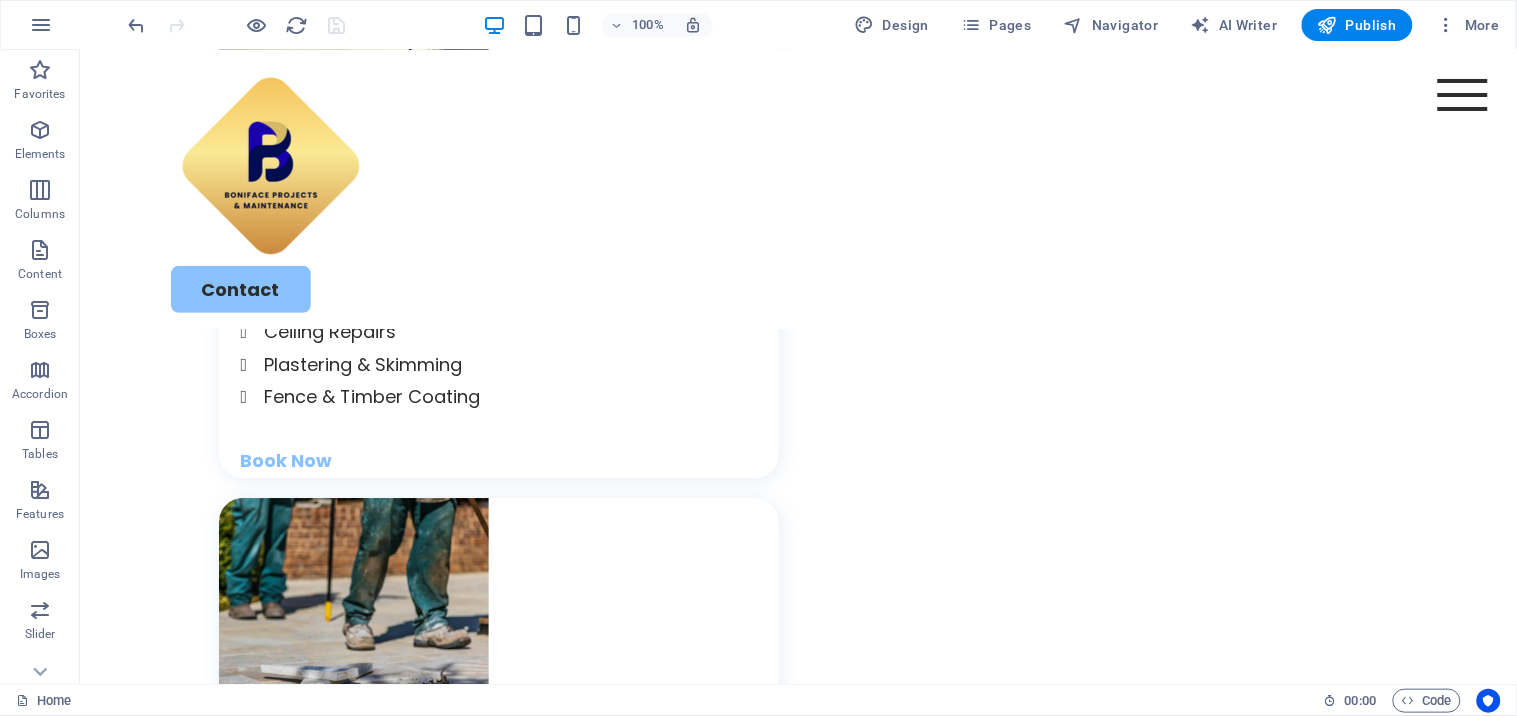 scroll, scrollTop: 3278, scrollLeft: 0, axis: vertical 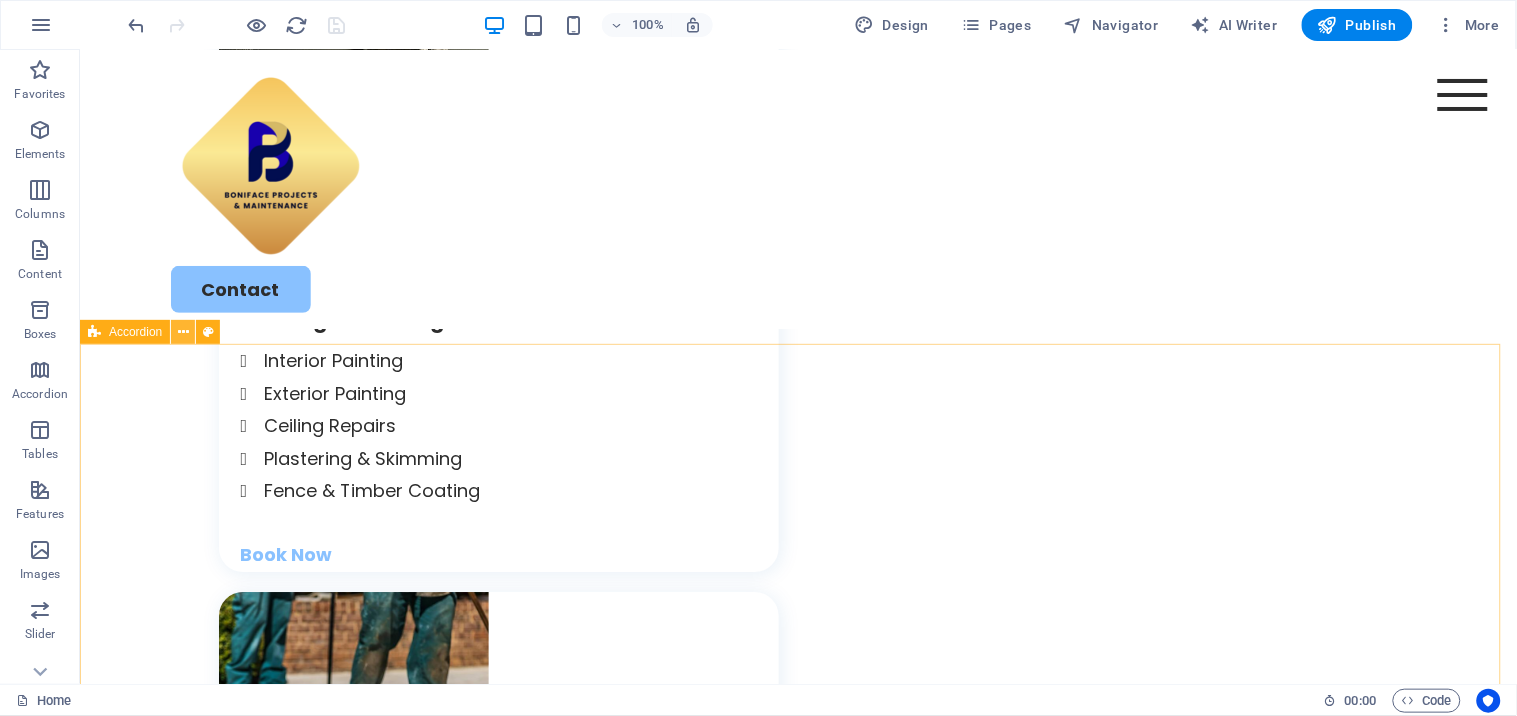 click at bounding box center (183, 332) 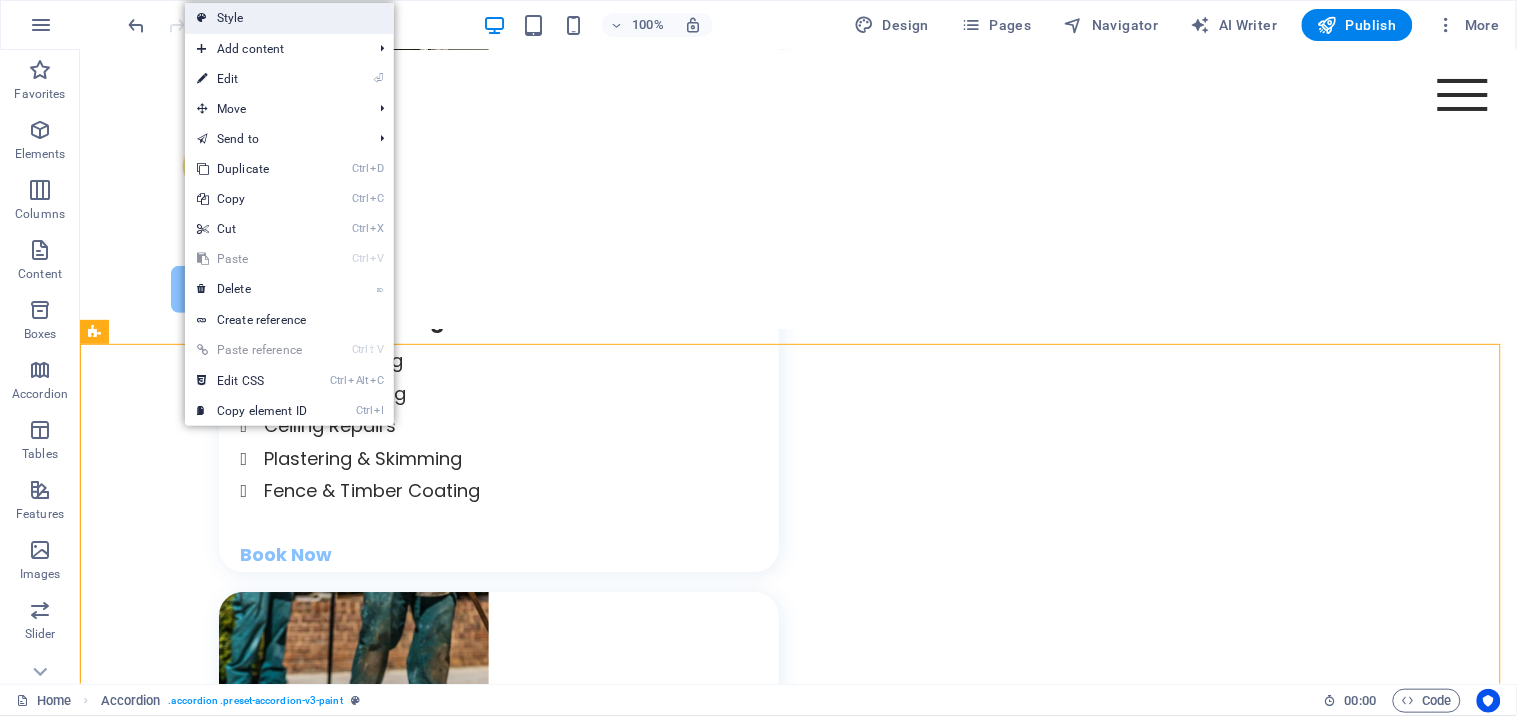 click on "Style" at bounding box center [289, 18] 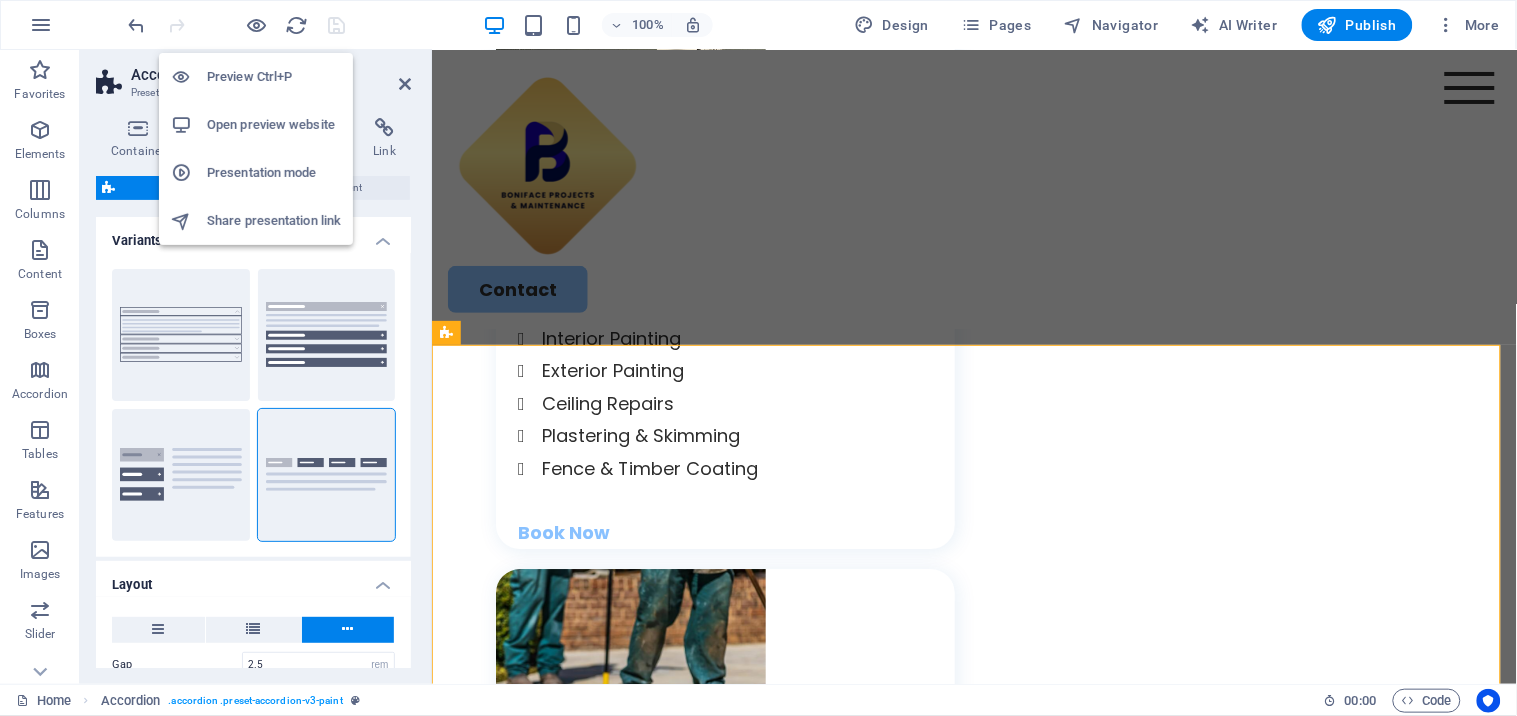 scroll, scrollTop: 3310, scrollLeft: 0, axis: vertical 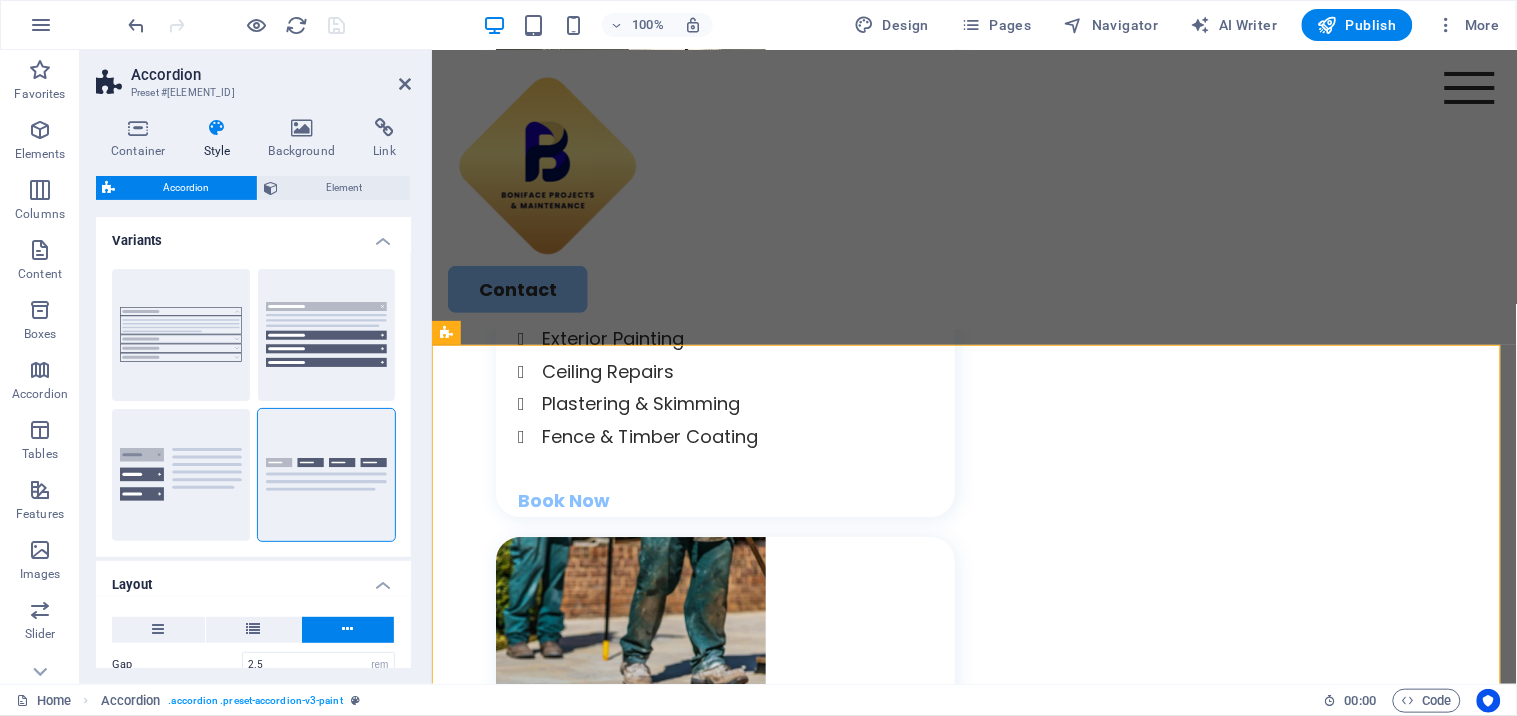 click on "Variants" at bounding box center (253, 235) 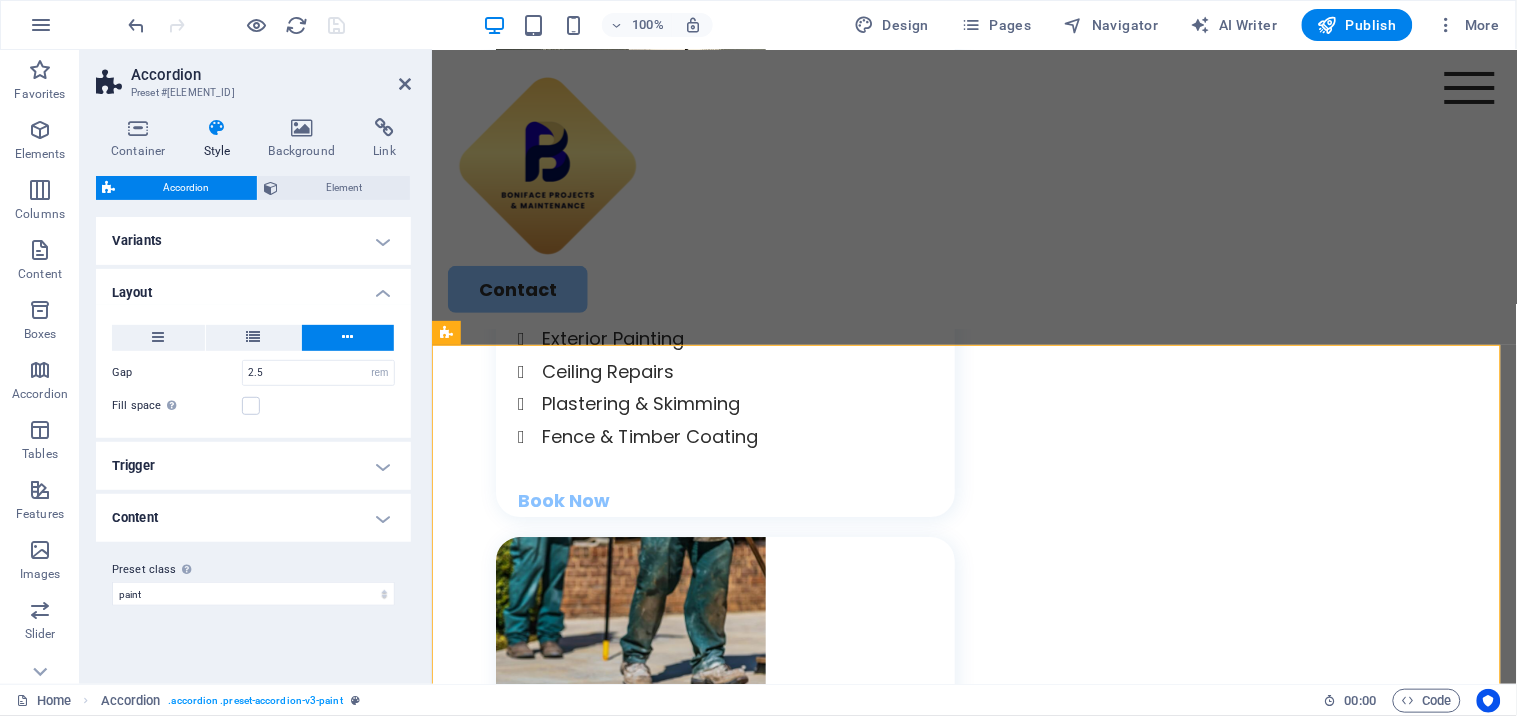 click on "Variants" at bounding box center [253, 241] 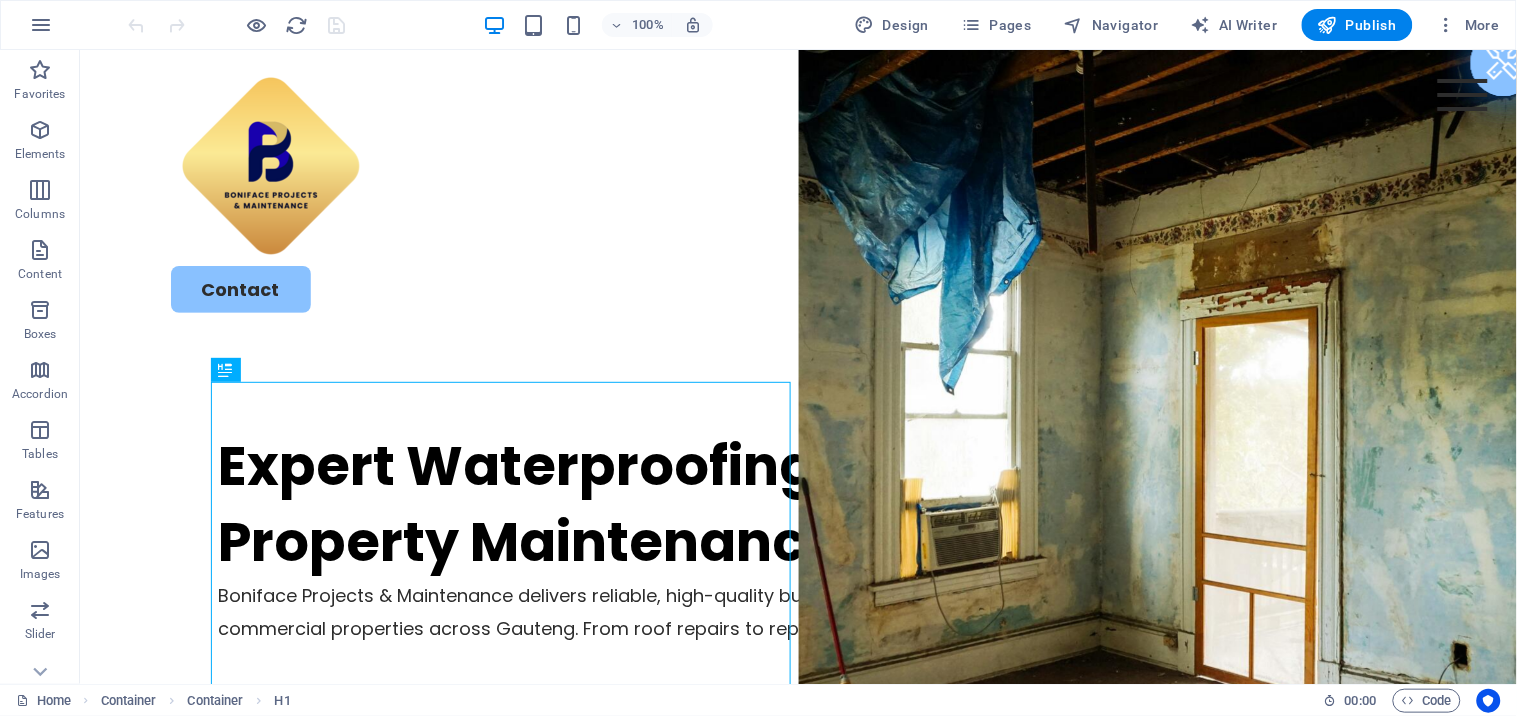 scroll, scrollTop: 0, scrollLeft: 0, axis: both 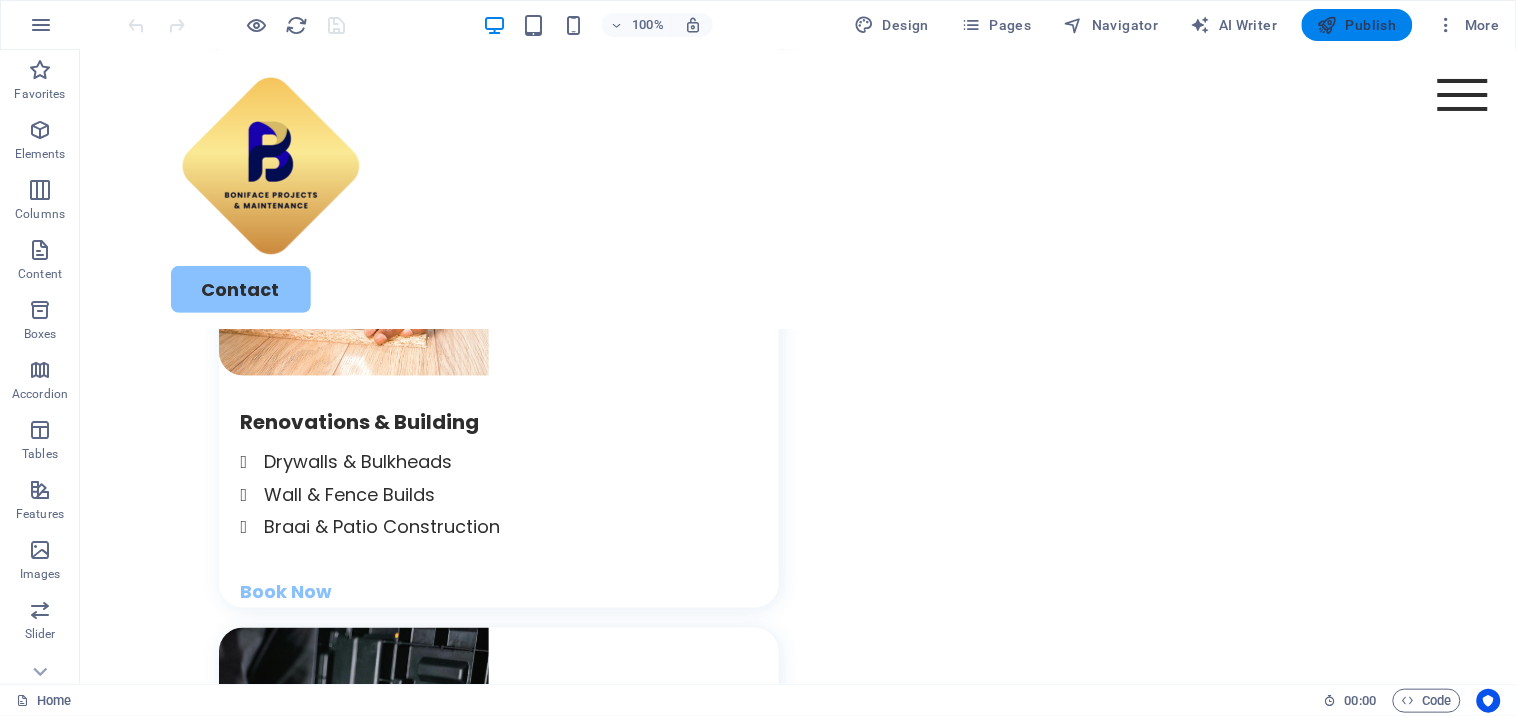 click at bounding box center [1328, 25] 